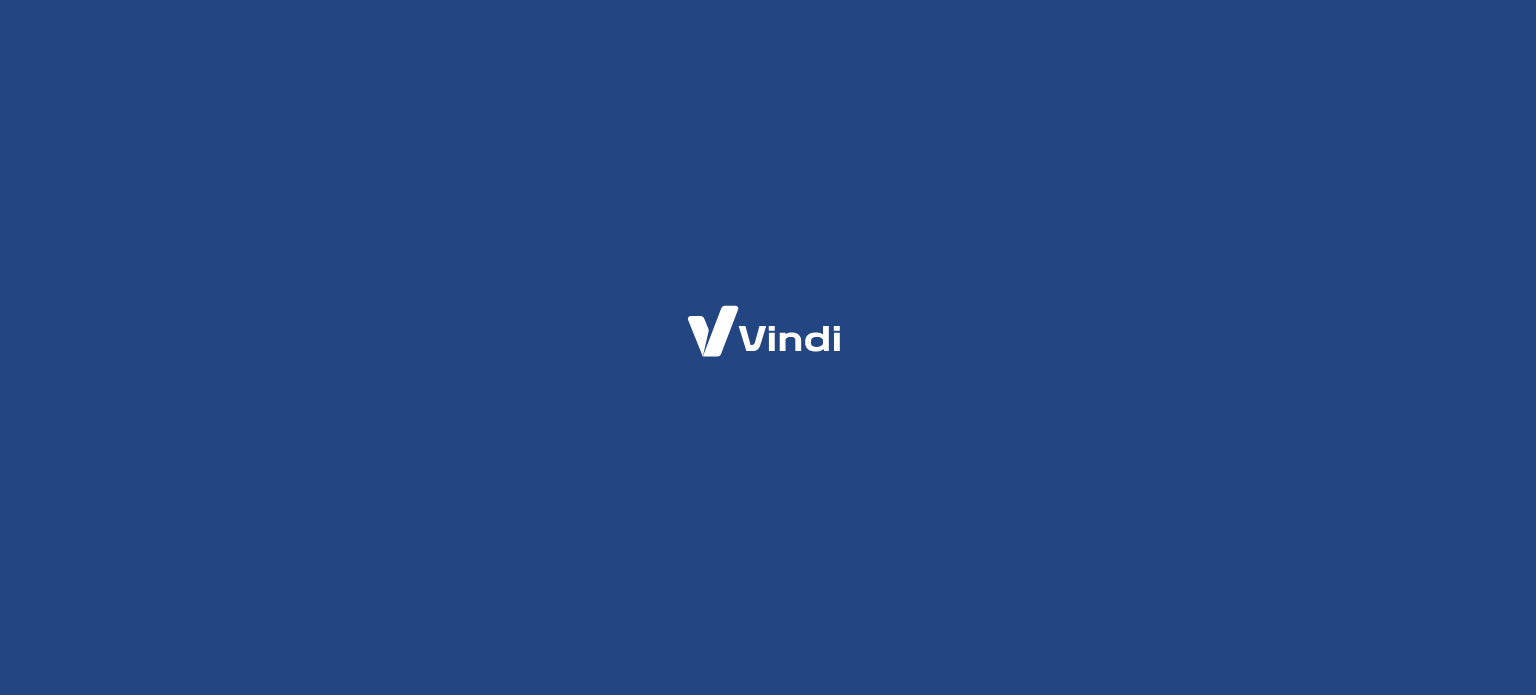 scroll, scrollTop: 0, scrollLeft: 0, axis: both 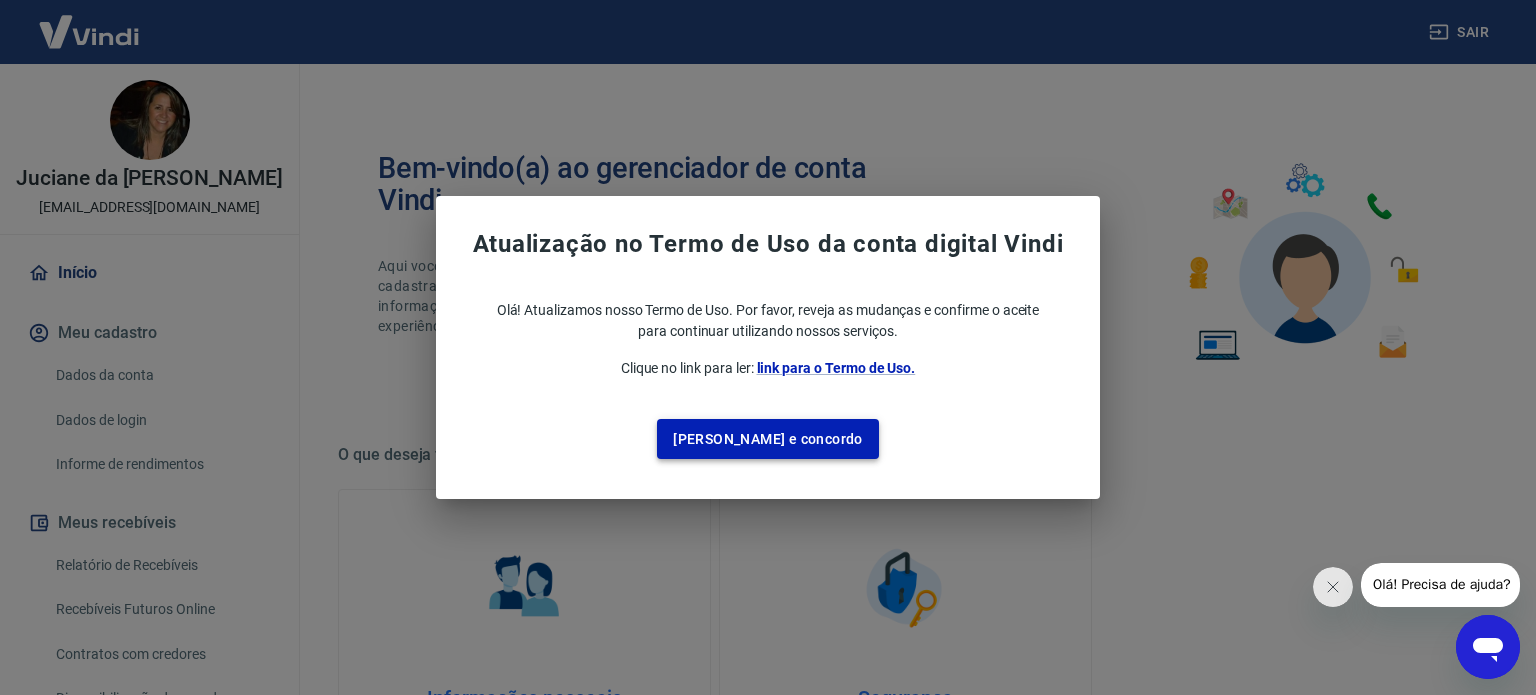 click on "[PERSON_NAME] e concordo" at bounding box center (768, 439) 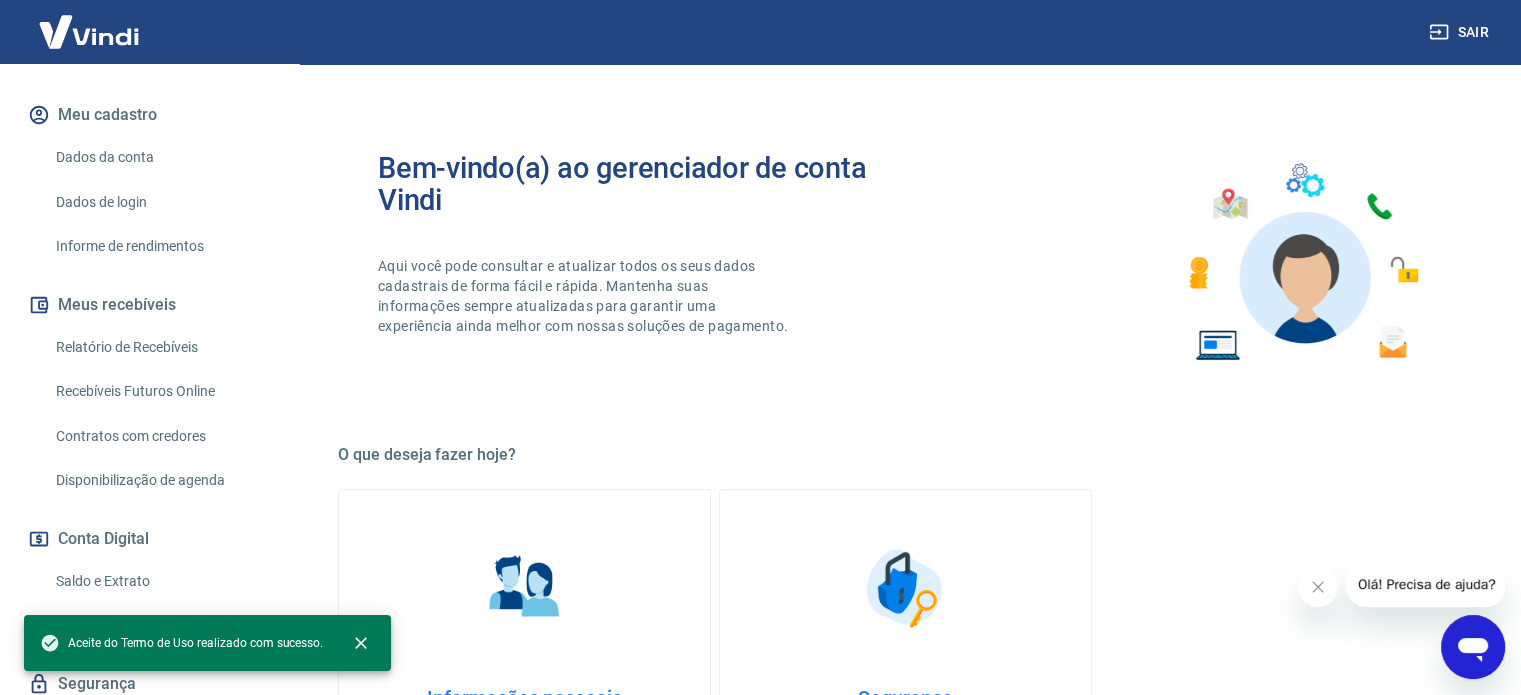 scroll, scrollTop: 300, scrollLeft: 0, axis: vertical 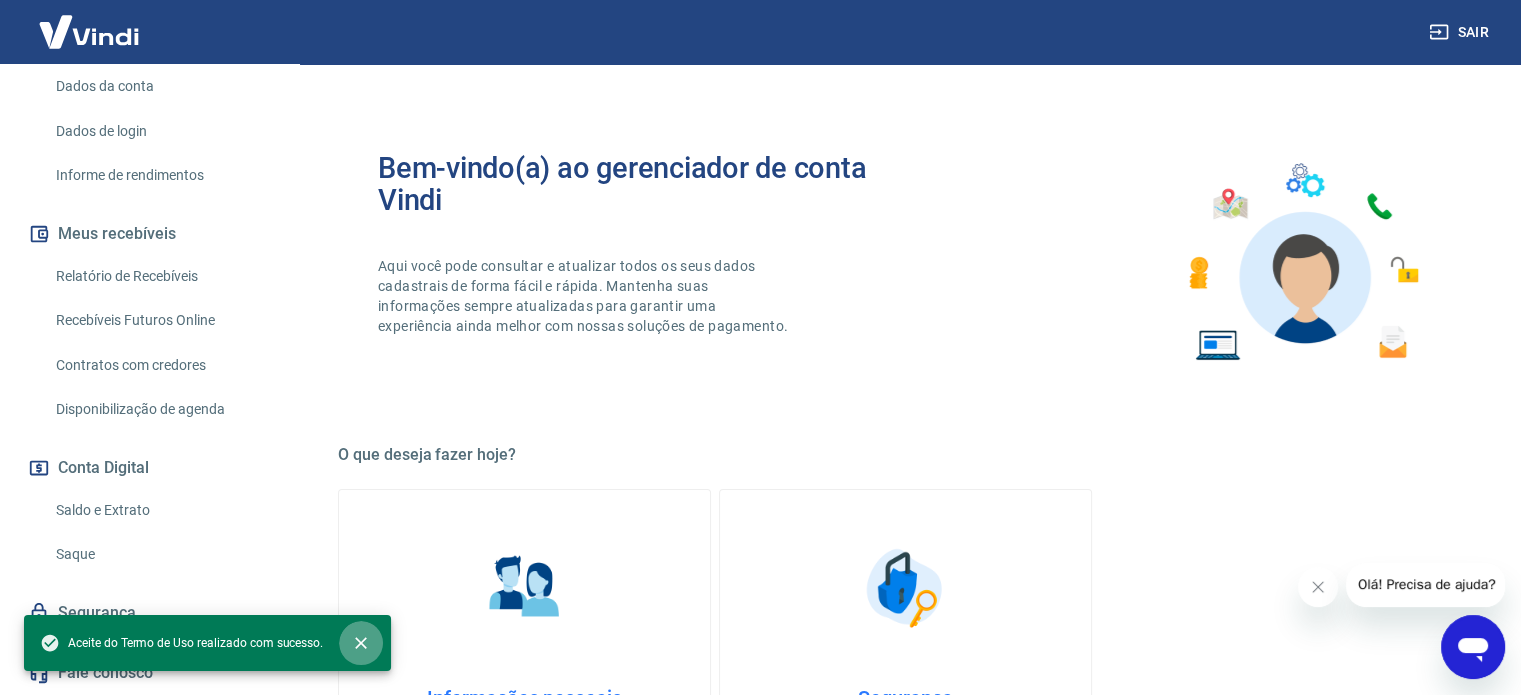 click 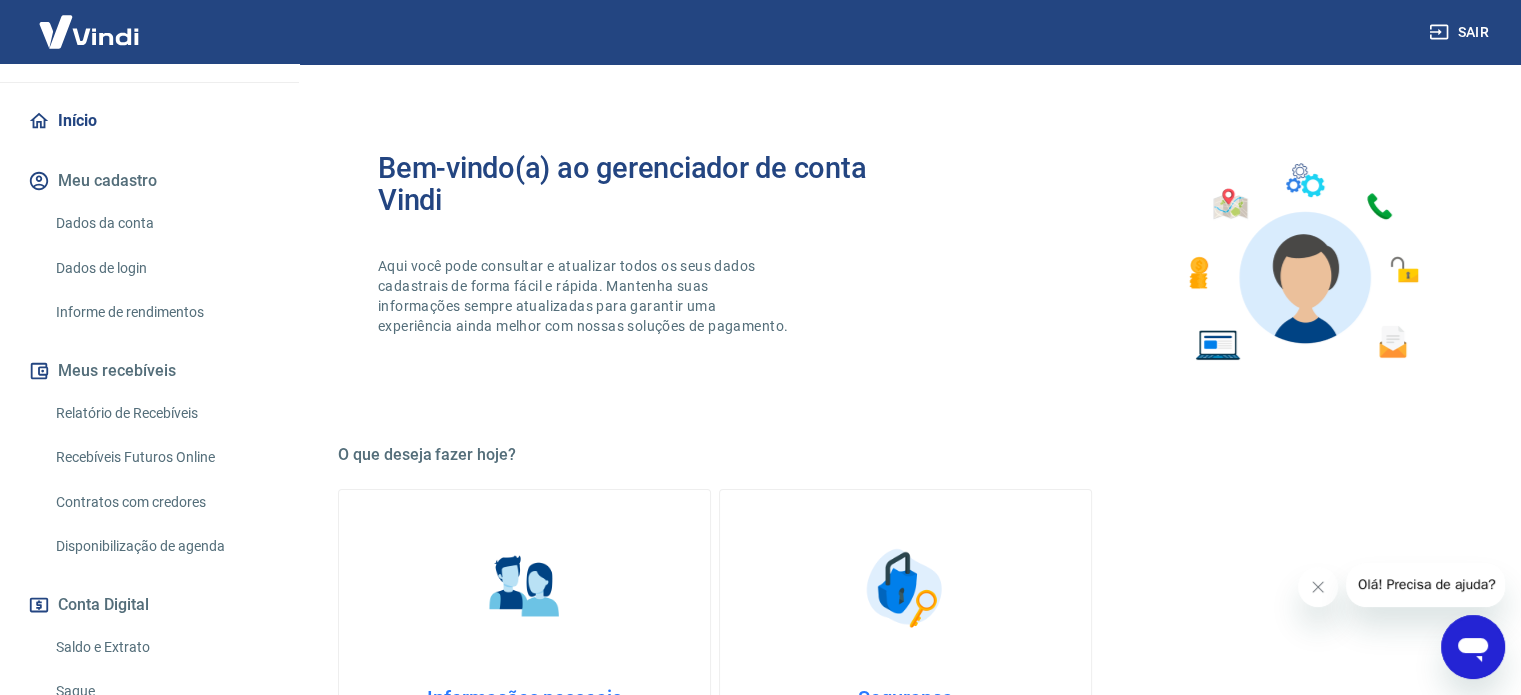 scroll, scrollTop: 0, scrollLeft: 0, axis: both 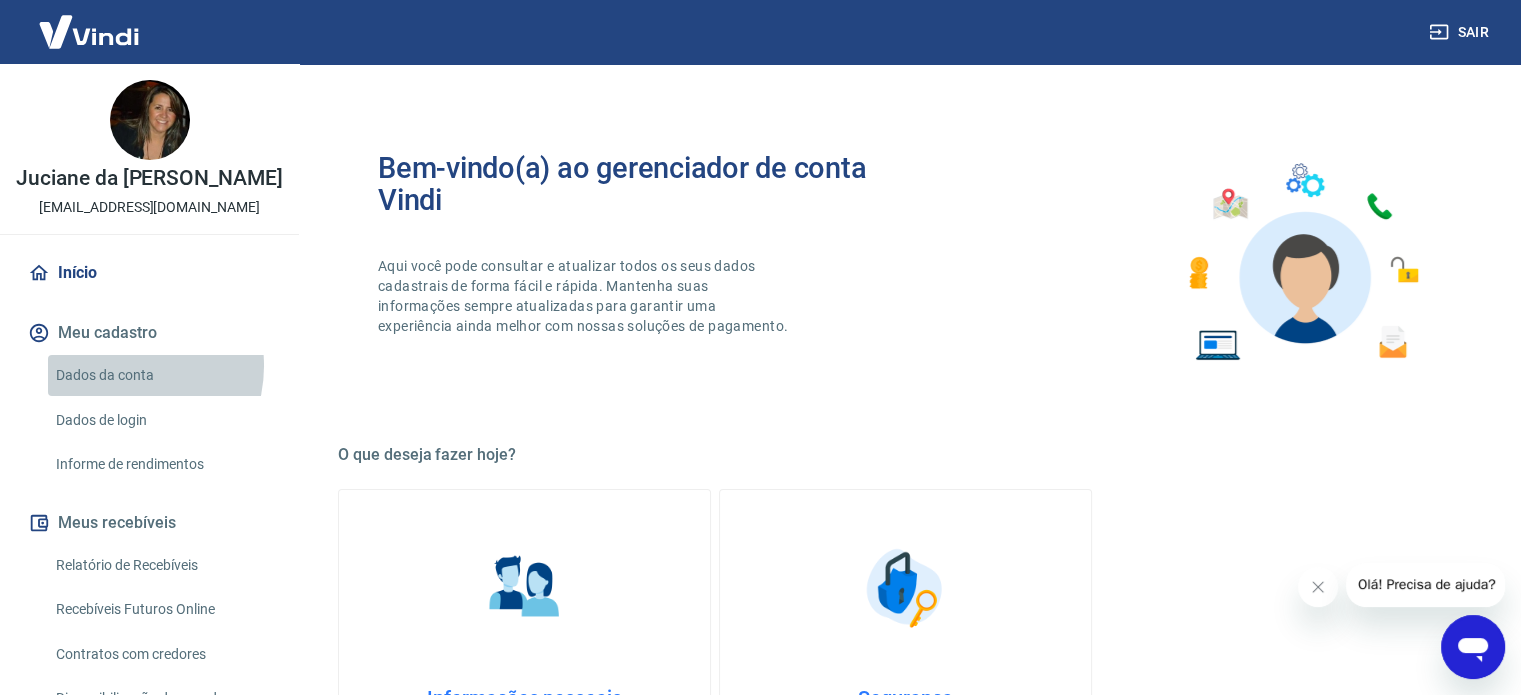 click on "Dados da conta" at bounding box center (161, 375) 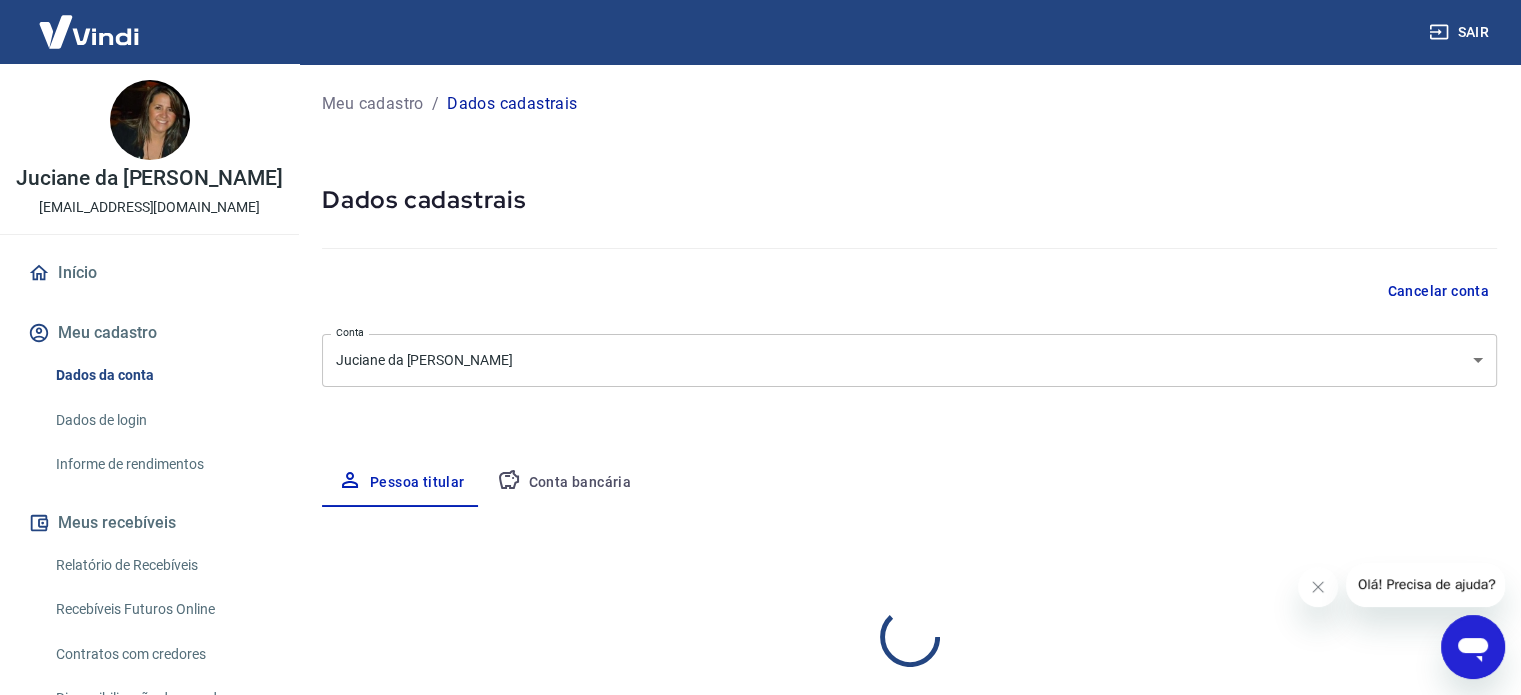 select on "RS" 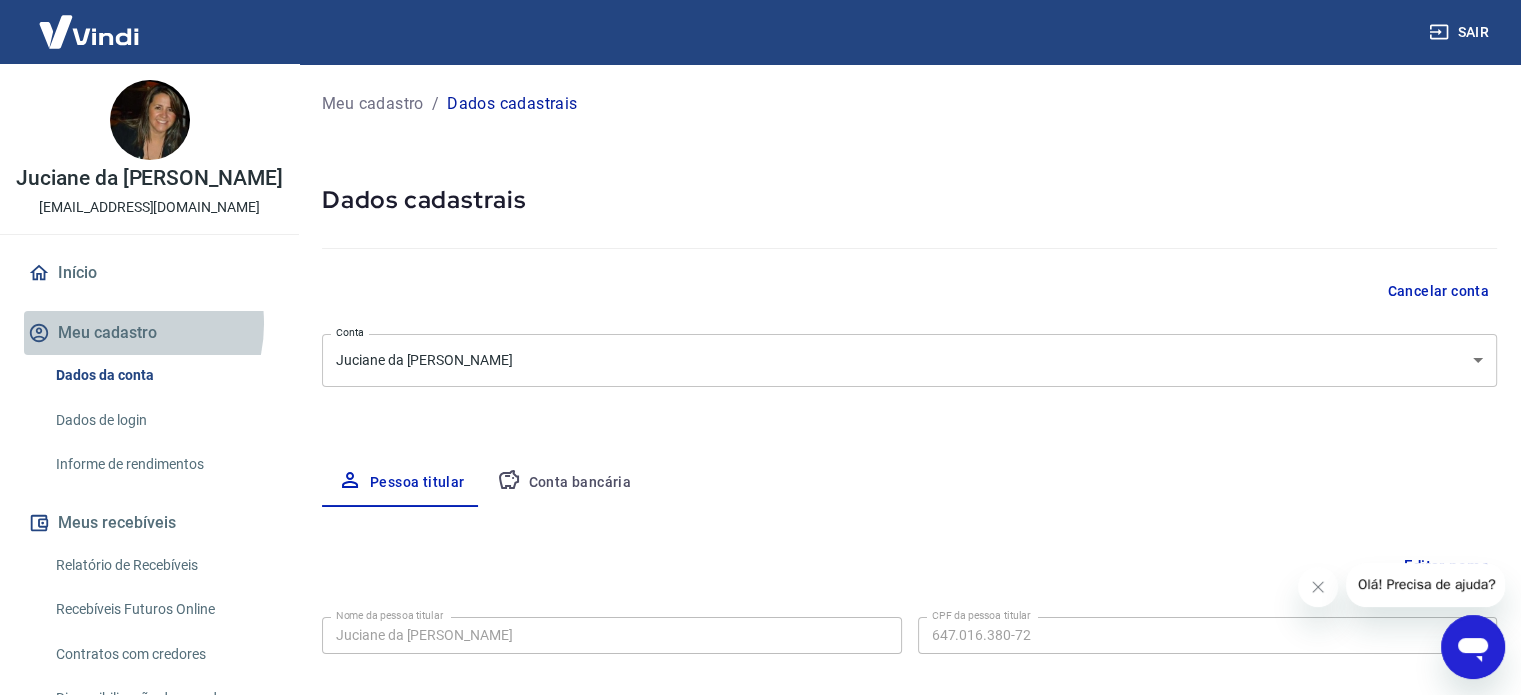 click on "Meu cadastro" at bounding box center (149, 333) 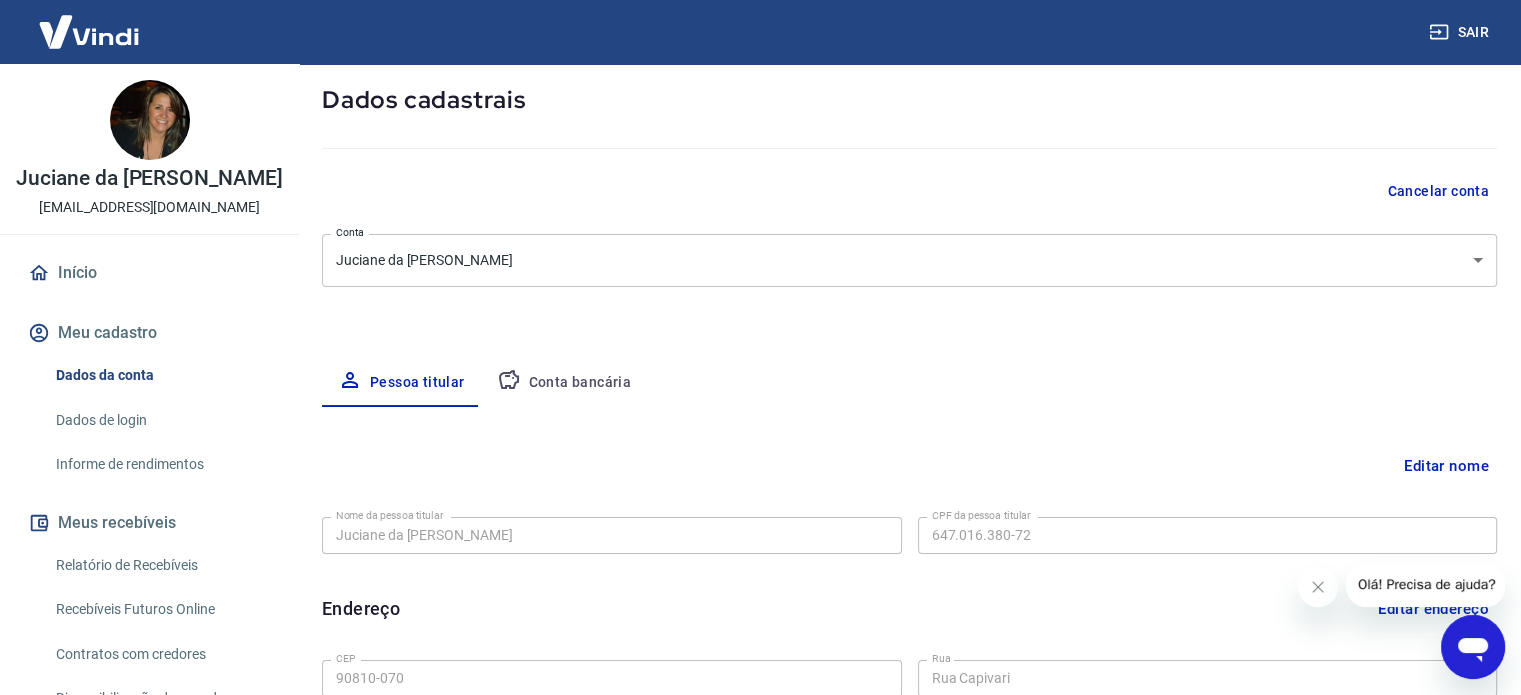 scroll, scrollTop: 200, scrollLeft: 0, axis: vertical 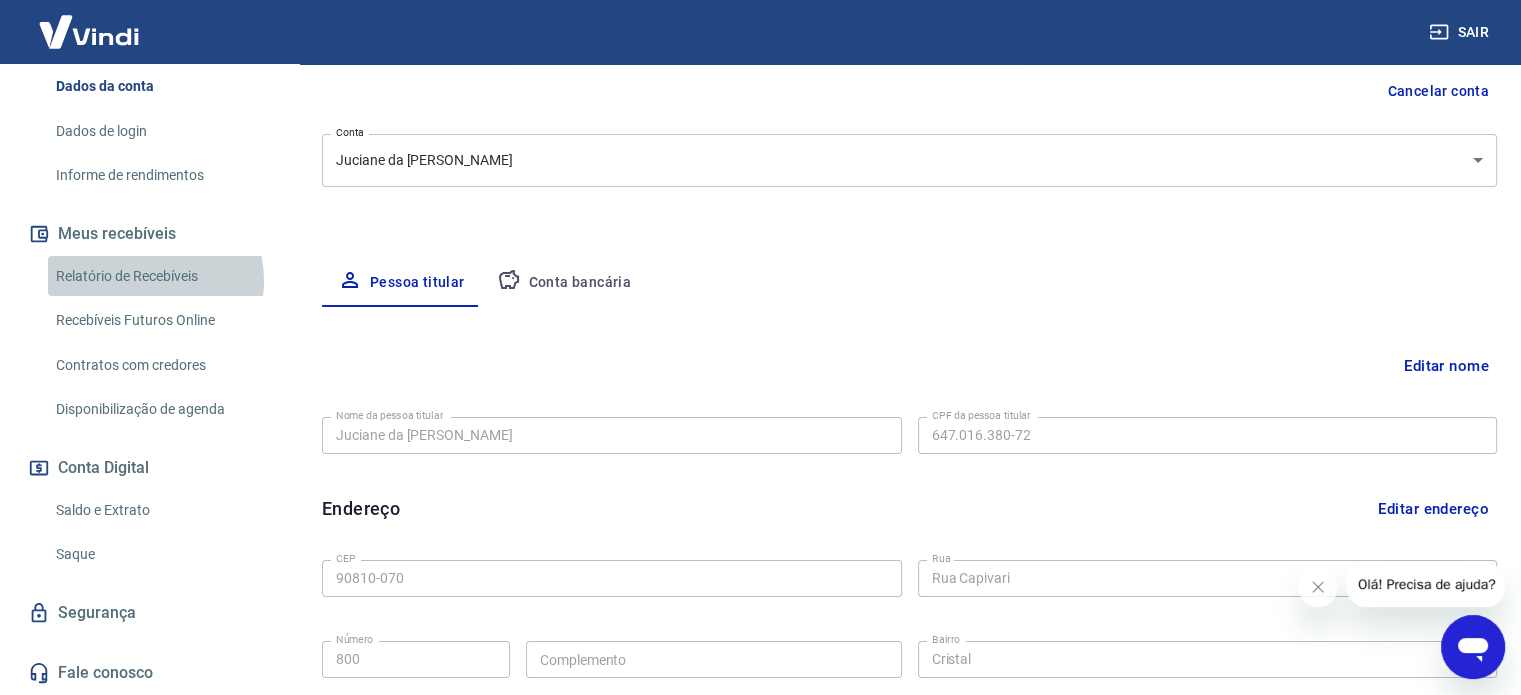 click on "Relatório de Recebíveis" at bounding box center [161, 276] 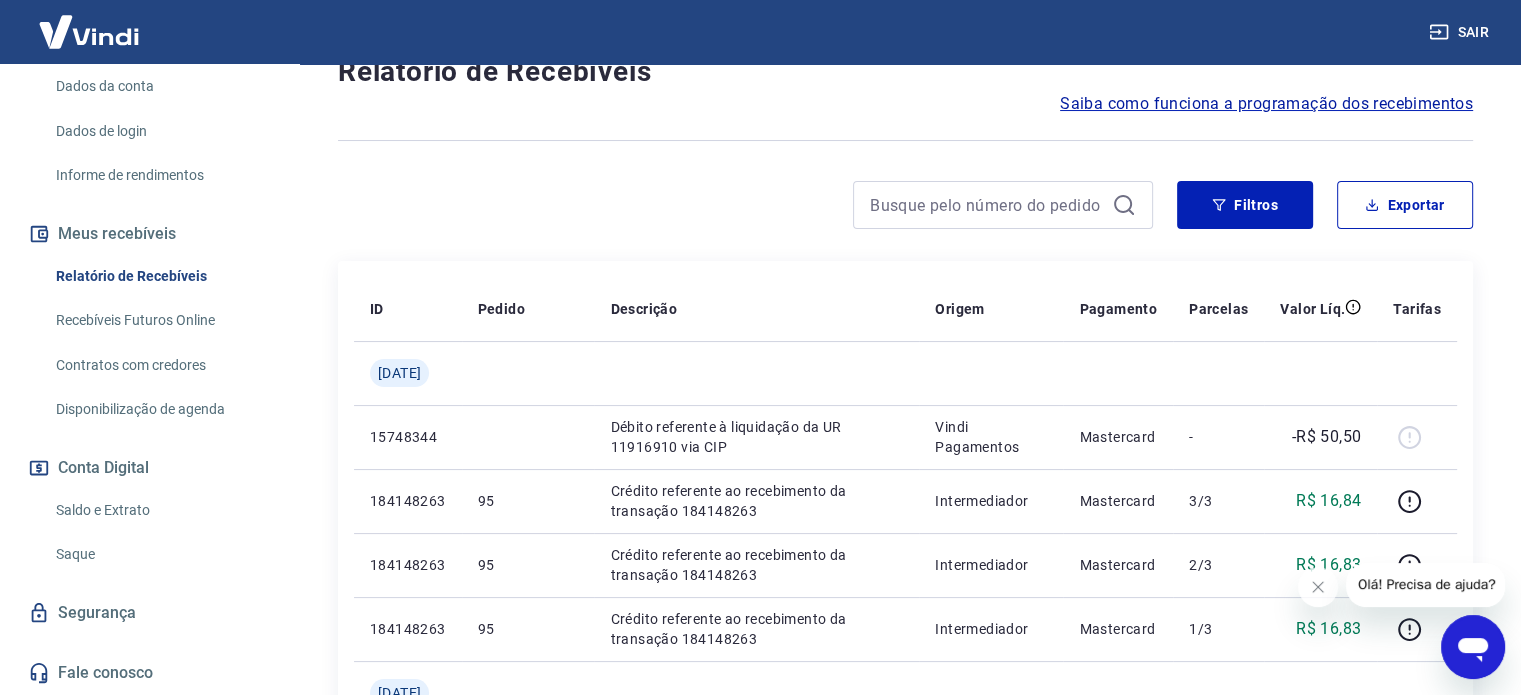 scroll, scrollTop: 300, scrollLeft: 0, axis: vertical 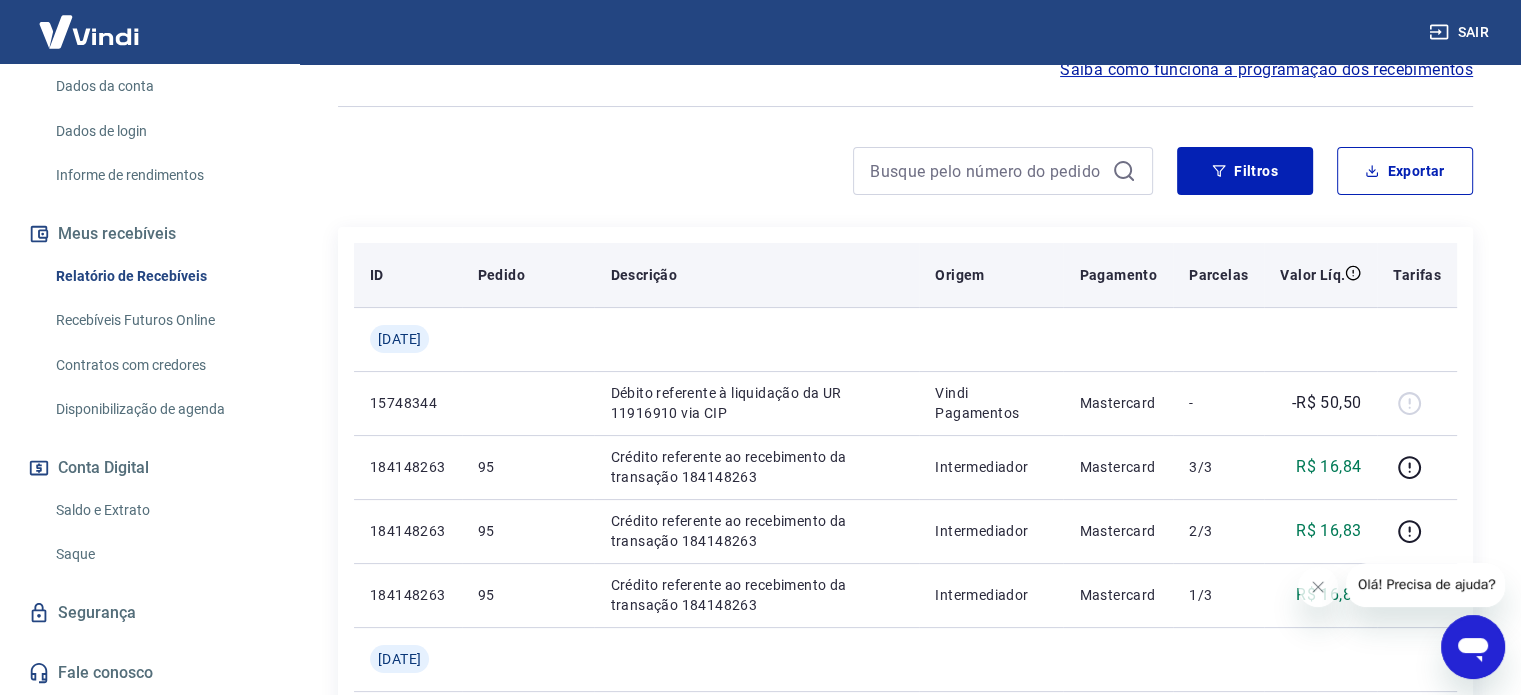 click on "Pagamento" at bounding box center [1118, 275] 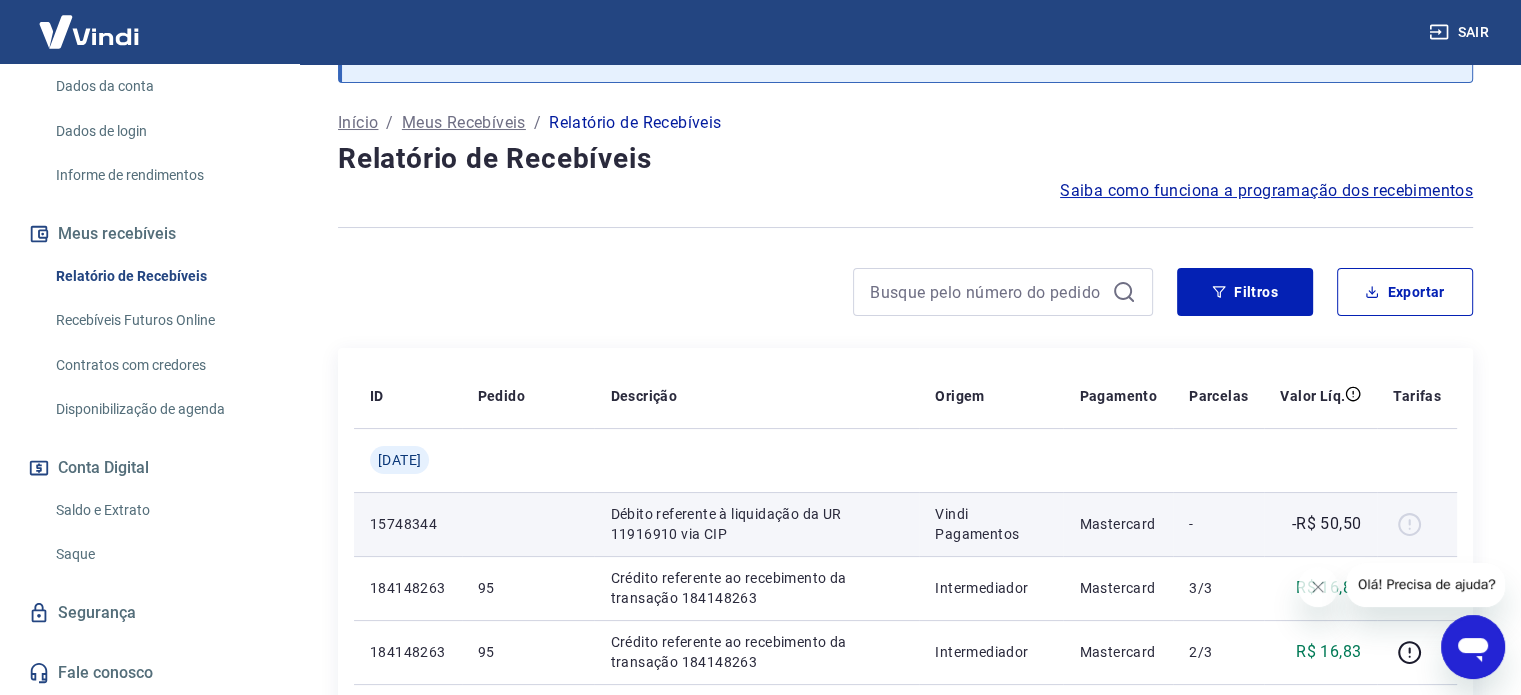 scroll, scrollTop: 0, scrollLeft: 0, axis: both 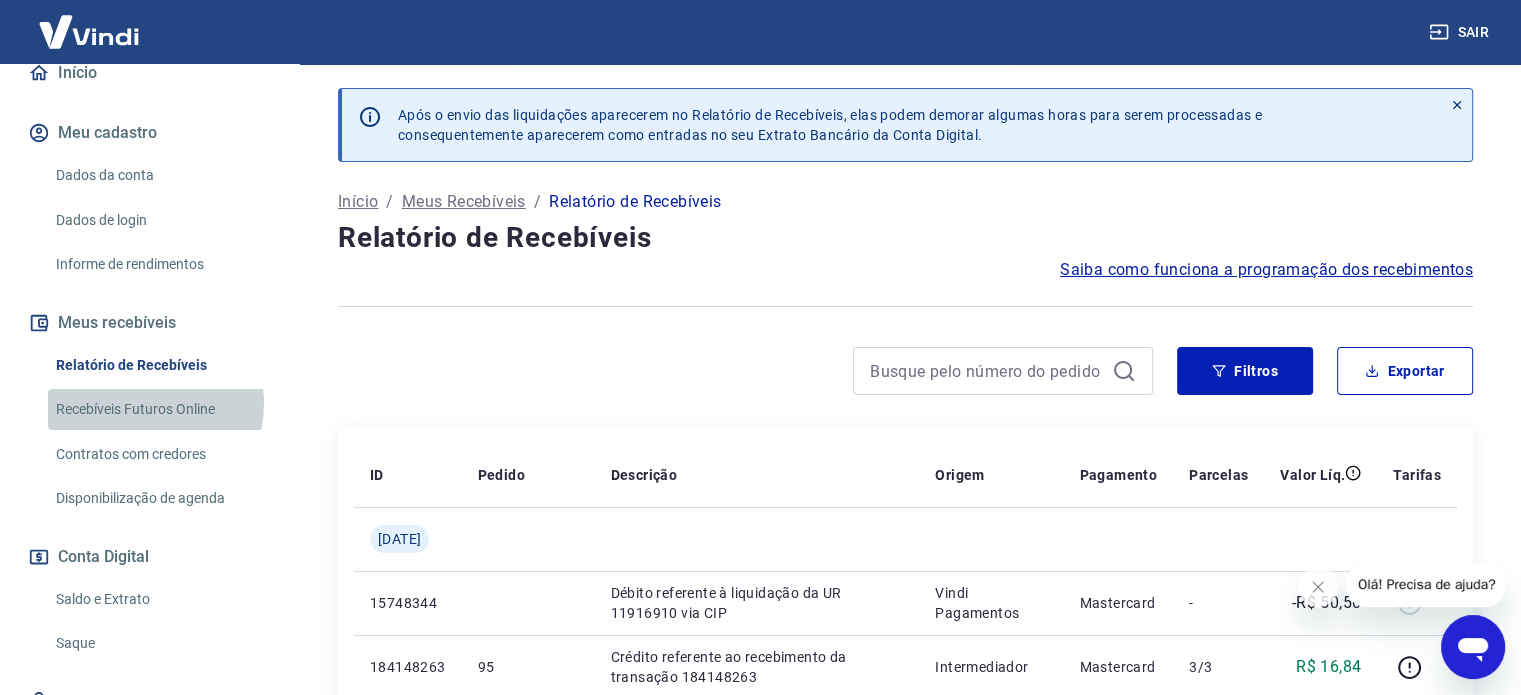 click on "Recebíveis Futuros Online" at bounding box center [161, 409] 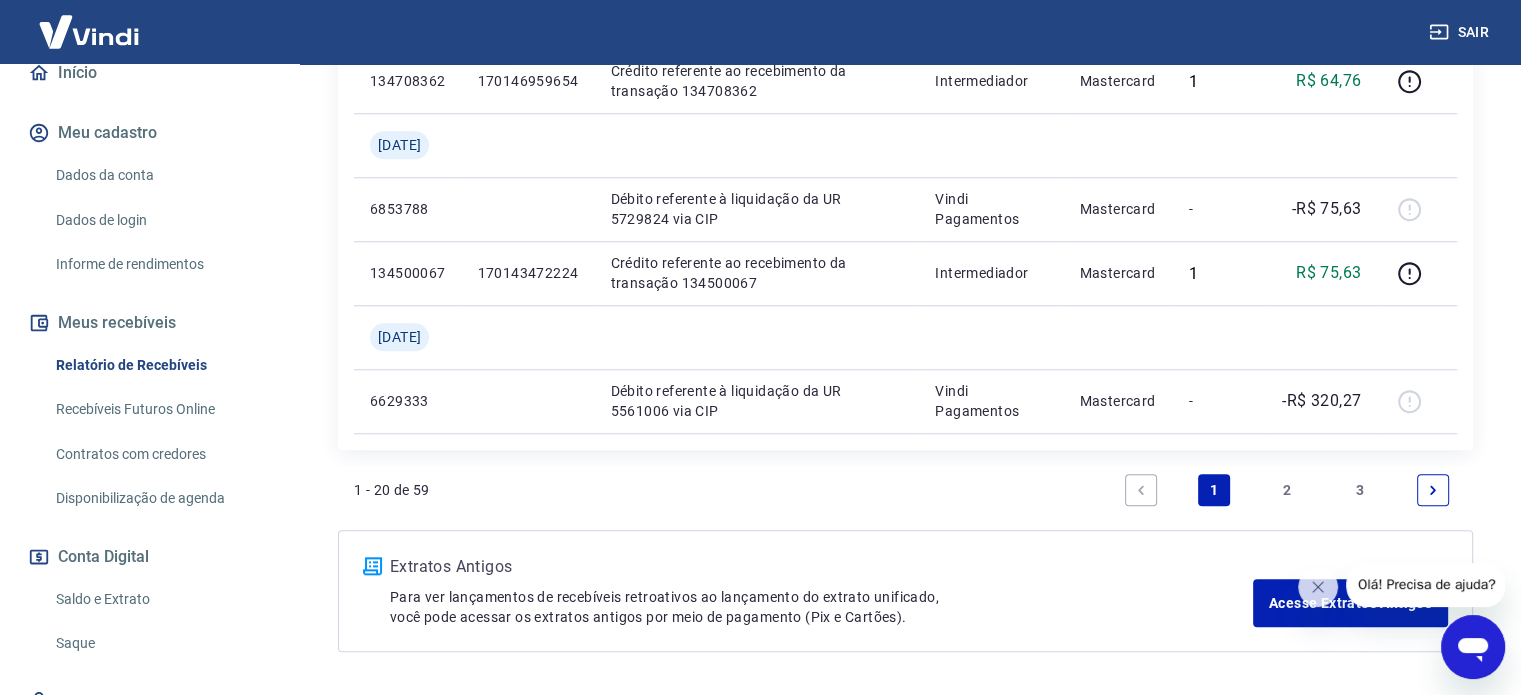 scroll, scrollTop: 1895, scrollLeft: 0, axis: vertical 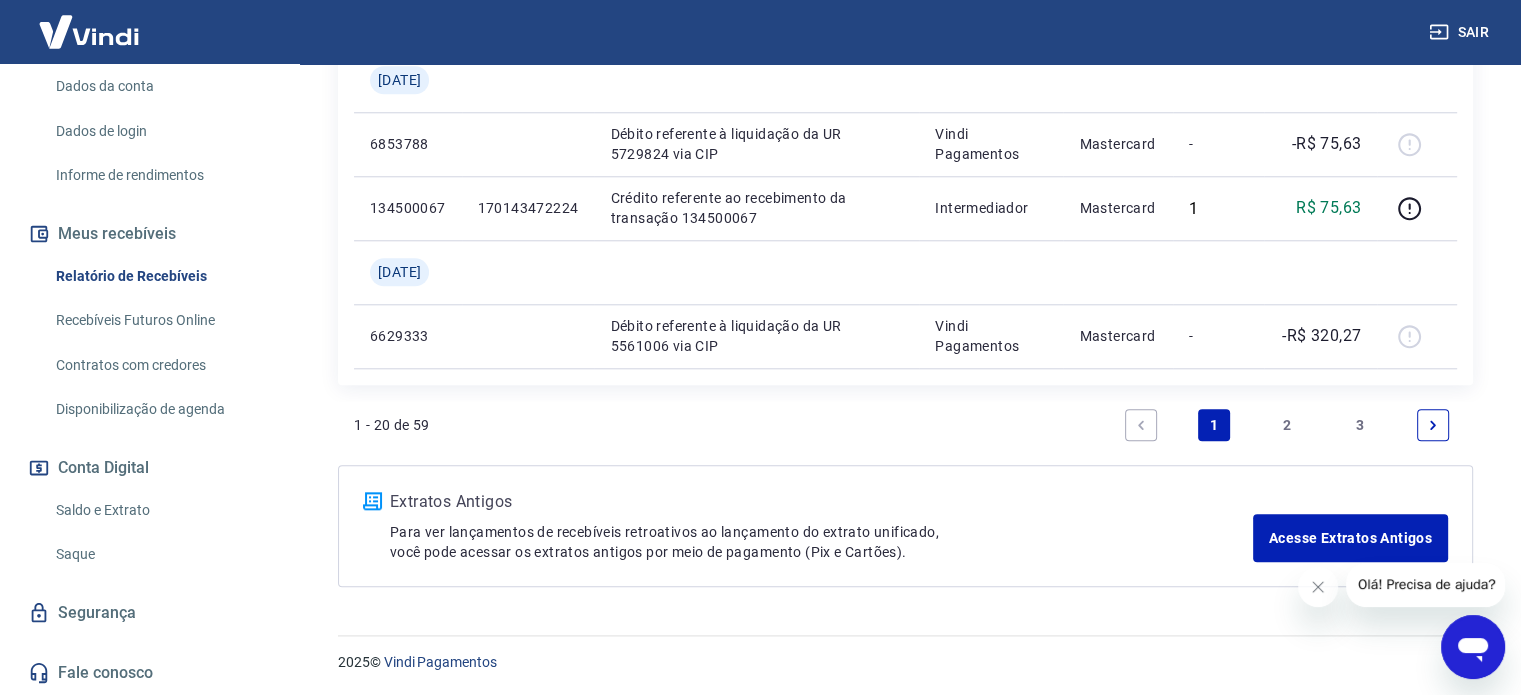 click 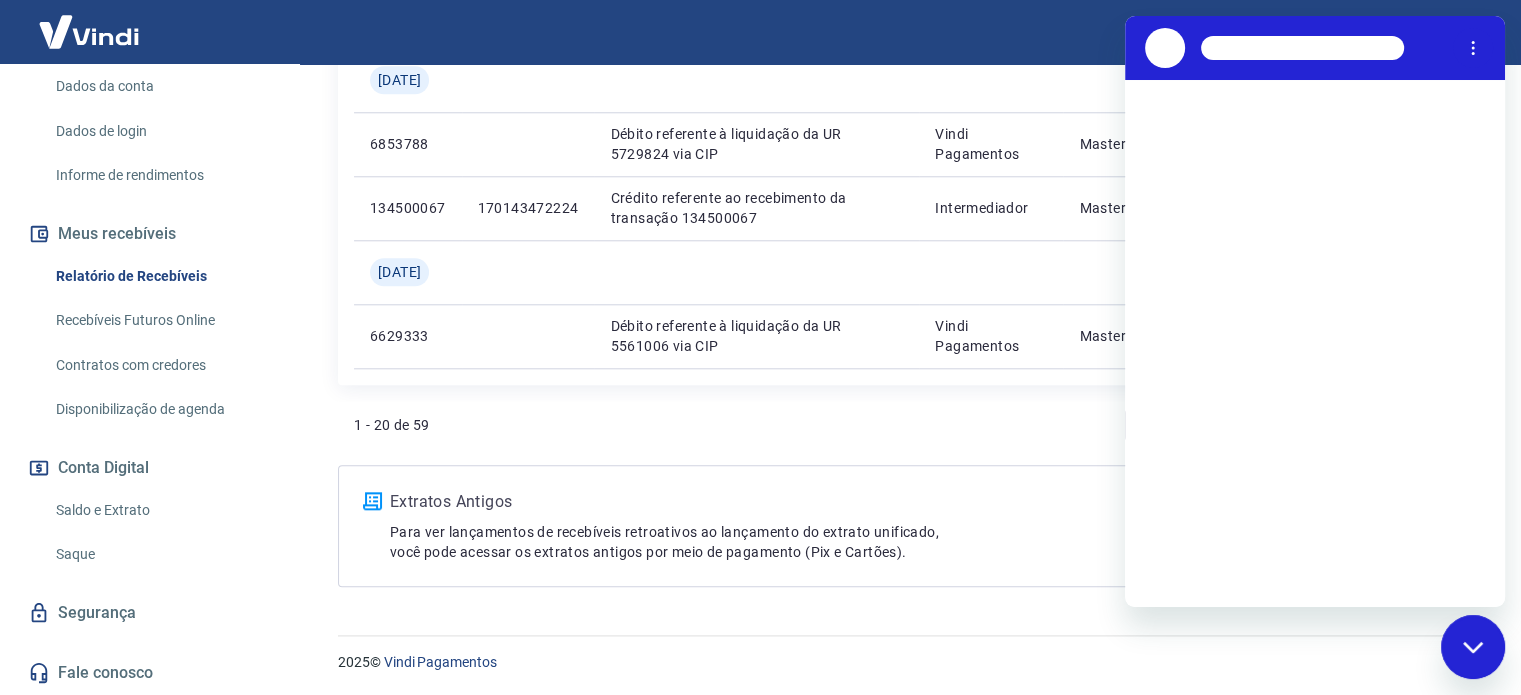 scroll, scrollTop: 0, scrollLeft: 0, axis: both 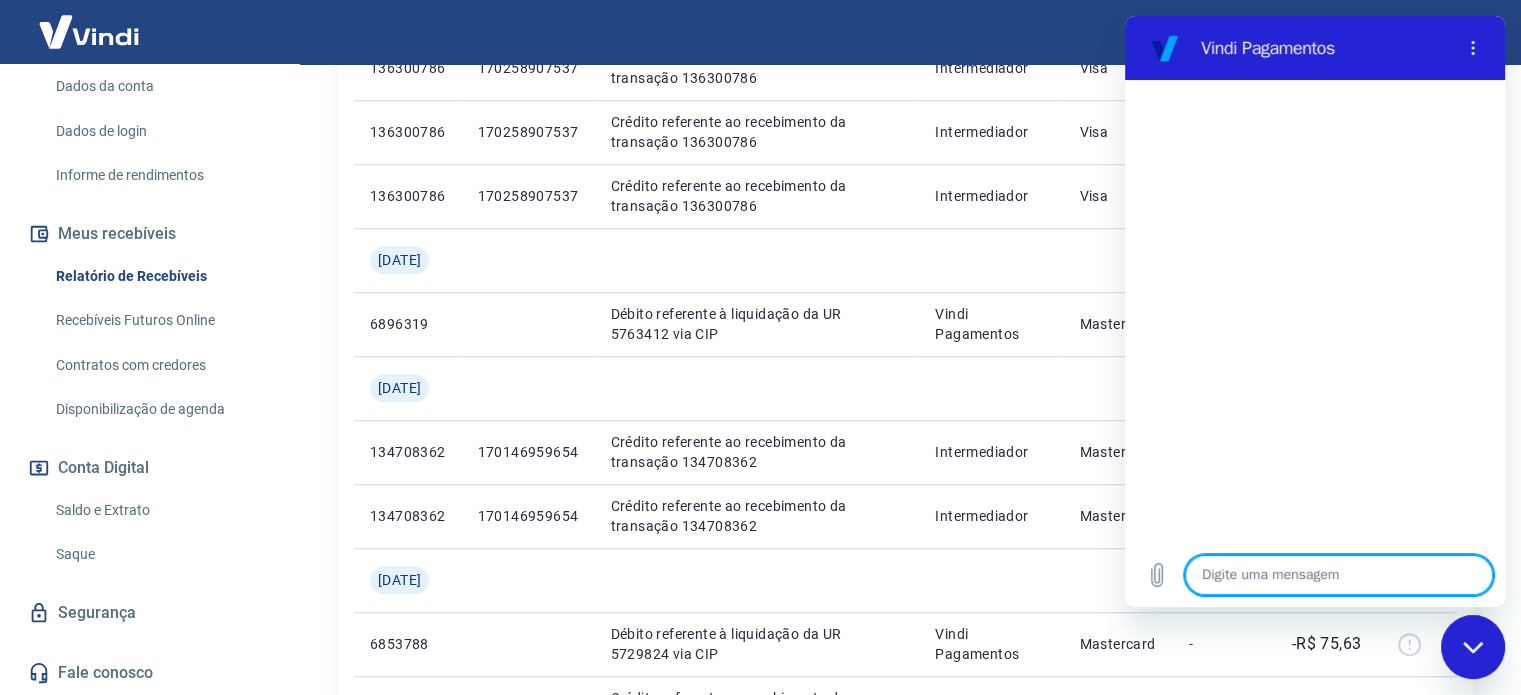 click at bounding box center (1339, 575) 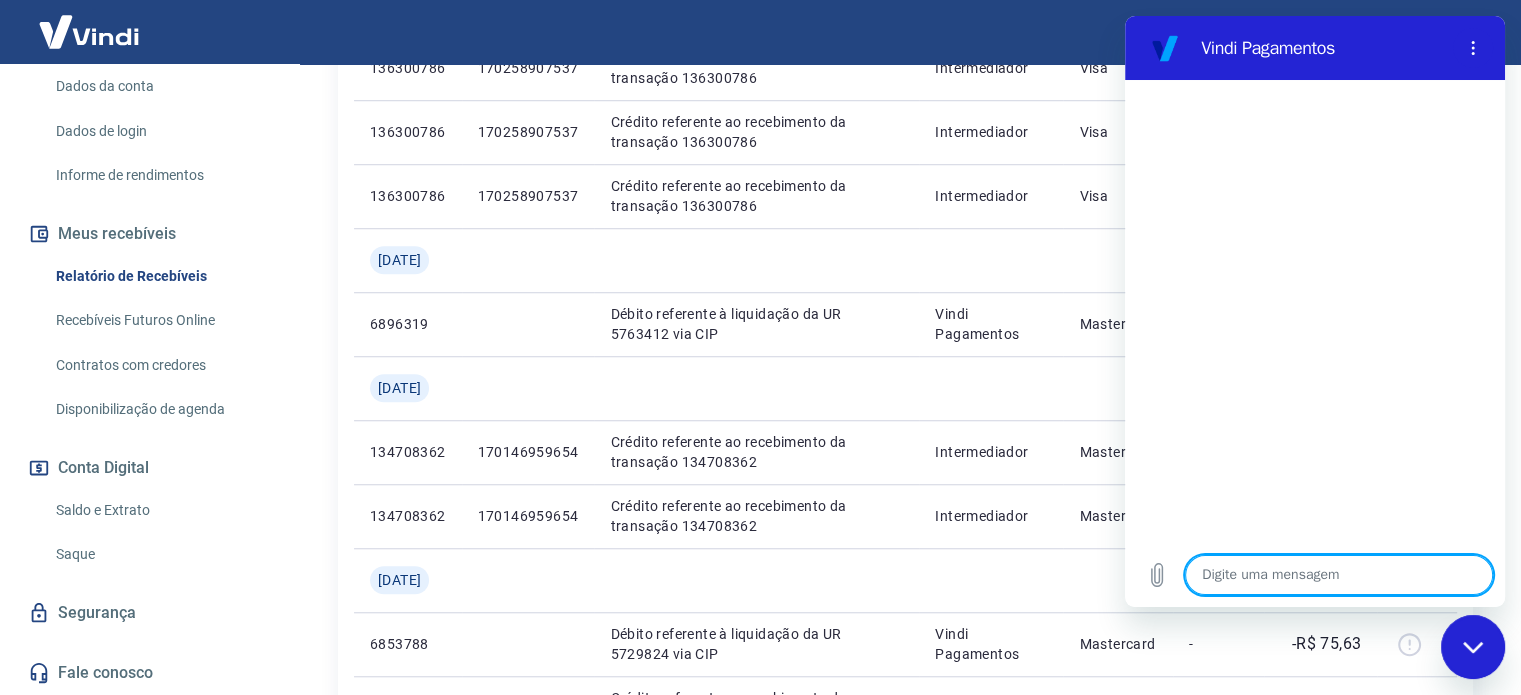 type on "o" 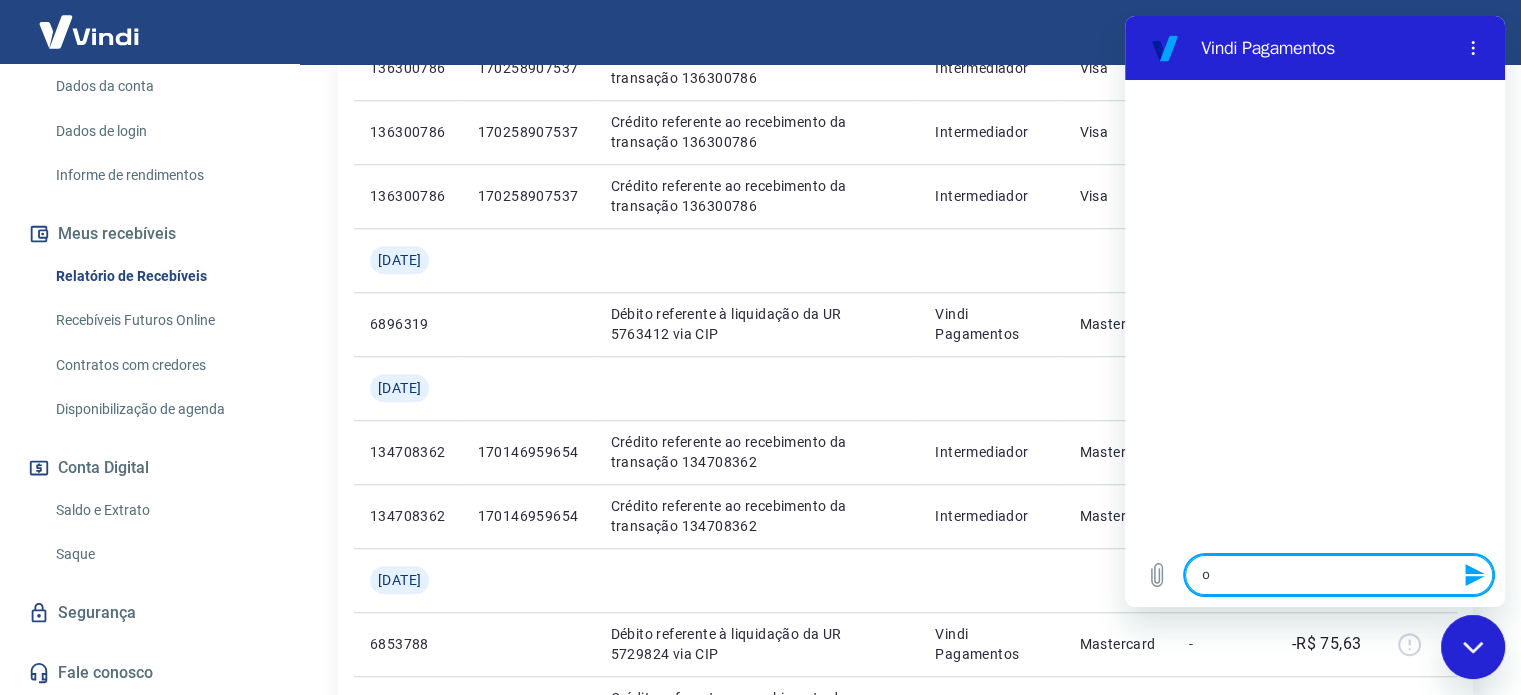 type on "ol" 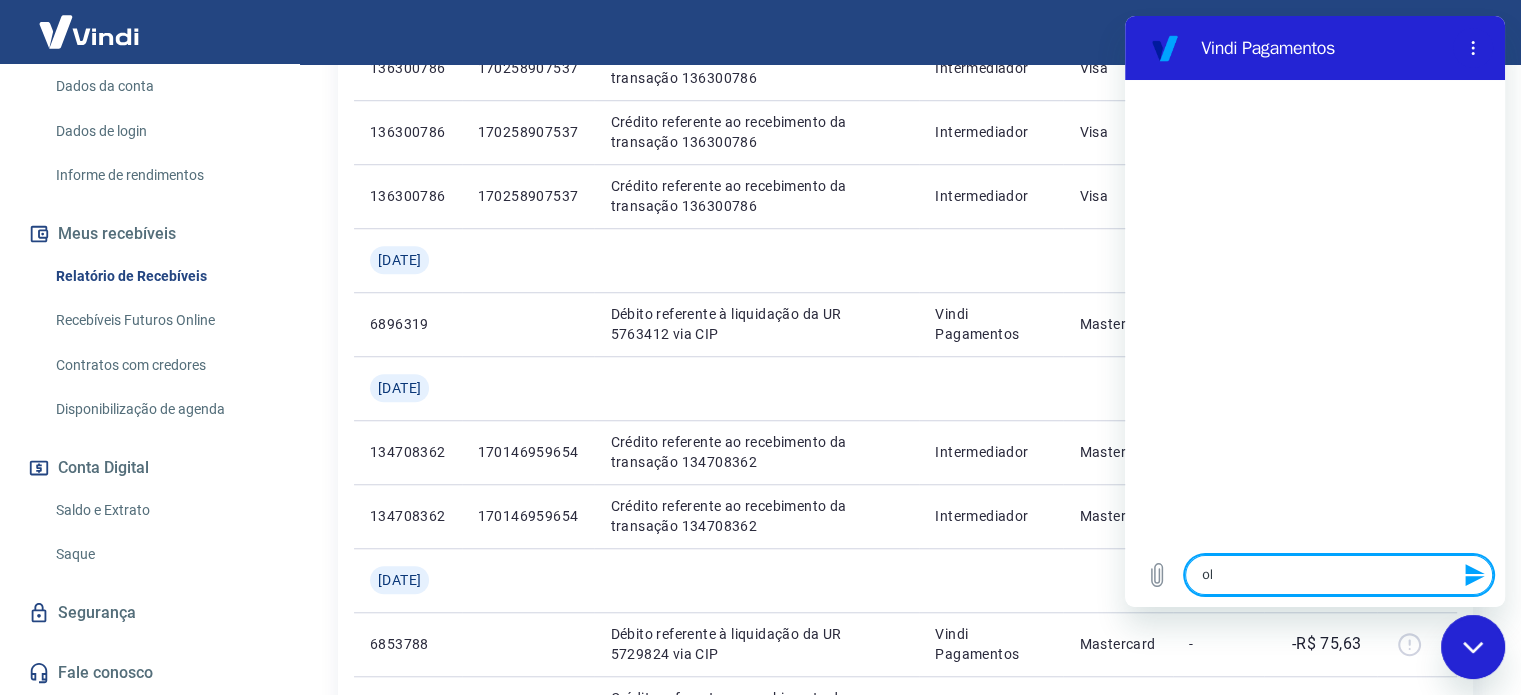 type on "ola" 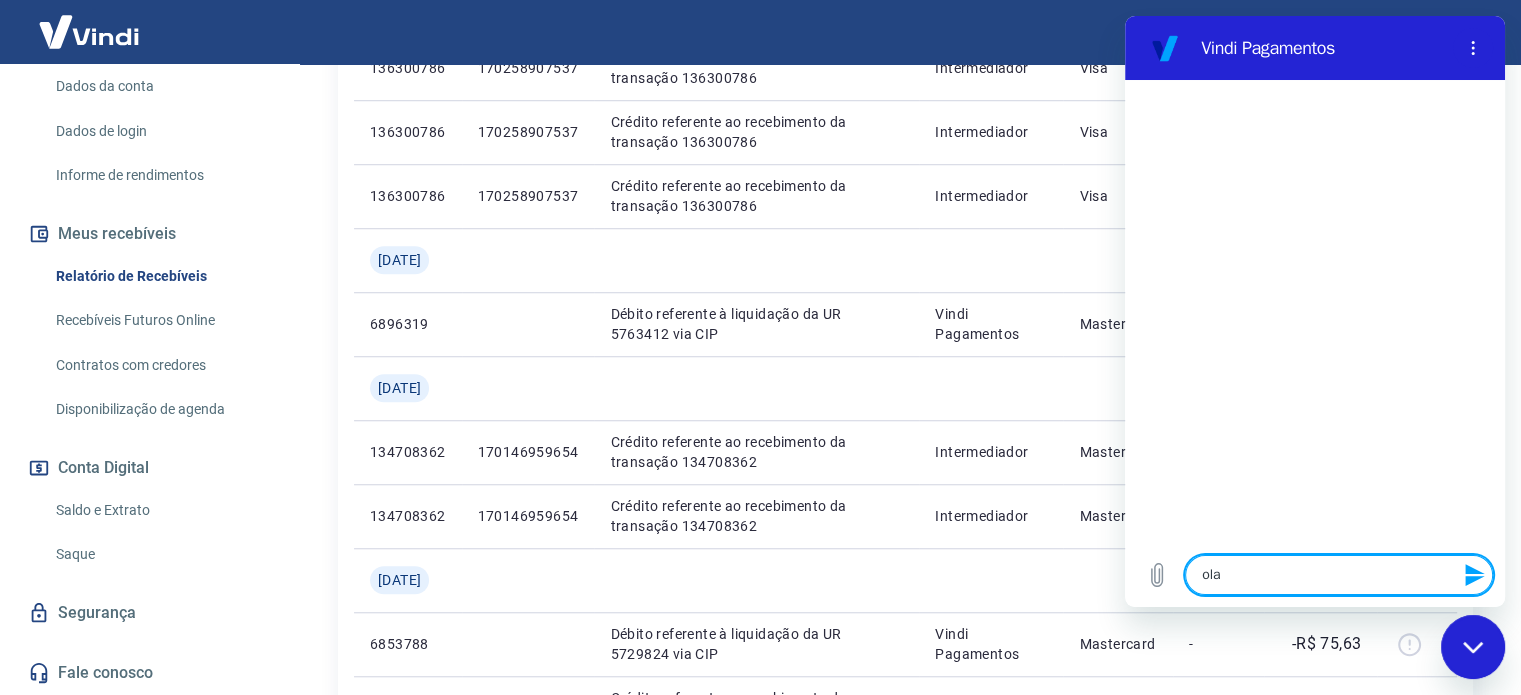 type 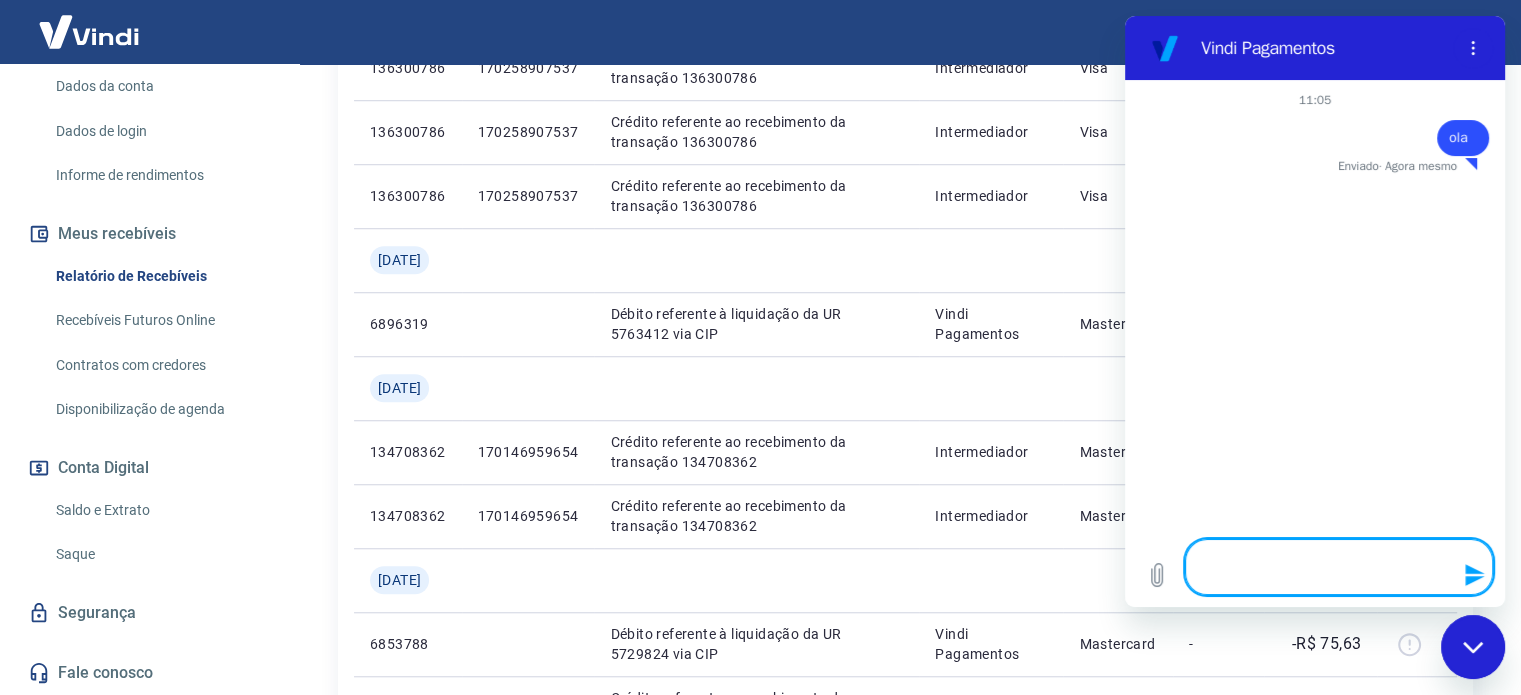 type on "x" 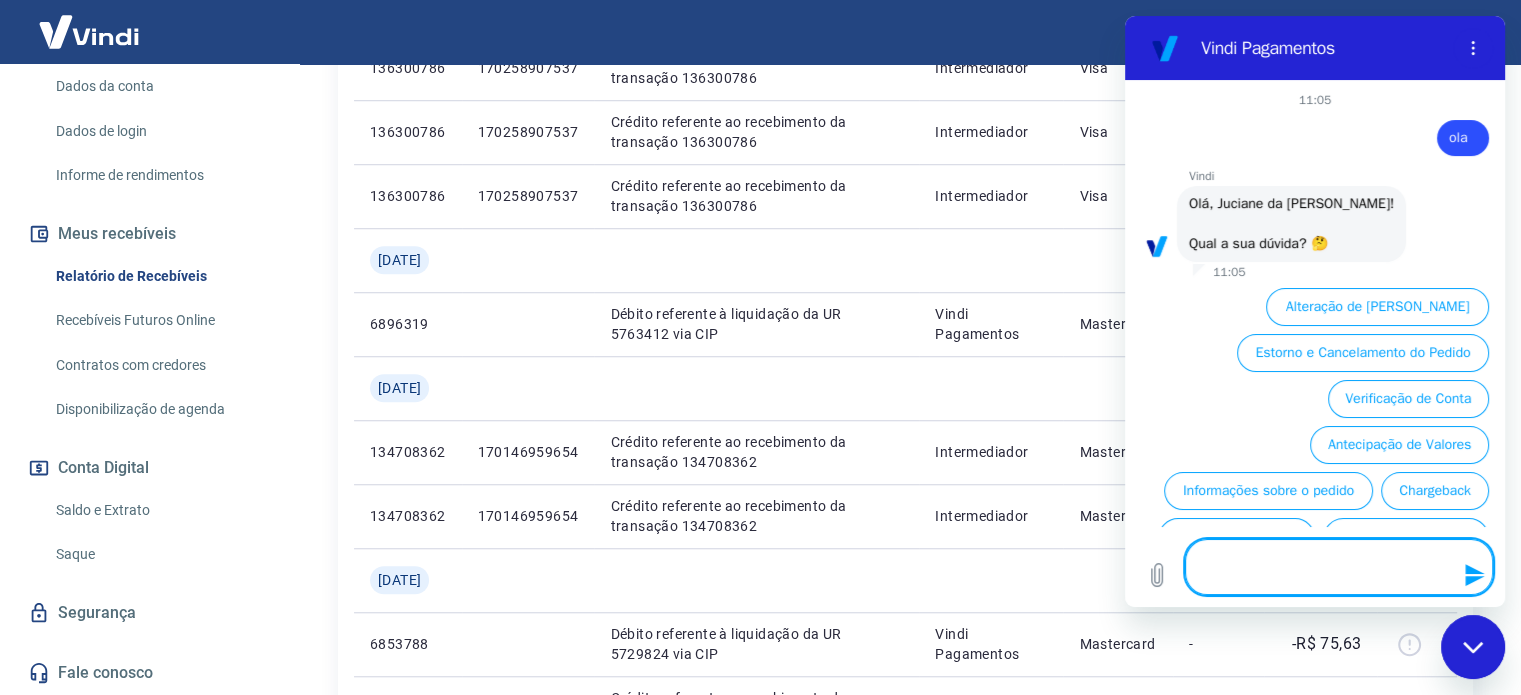 scroll, scrollTop: 122, scrollLeft: 0, axis: vertical 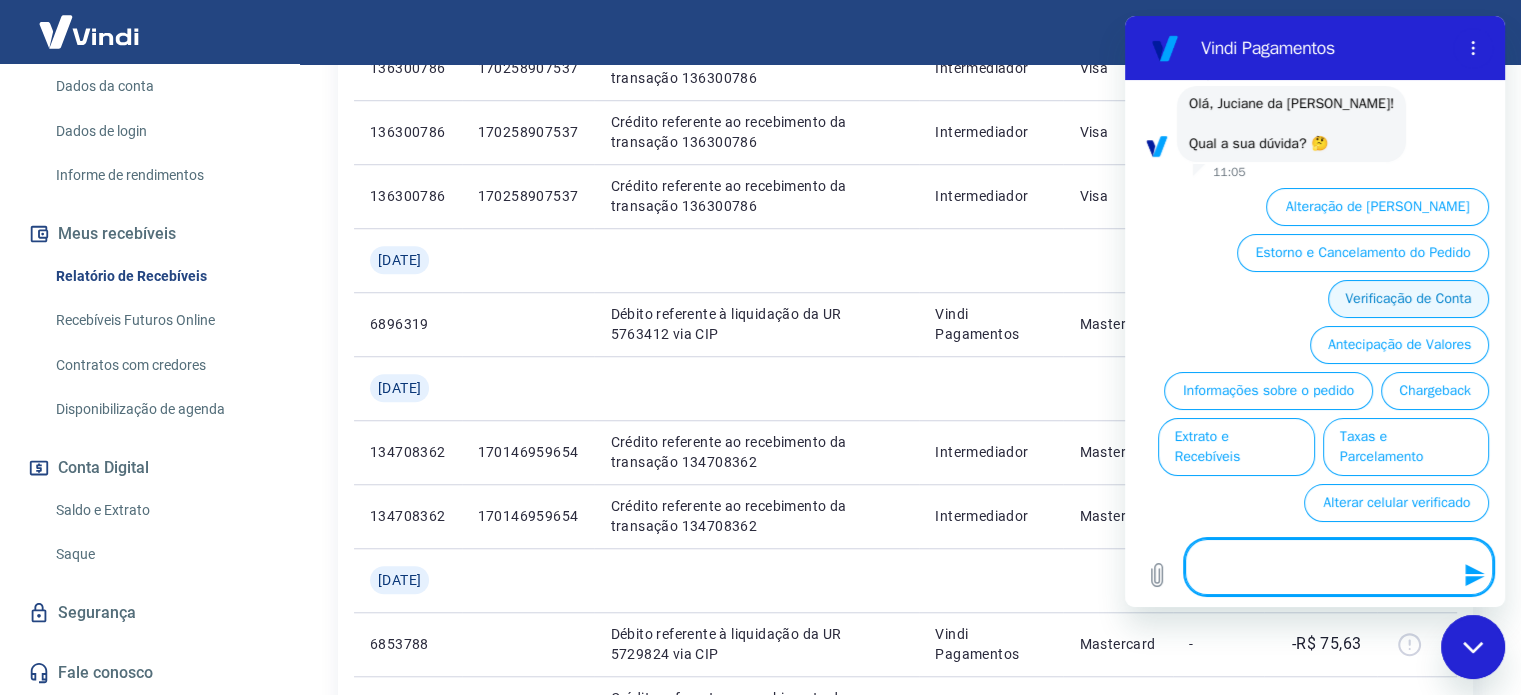 type 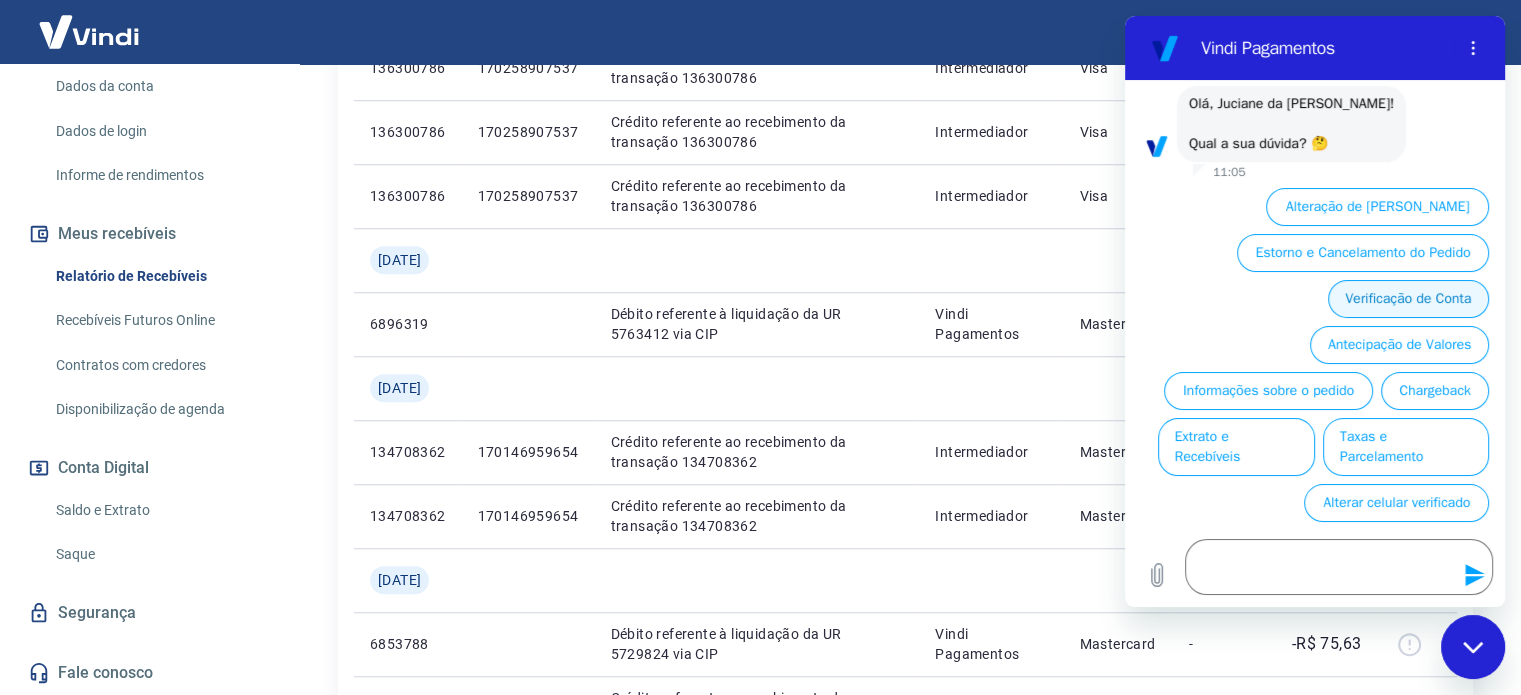 click on "Verificação de Conta" at bounding box center [1408, 299] 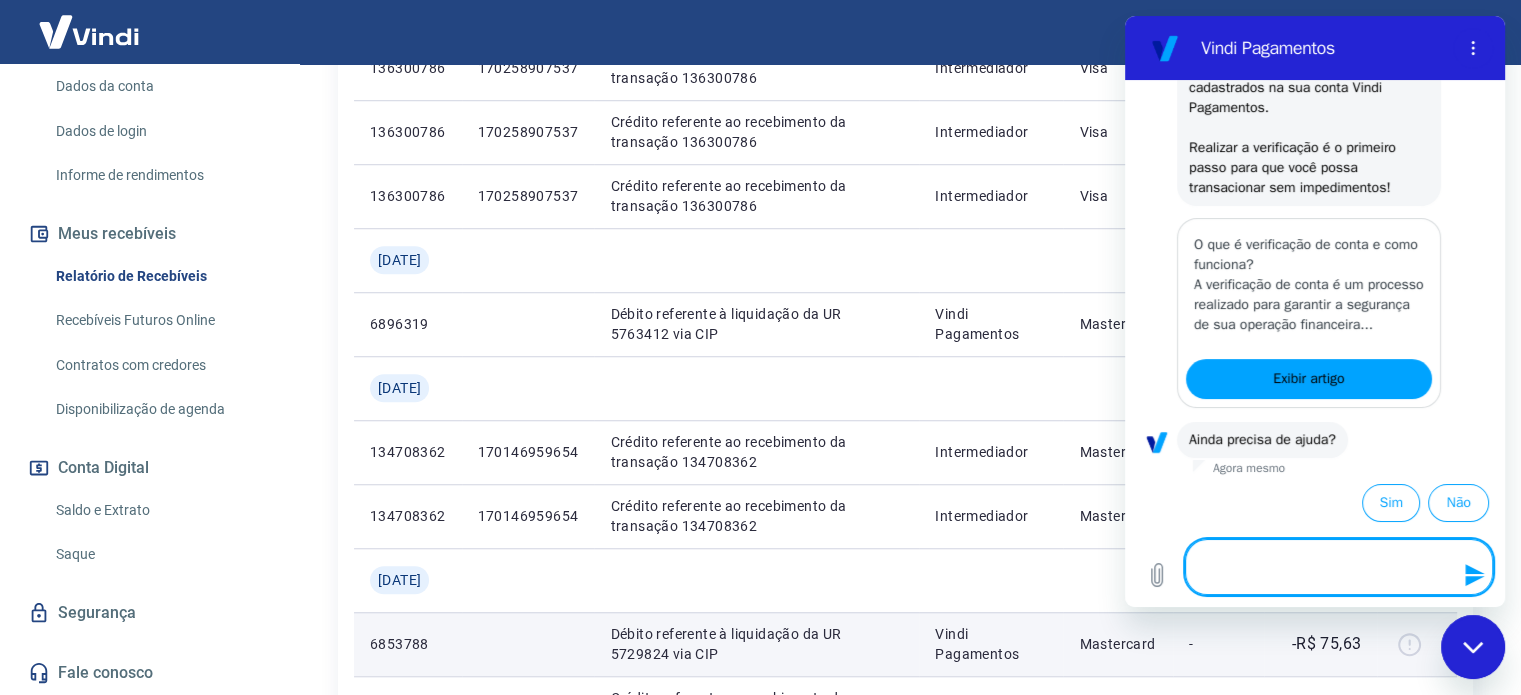 scroll, scrollTop: 368, scrollLeft: 0, axis: vertical 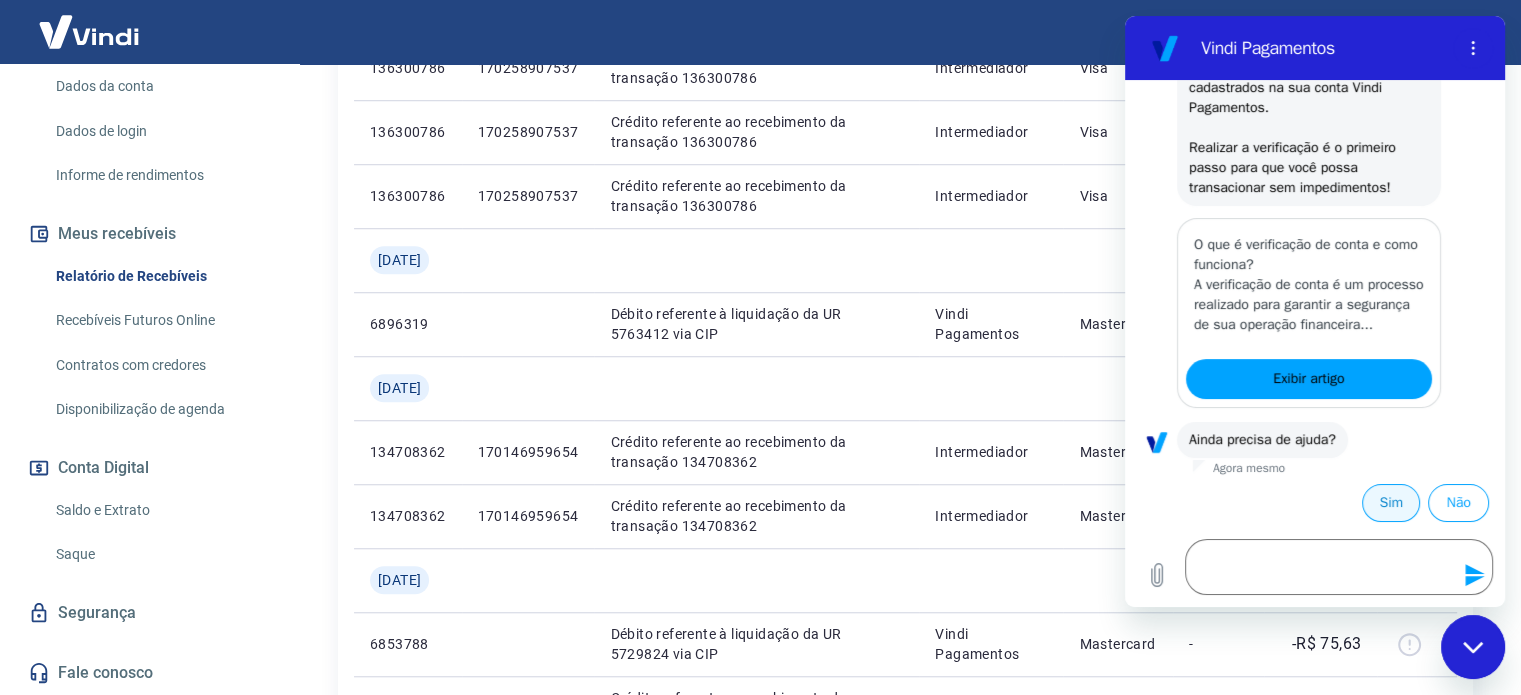 click on "Sim" at bounding box center (1391, 503) 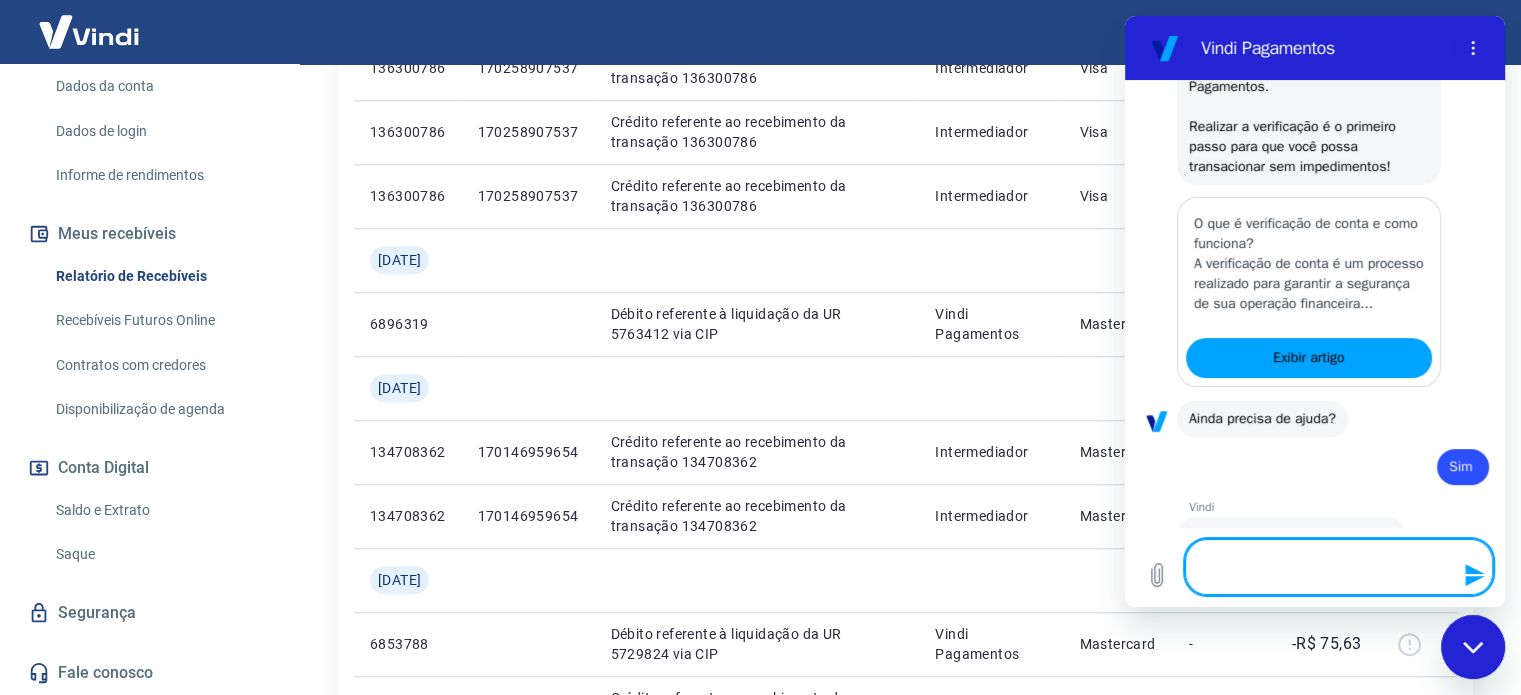 type on "x" 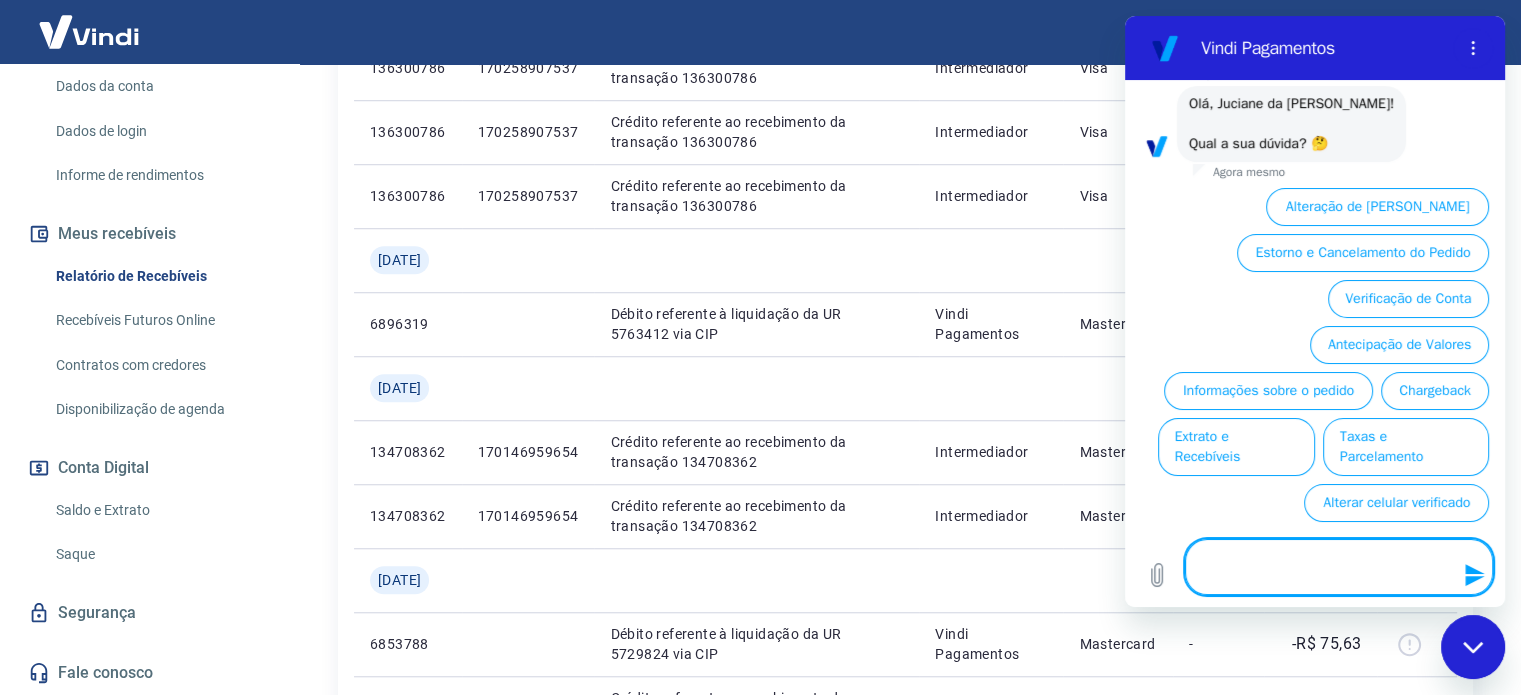 scroll, scrollTop: 842, scrollLeft: 0, axis: vertical 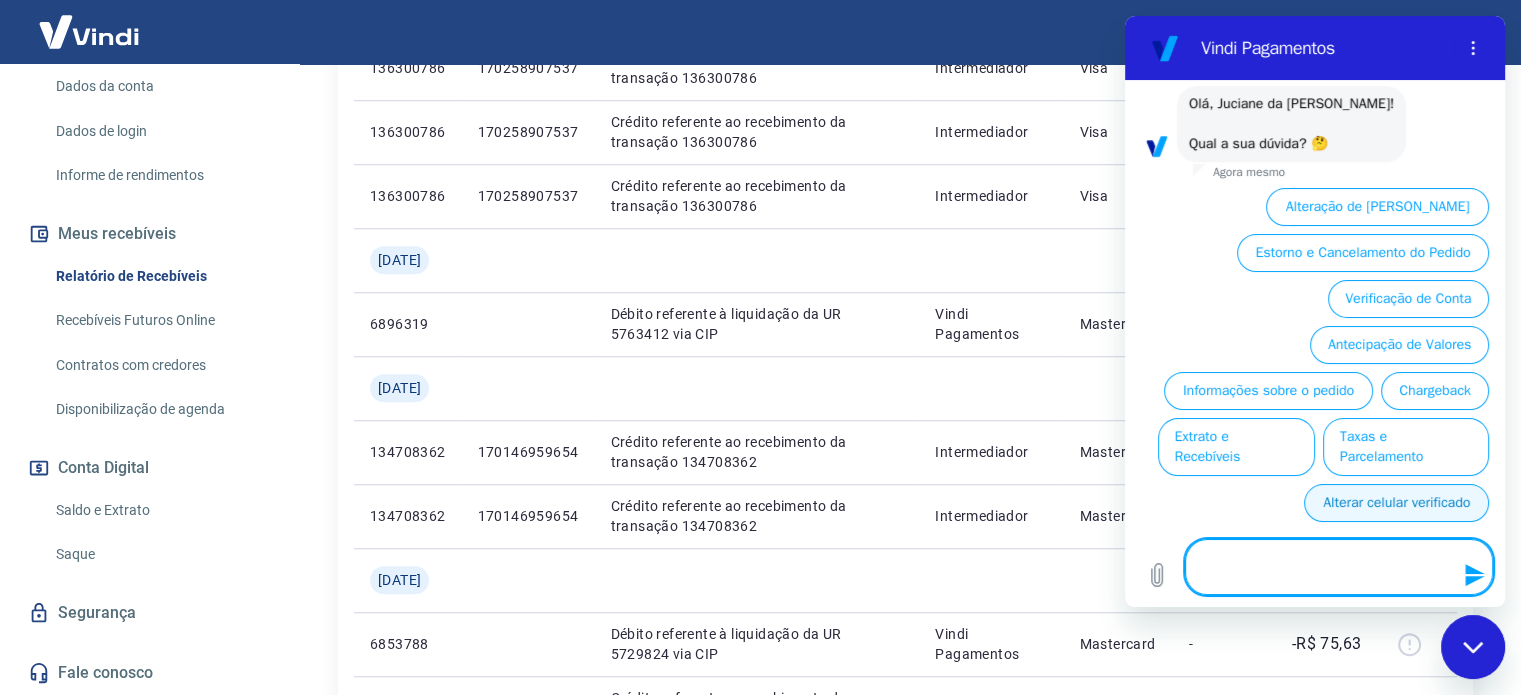type on "a" 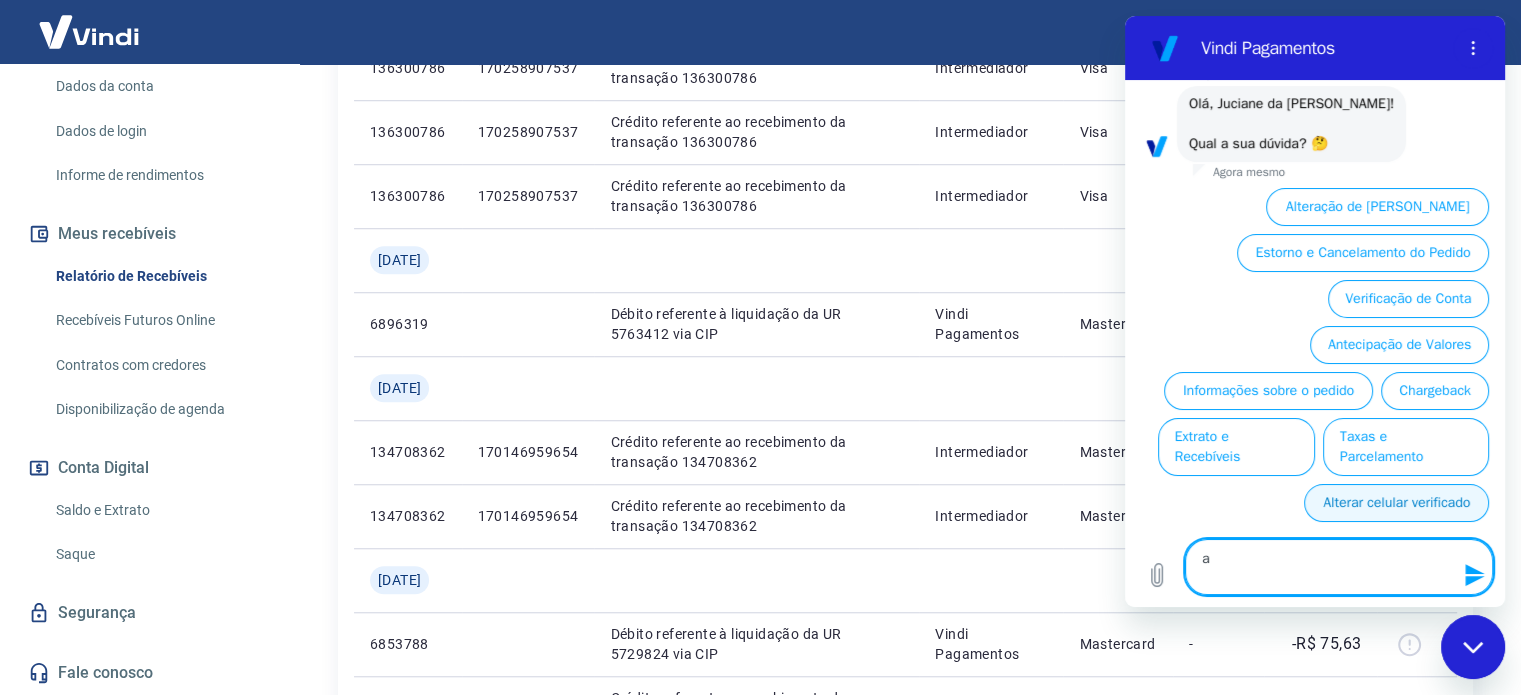 type on "ap" 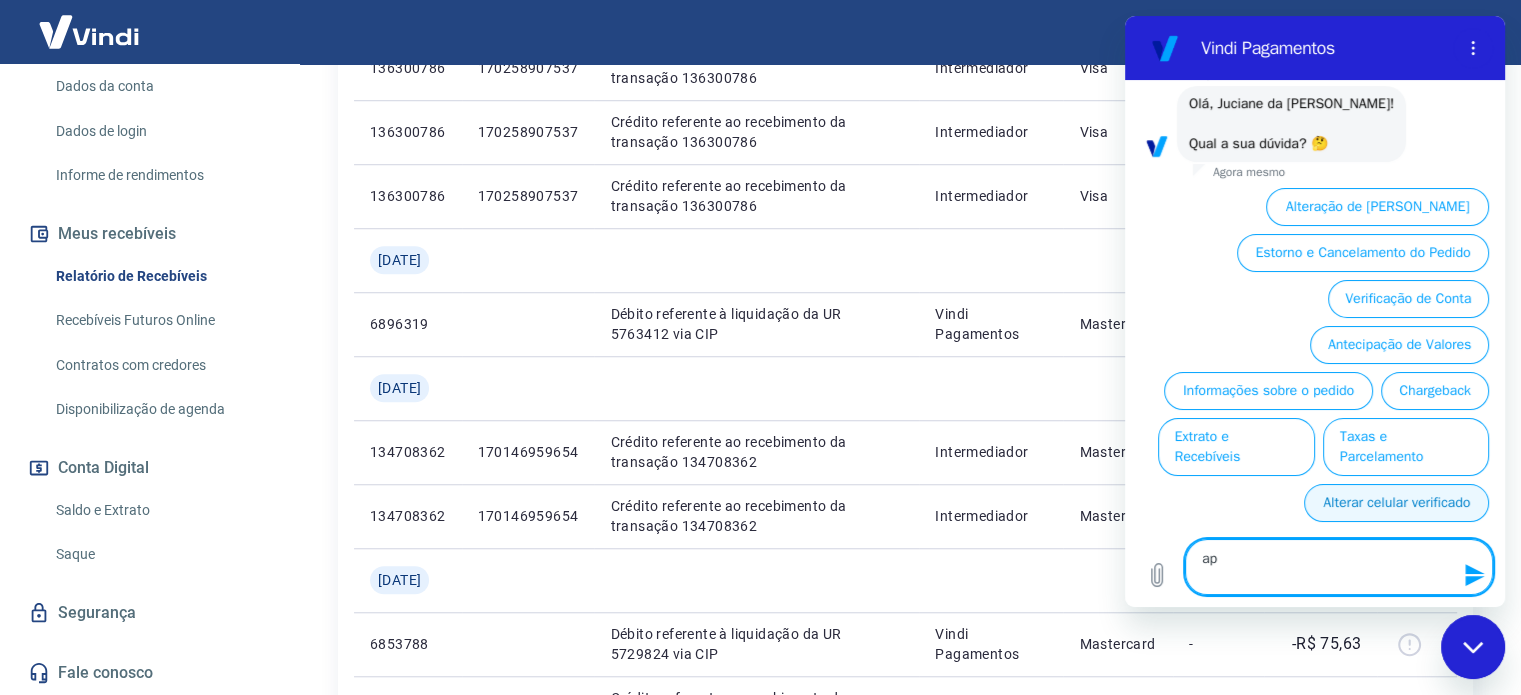 type on "app" 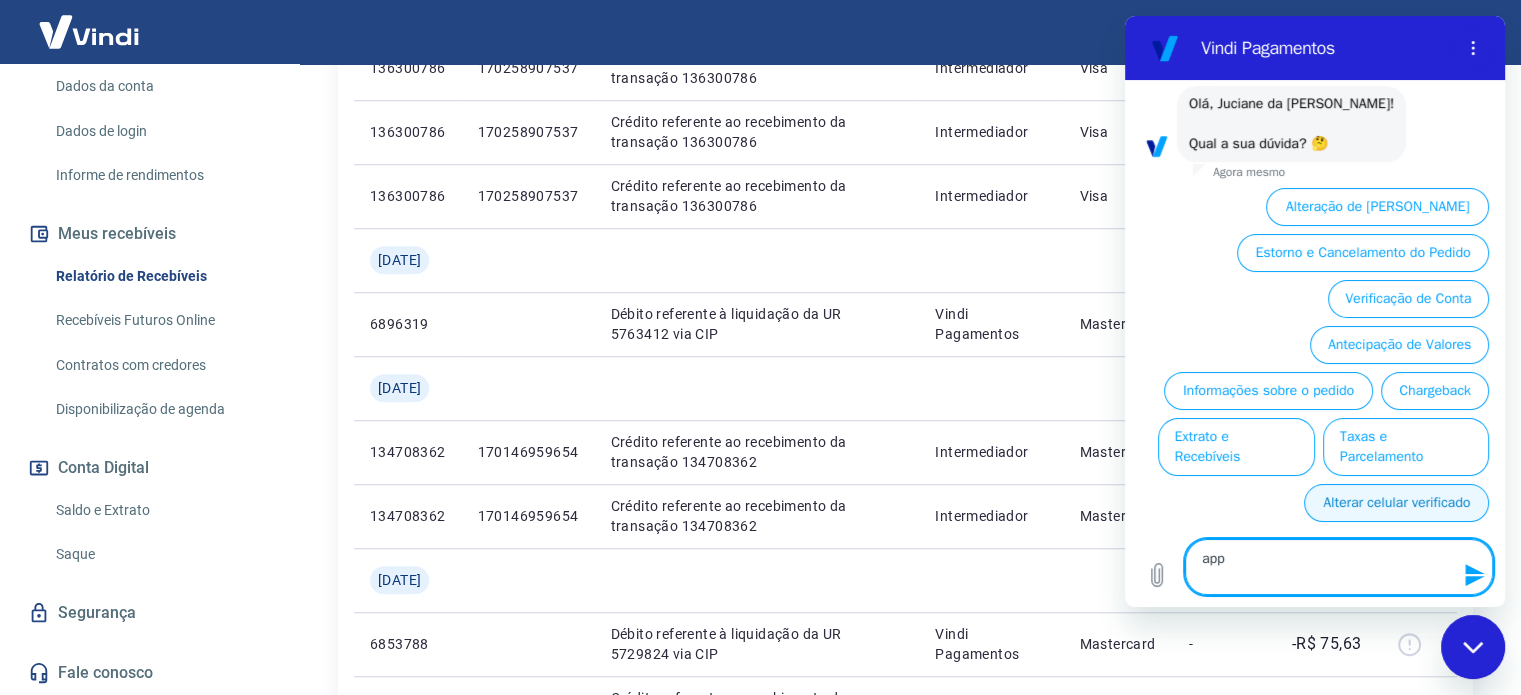 type 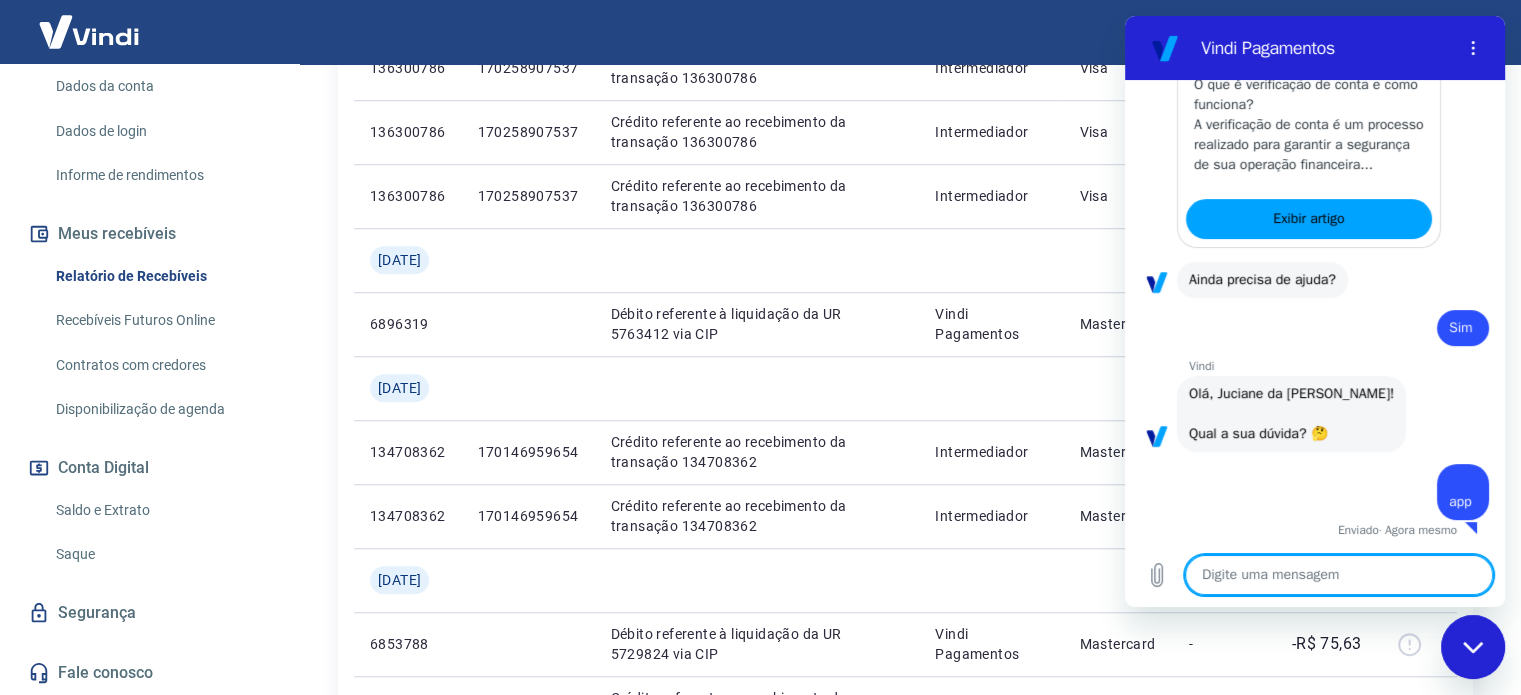 type on "x" 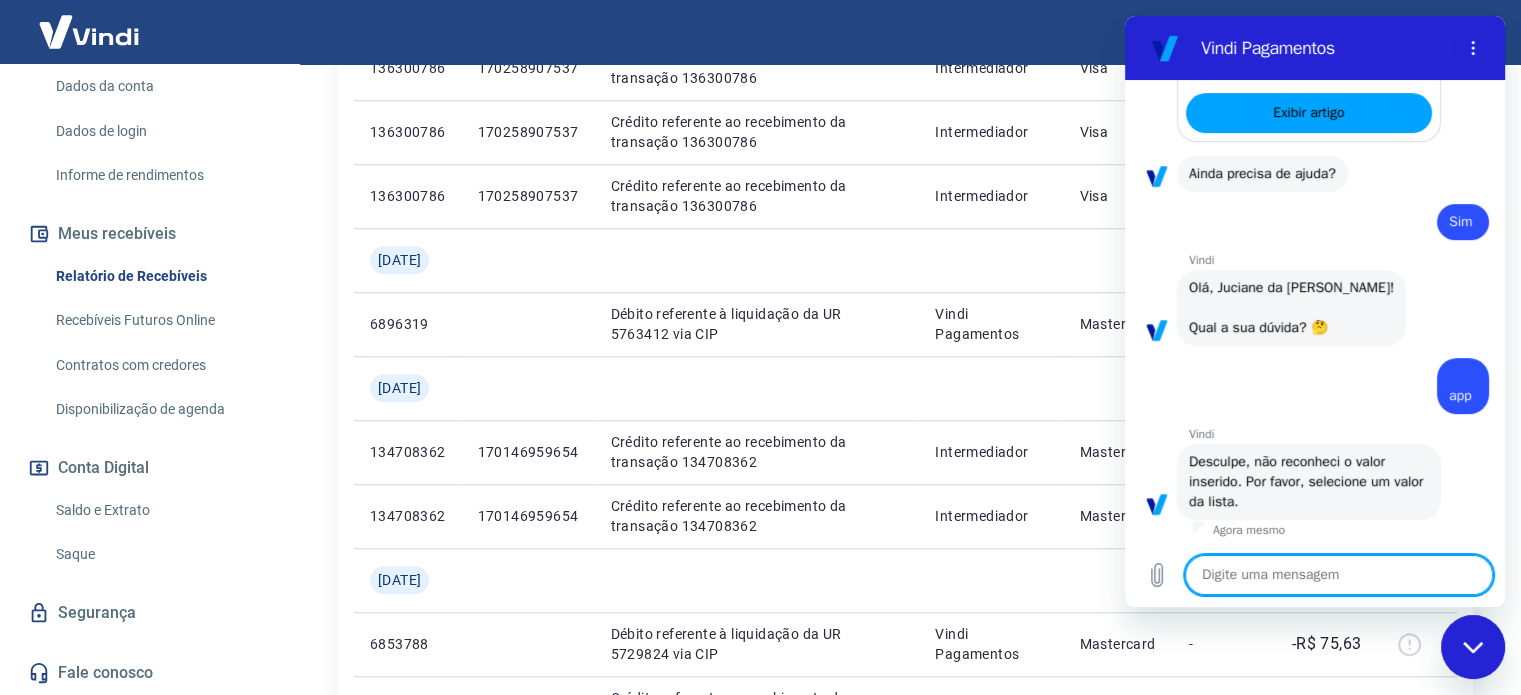 scroll, scrollTop: 635, scrollLeft: 0, axis: vertical 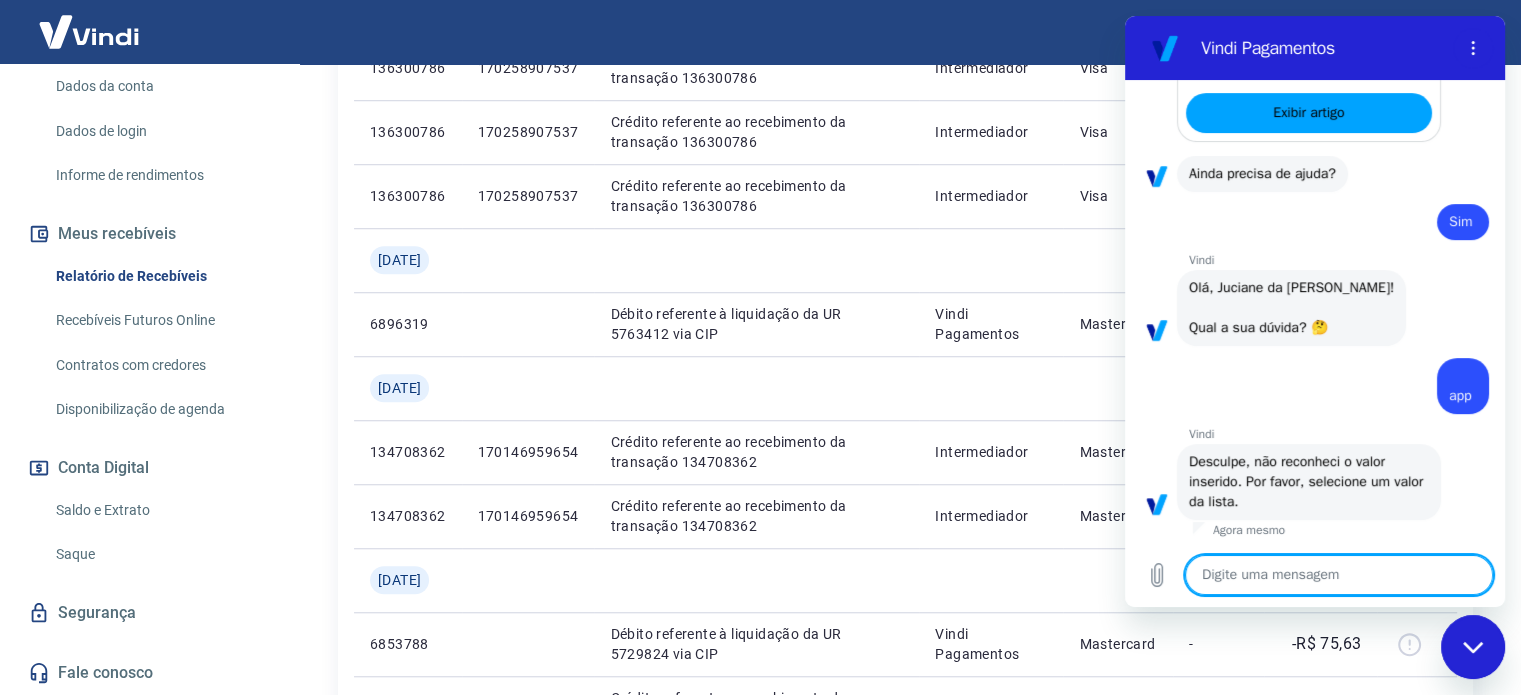 type on "a" 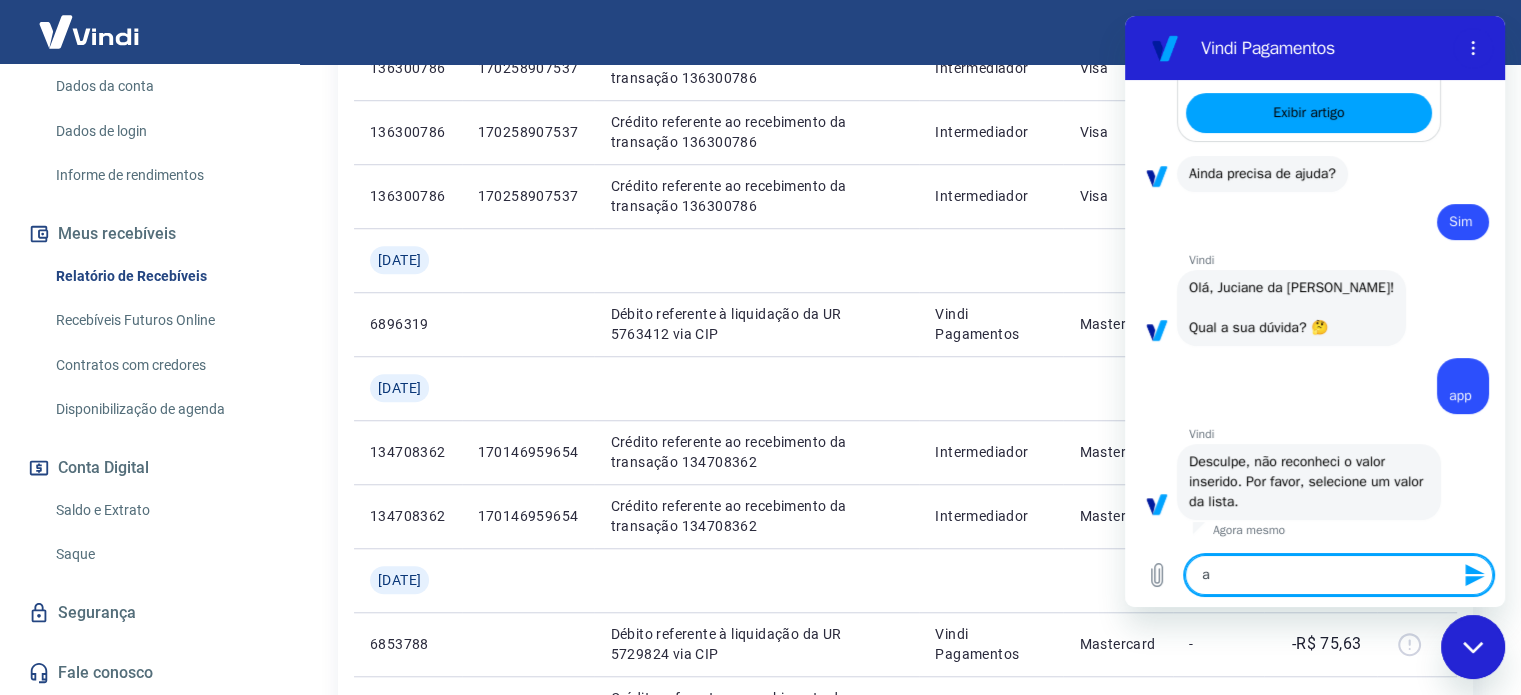 type on "at" 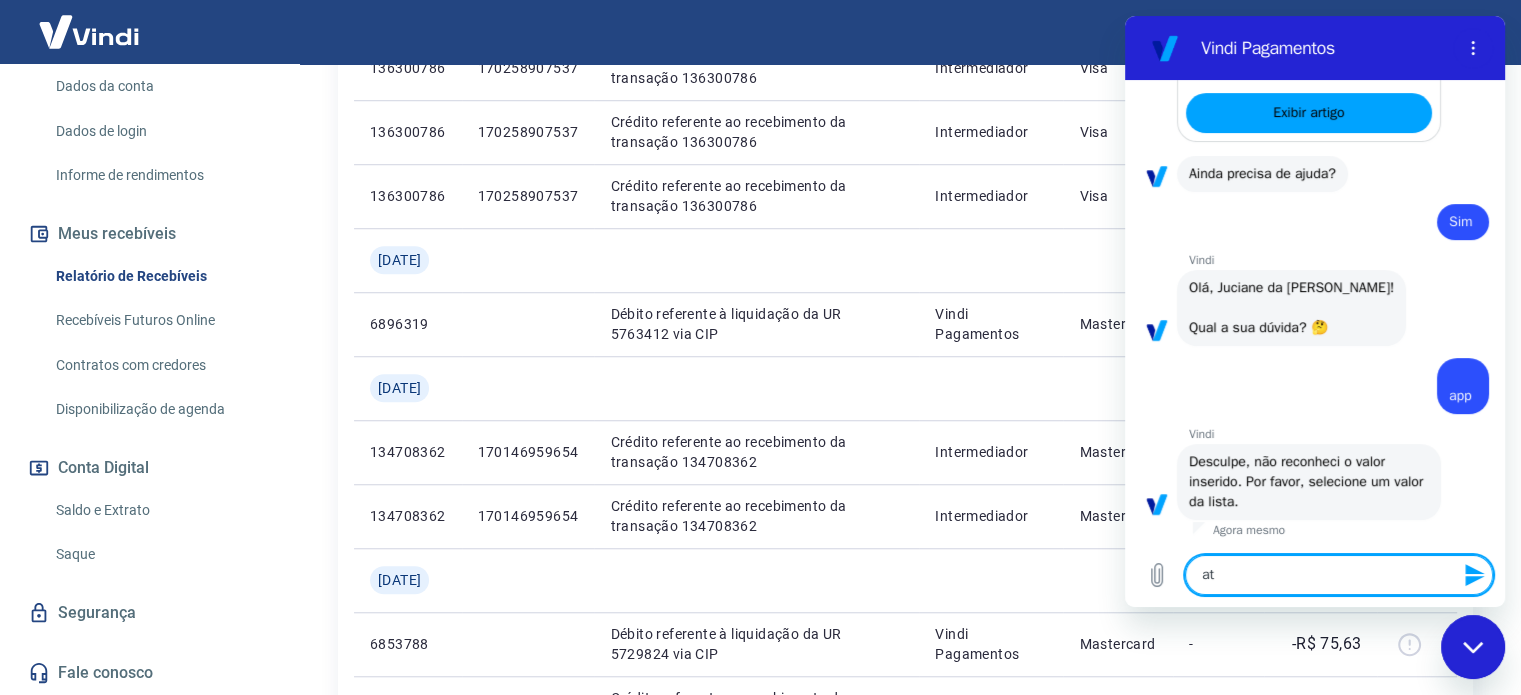 type on "ate" 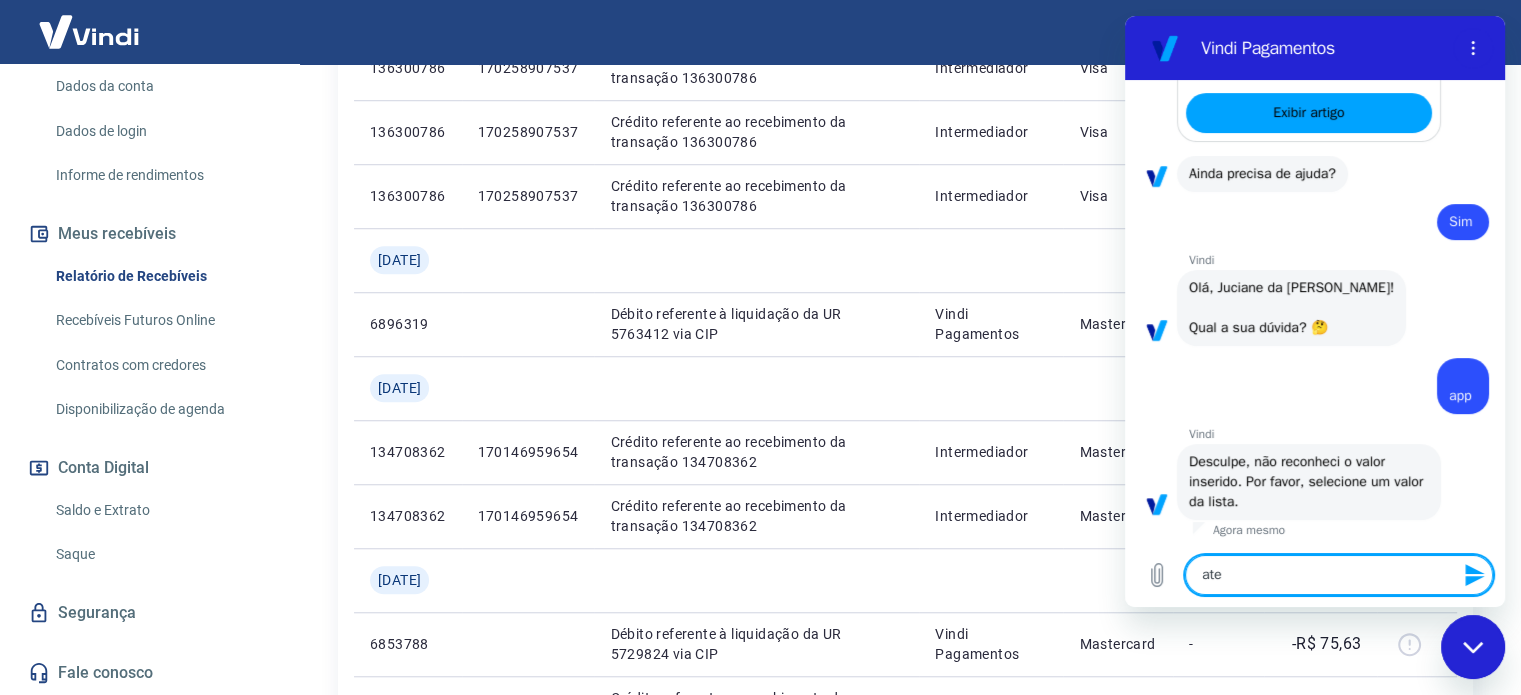 type on "x" 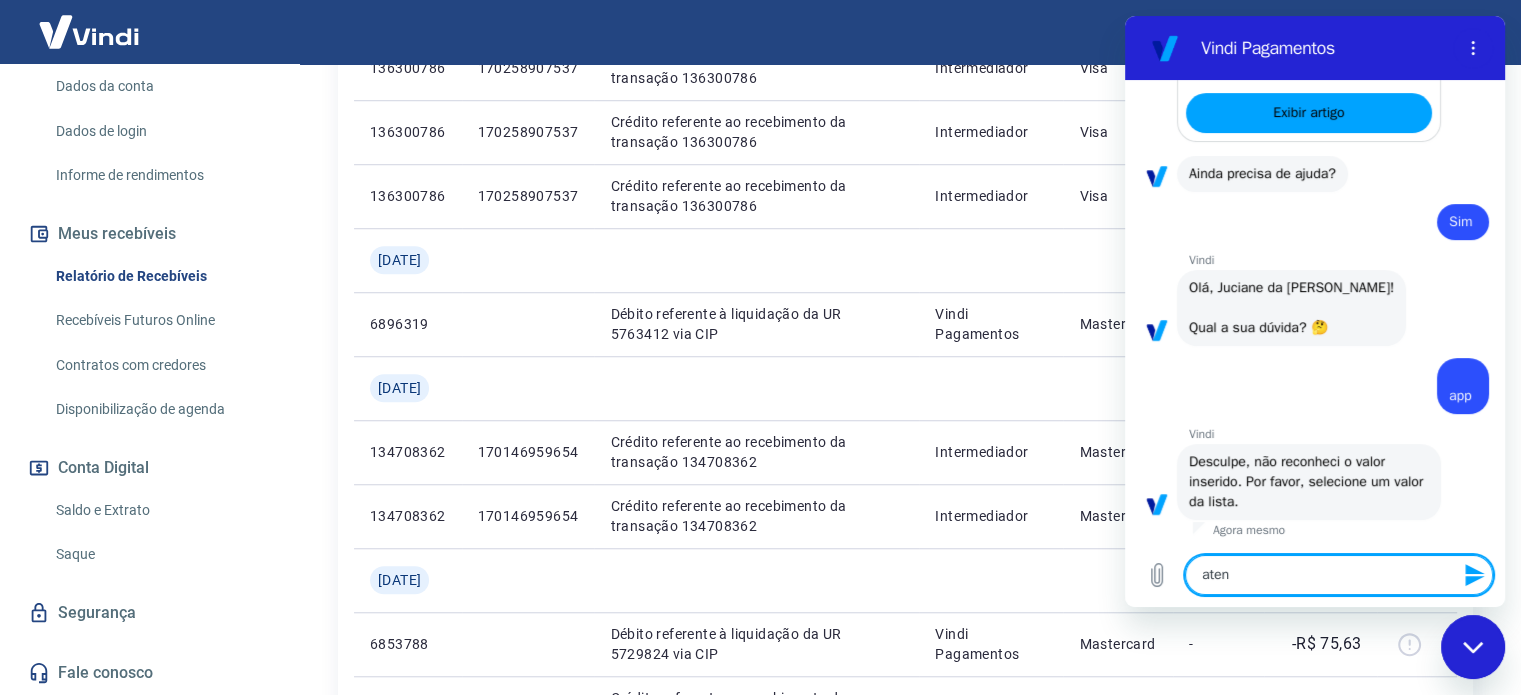type on "atend" 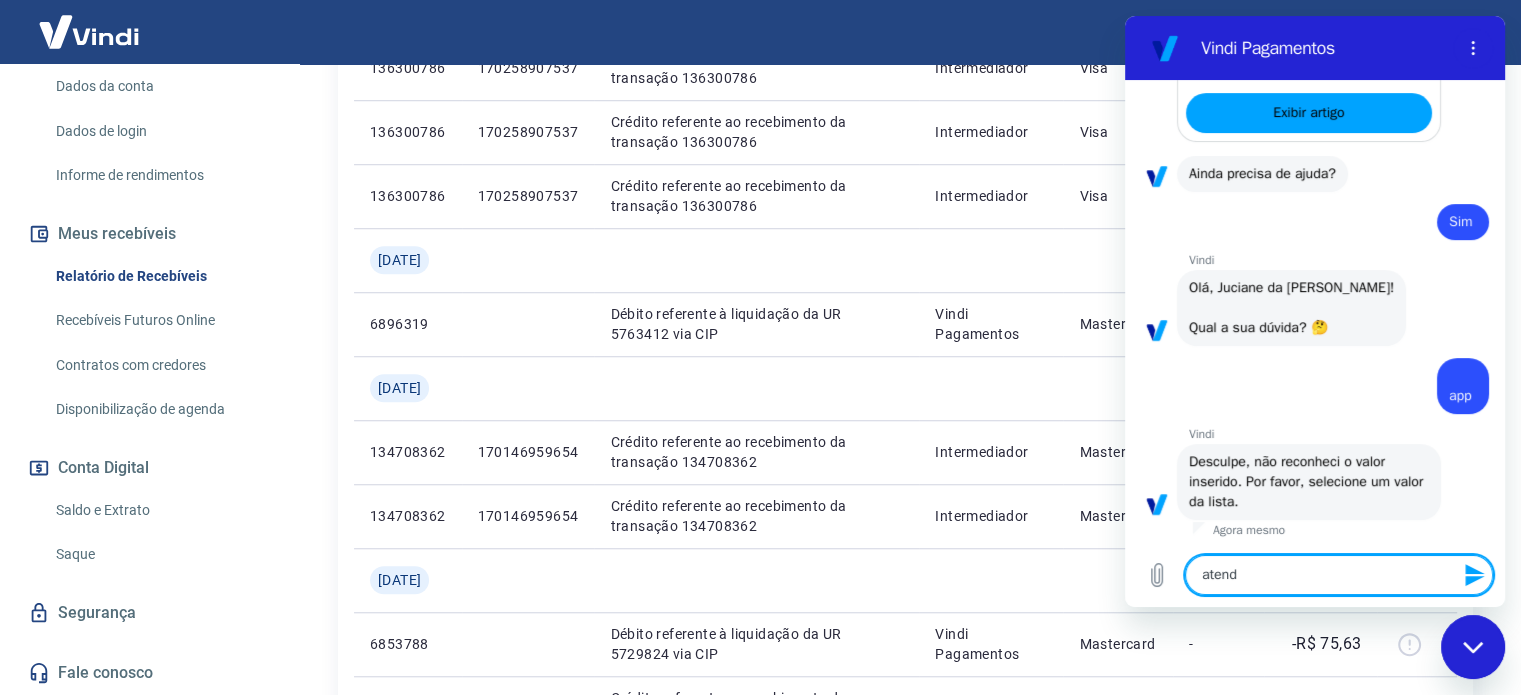 type on "x" 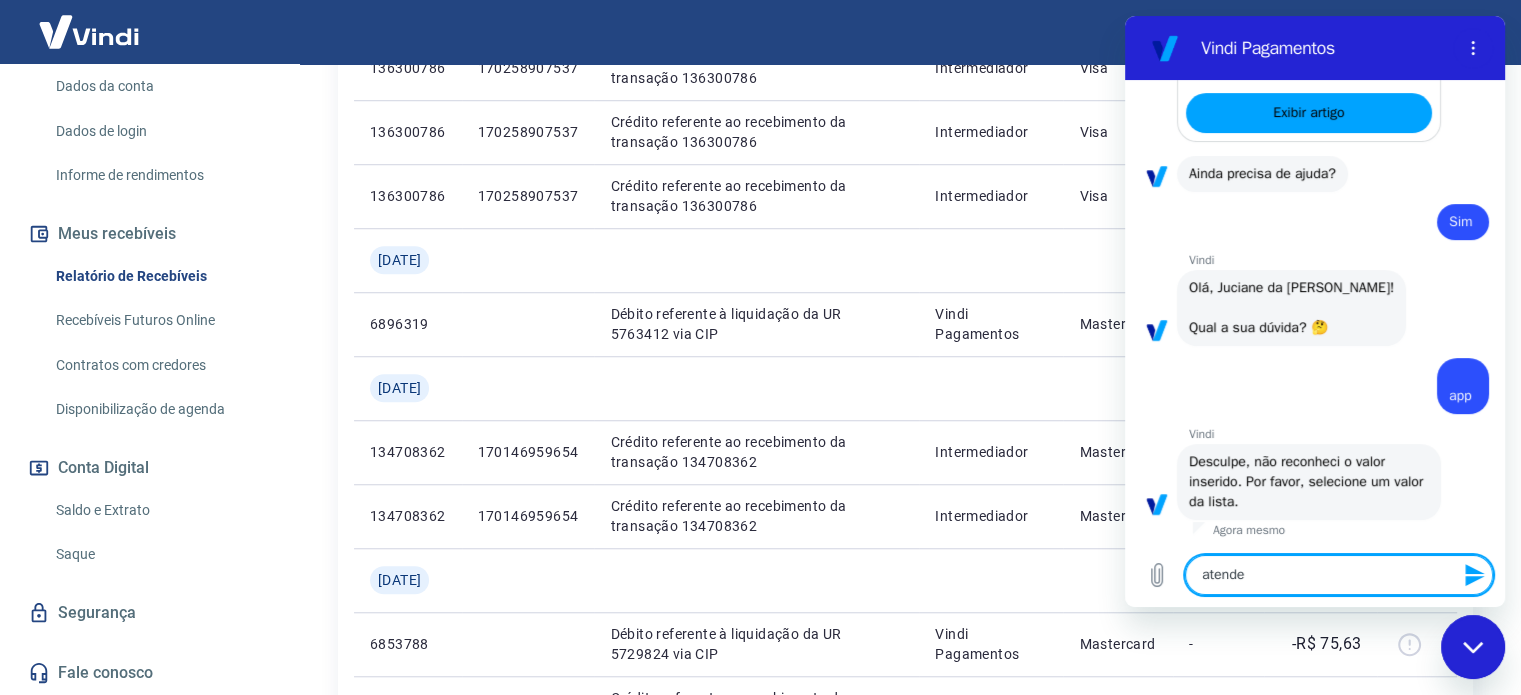 type on "atenden" 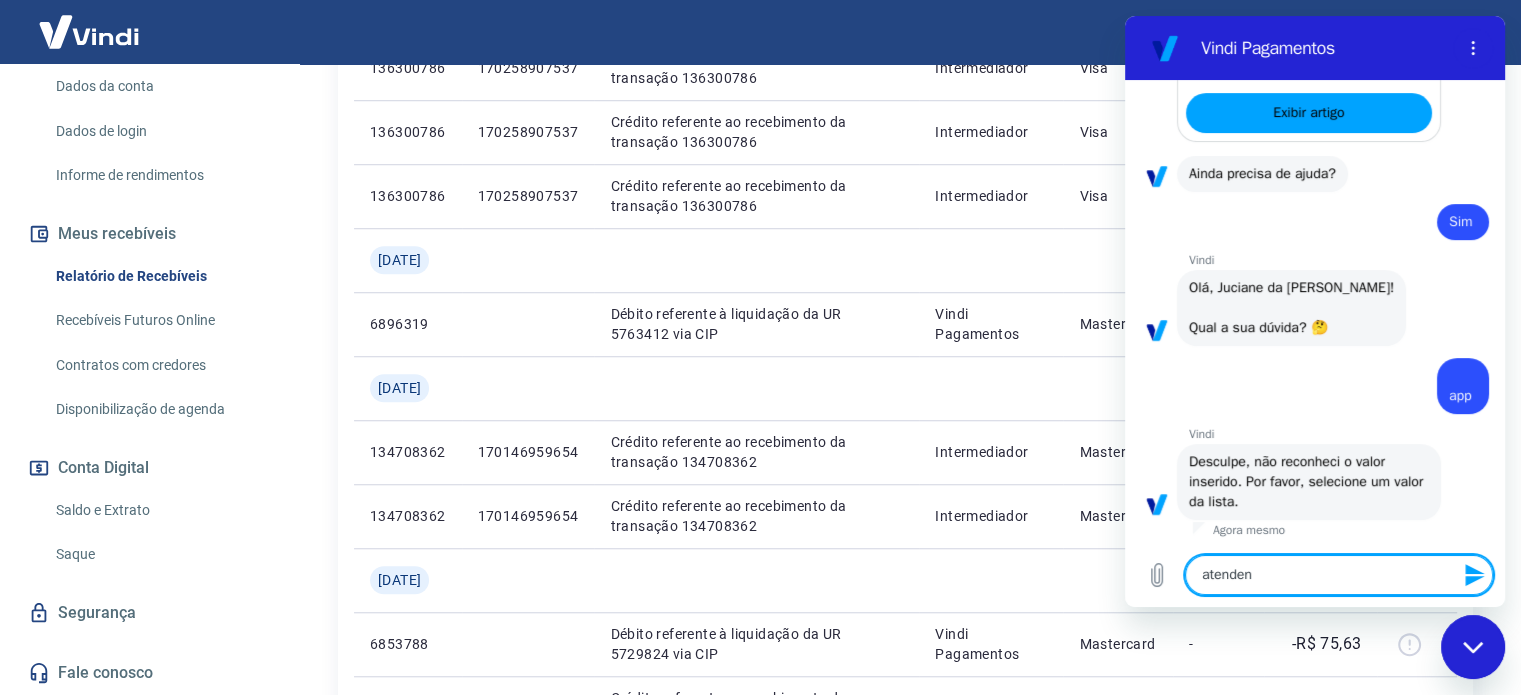 type on "atendend" 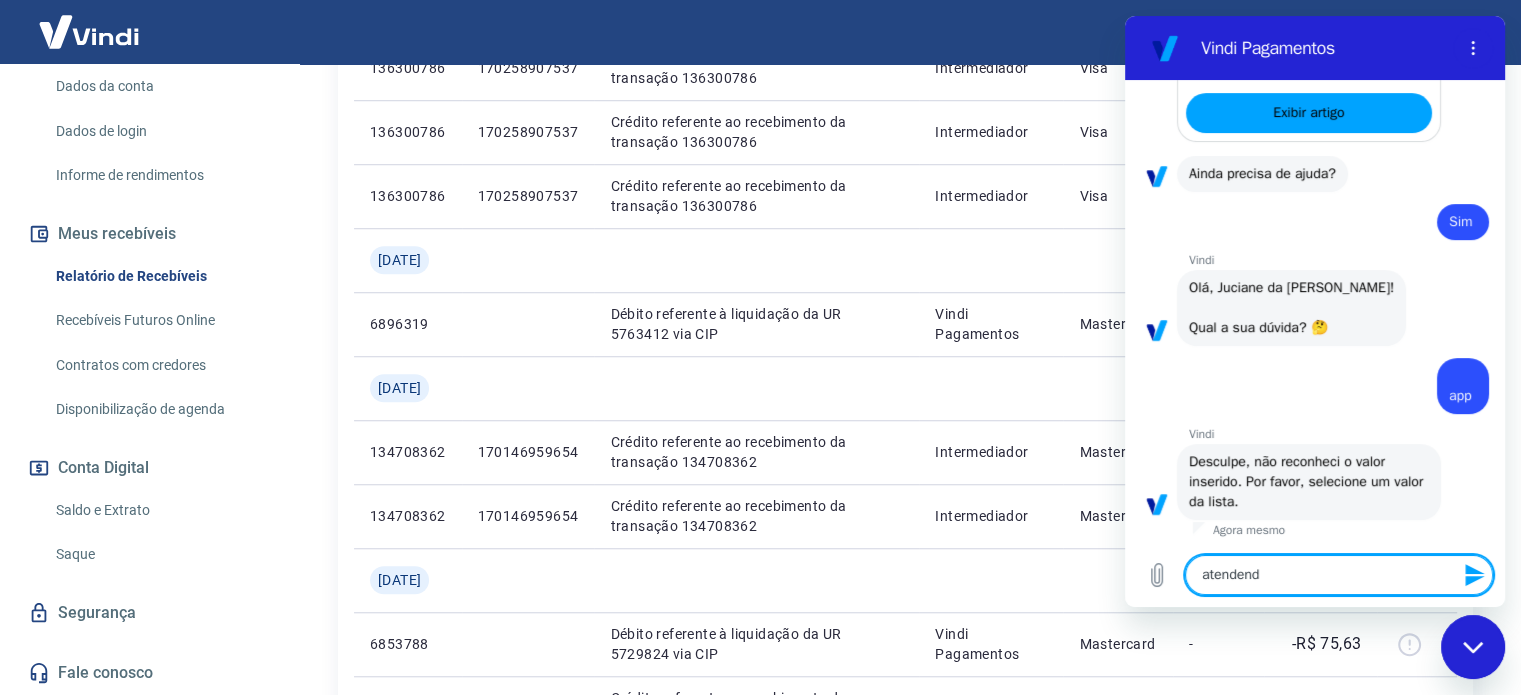 type on "x" 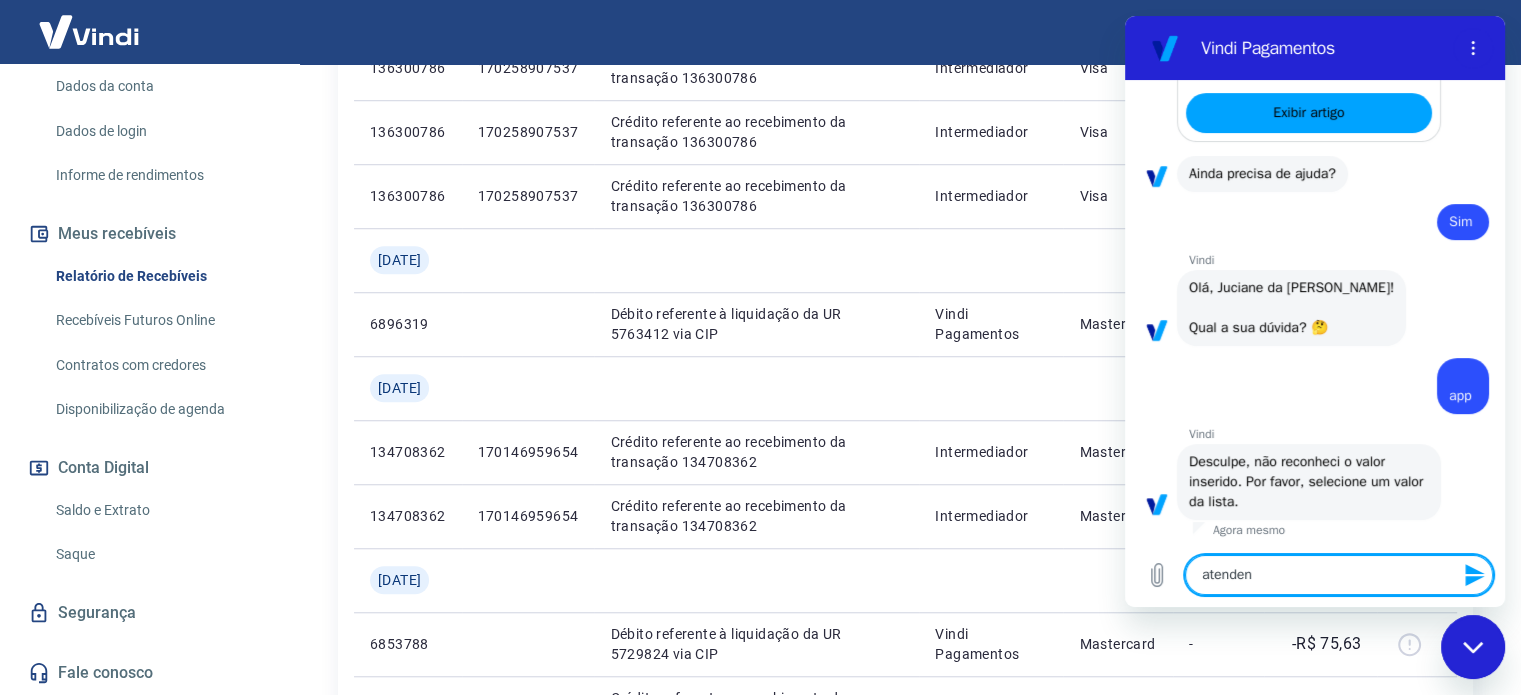 type on "atendent" 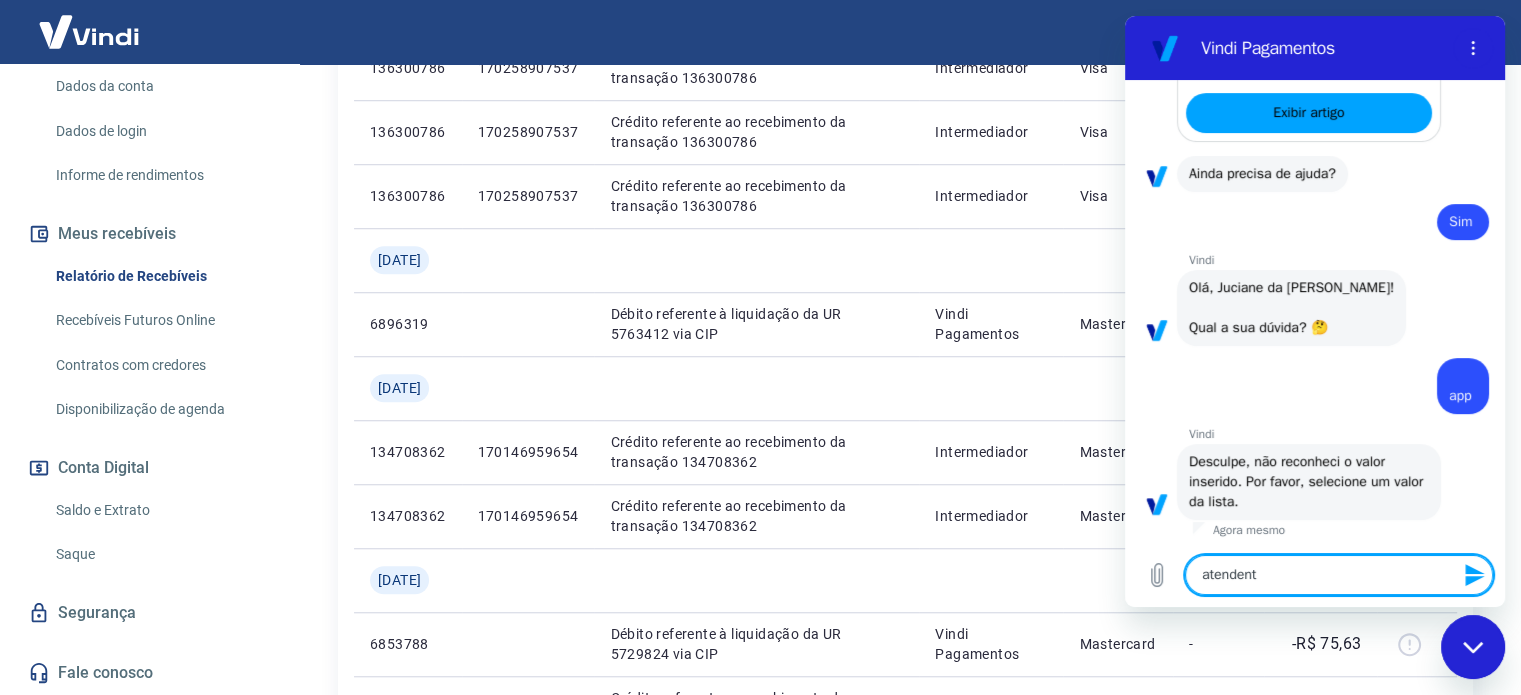 type on "atendente" 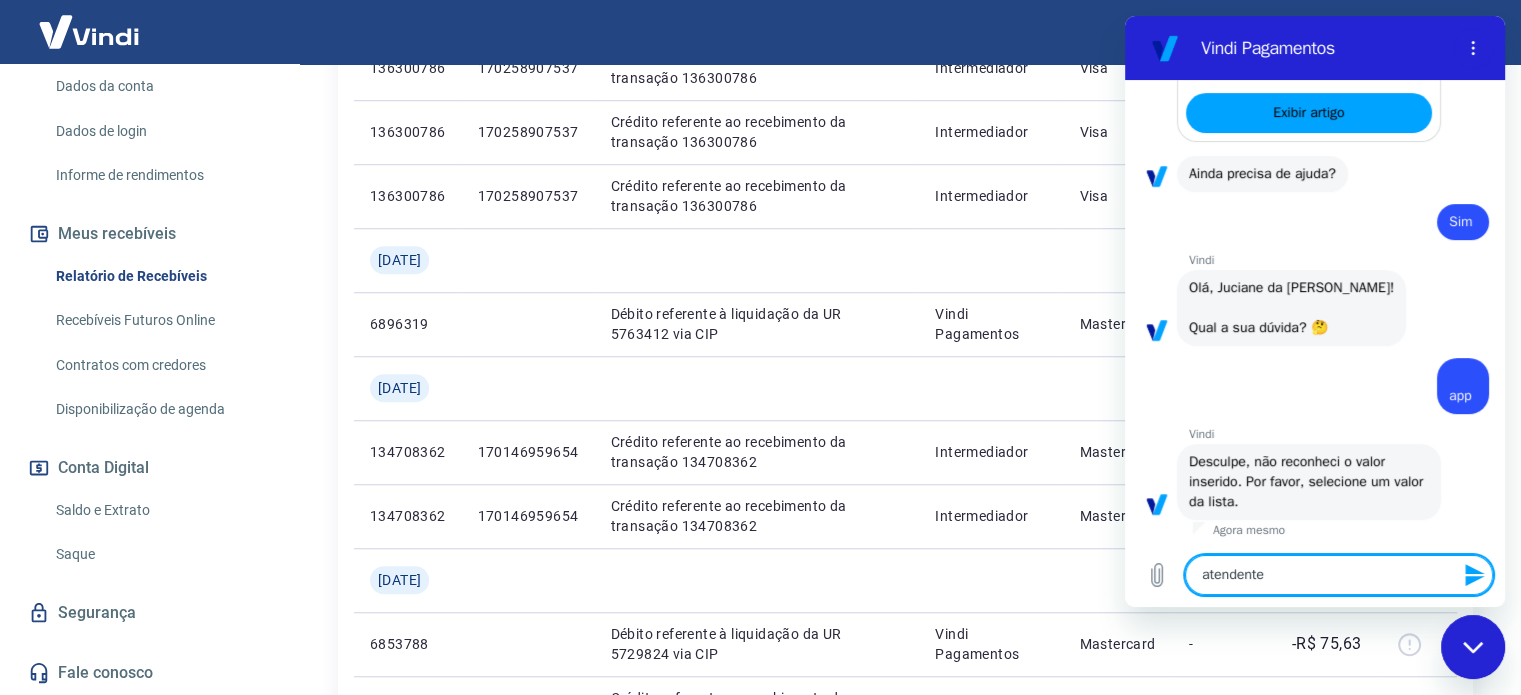 type 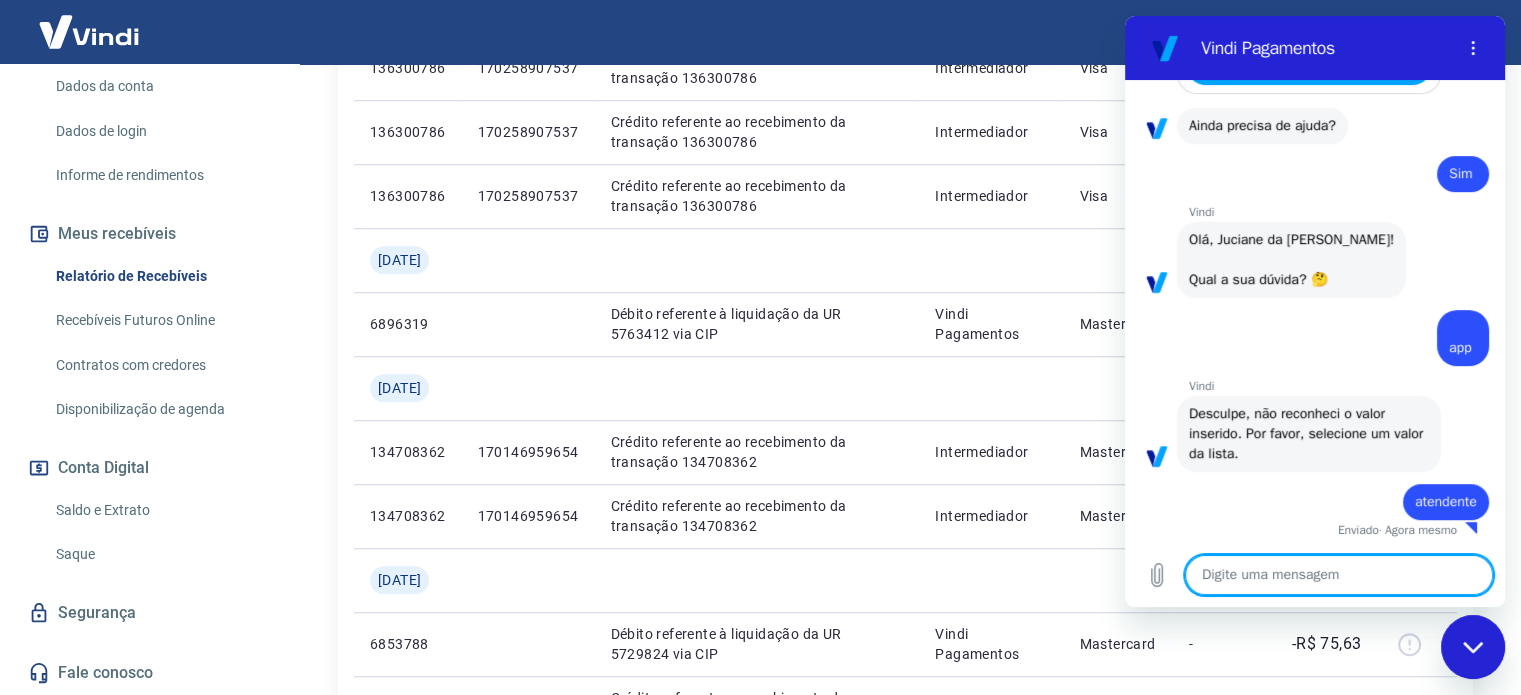 type on "x" 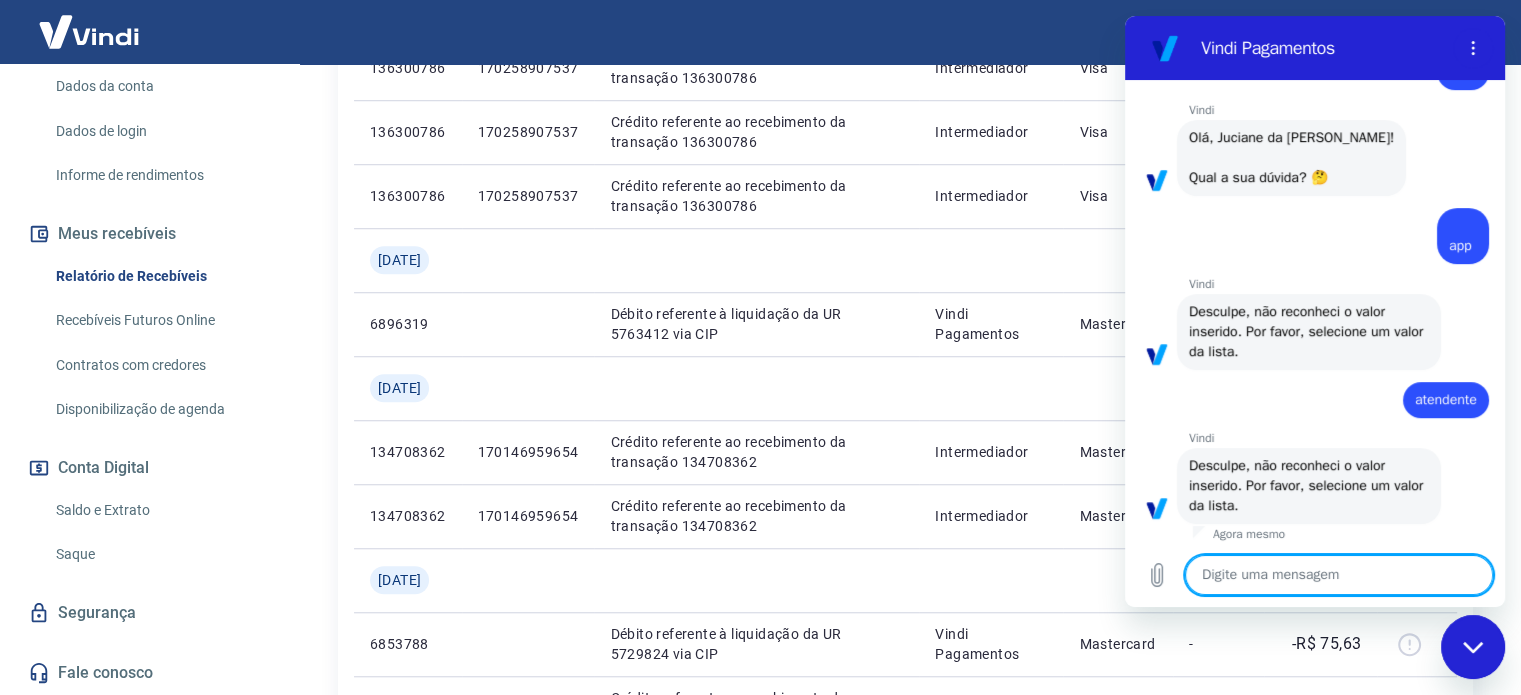 scroll, scrollTop: 789, scrollLeft: 0, axis: vertical 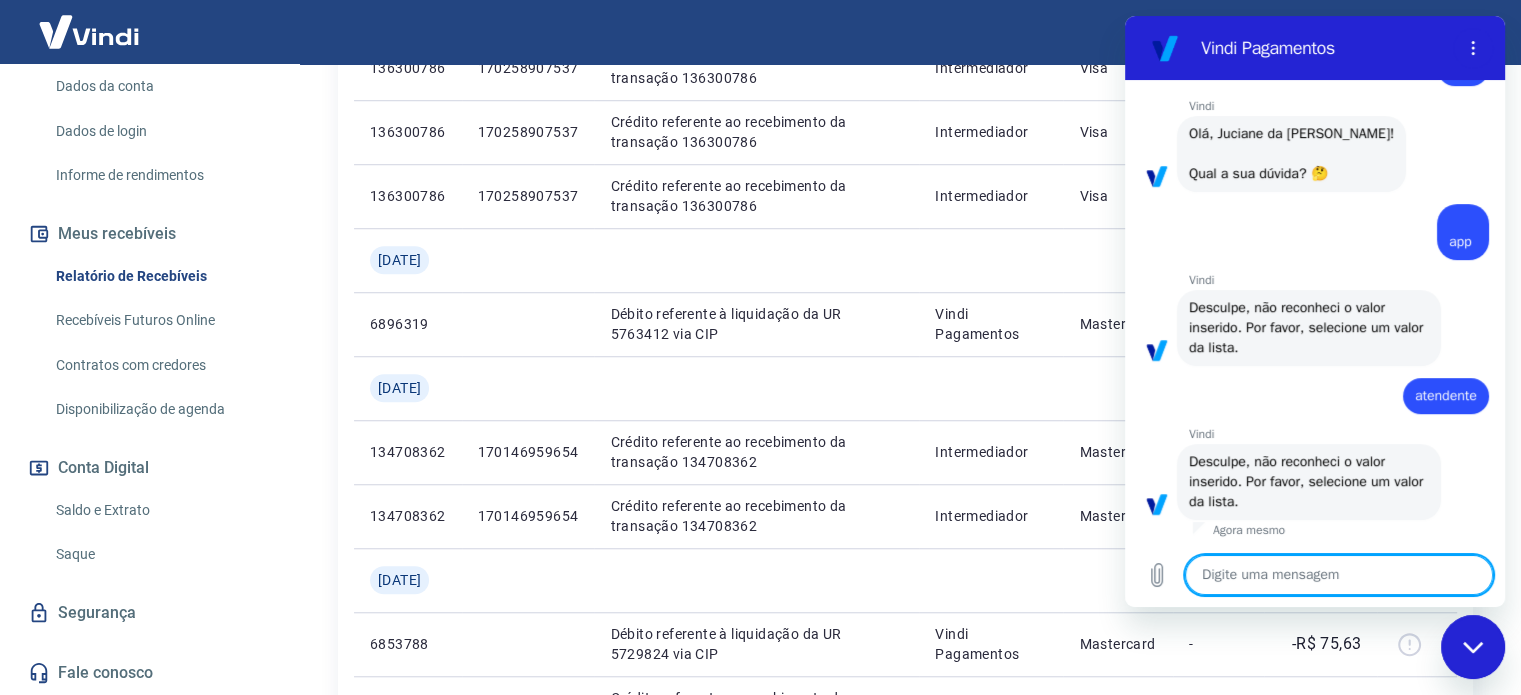 type on "q" 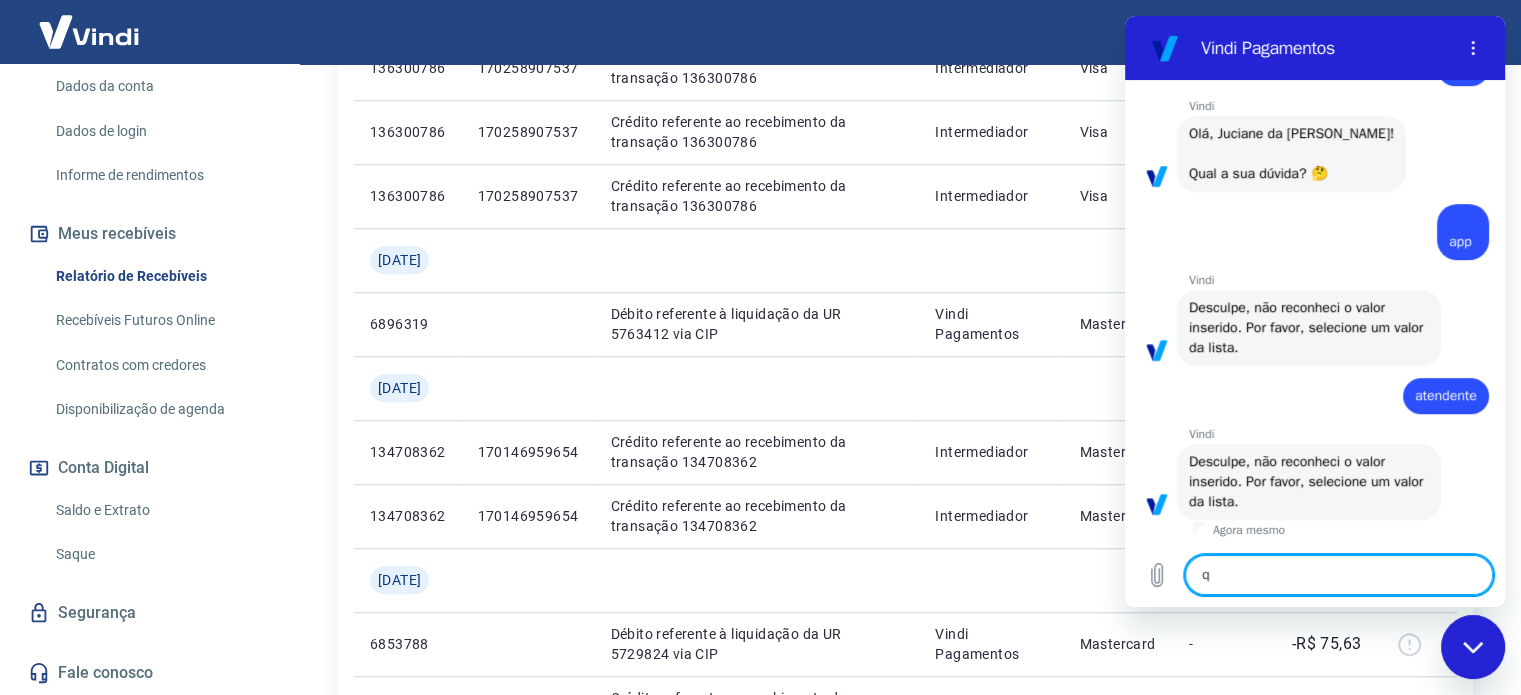 type on "qu" 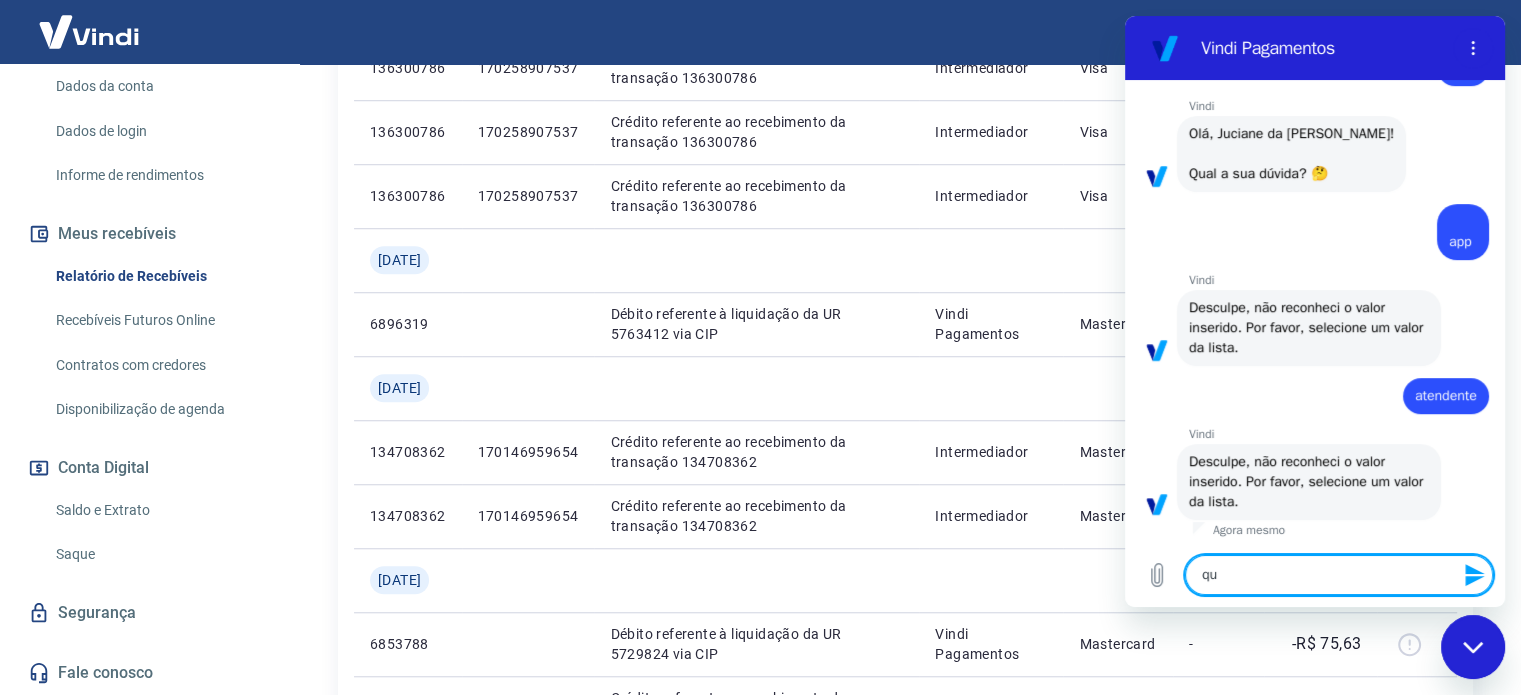 type on "qua" 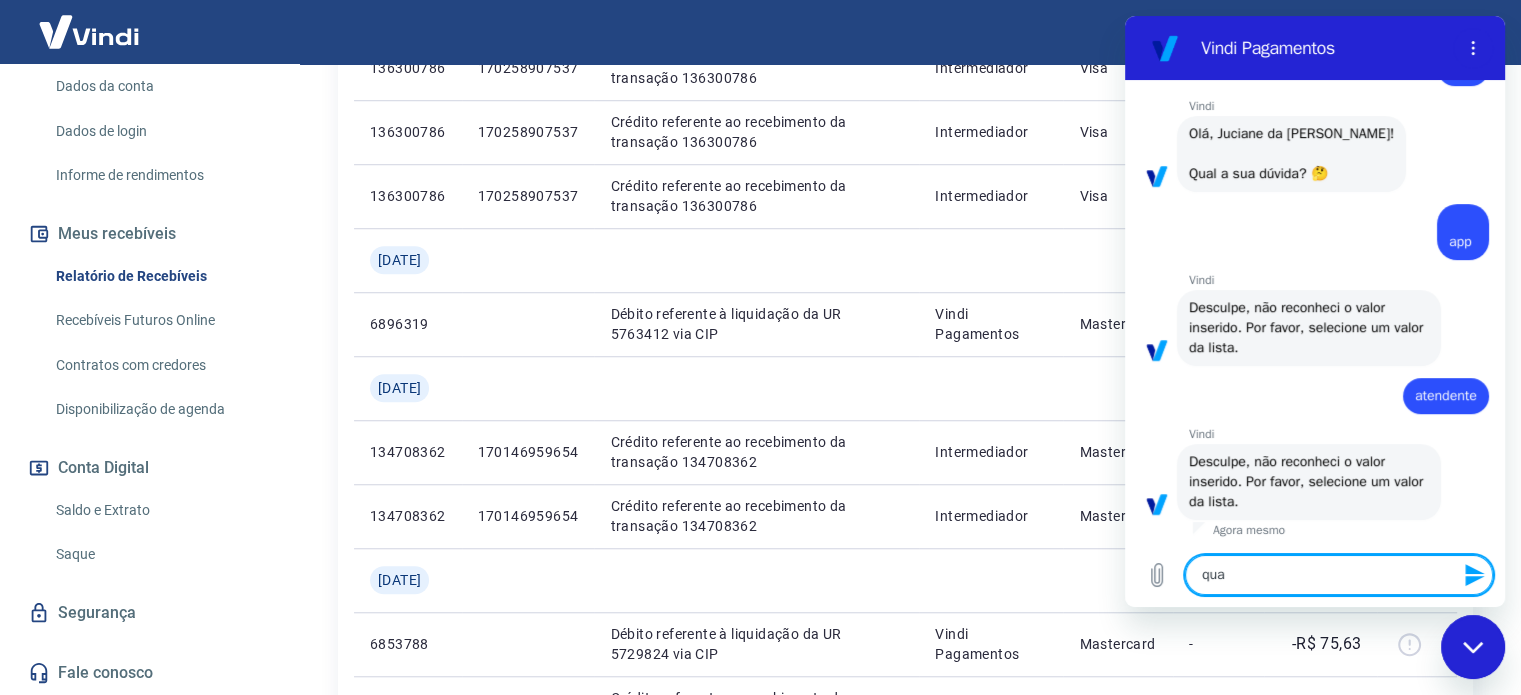 type on "qual" 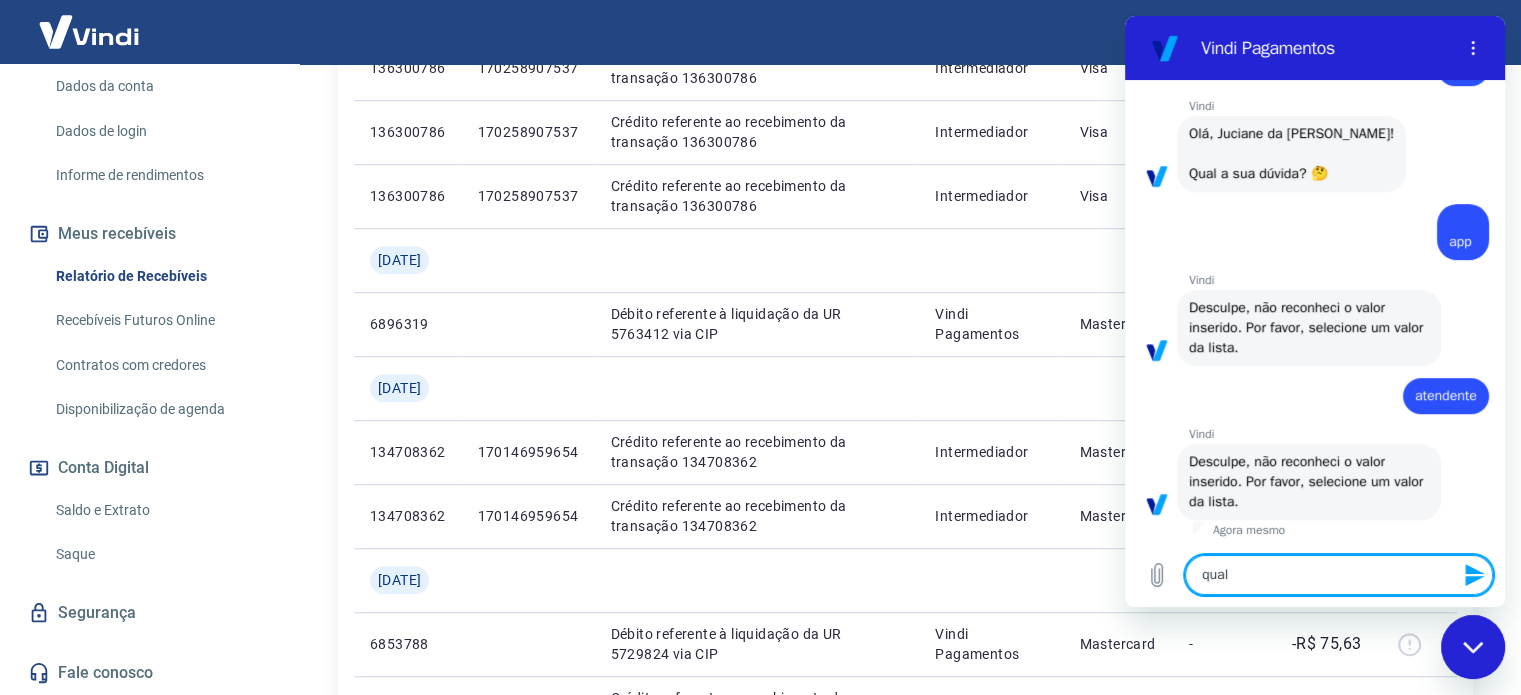 type on "qual" 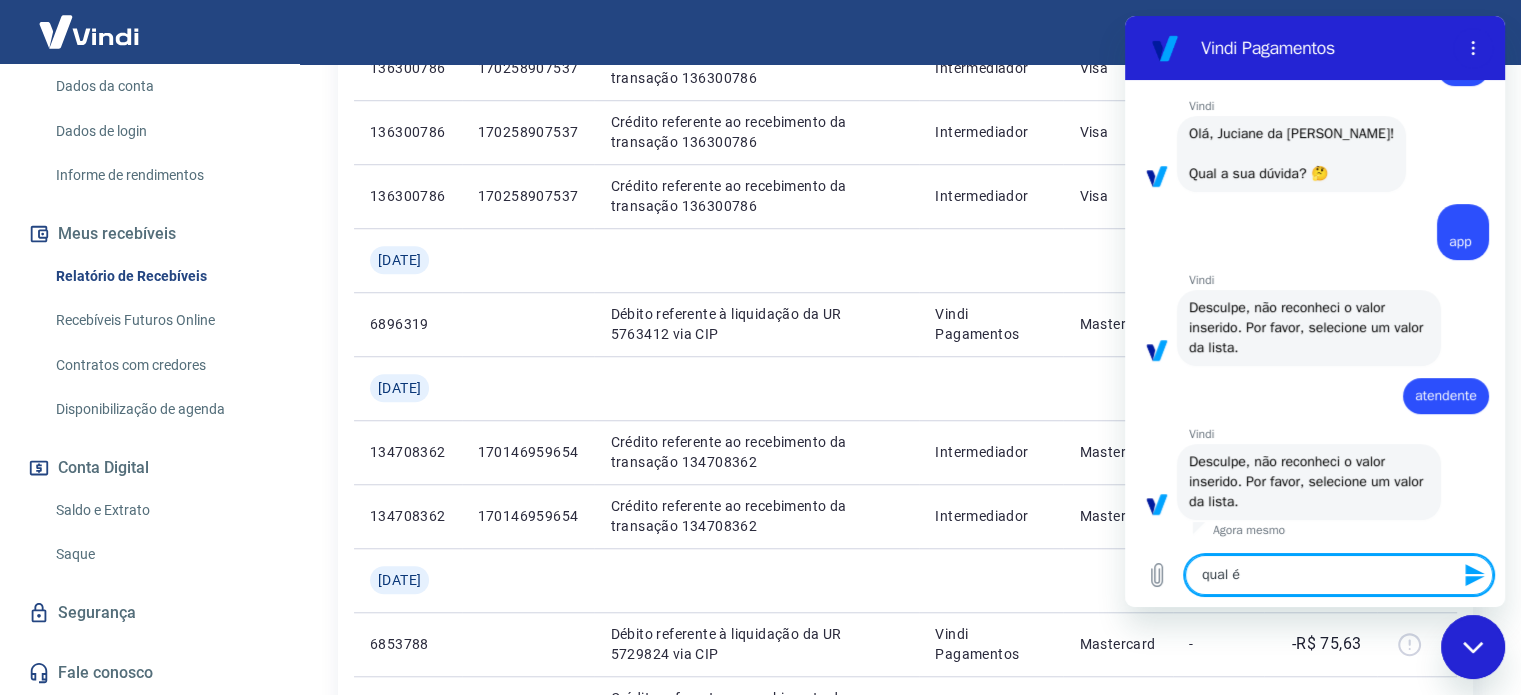 type on "x" 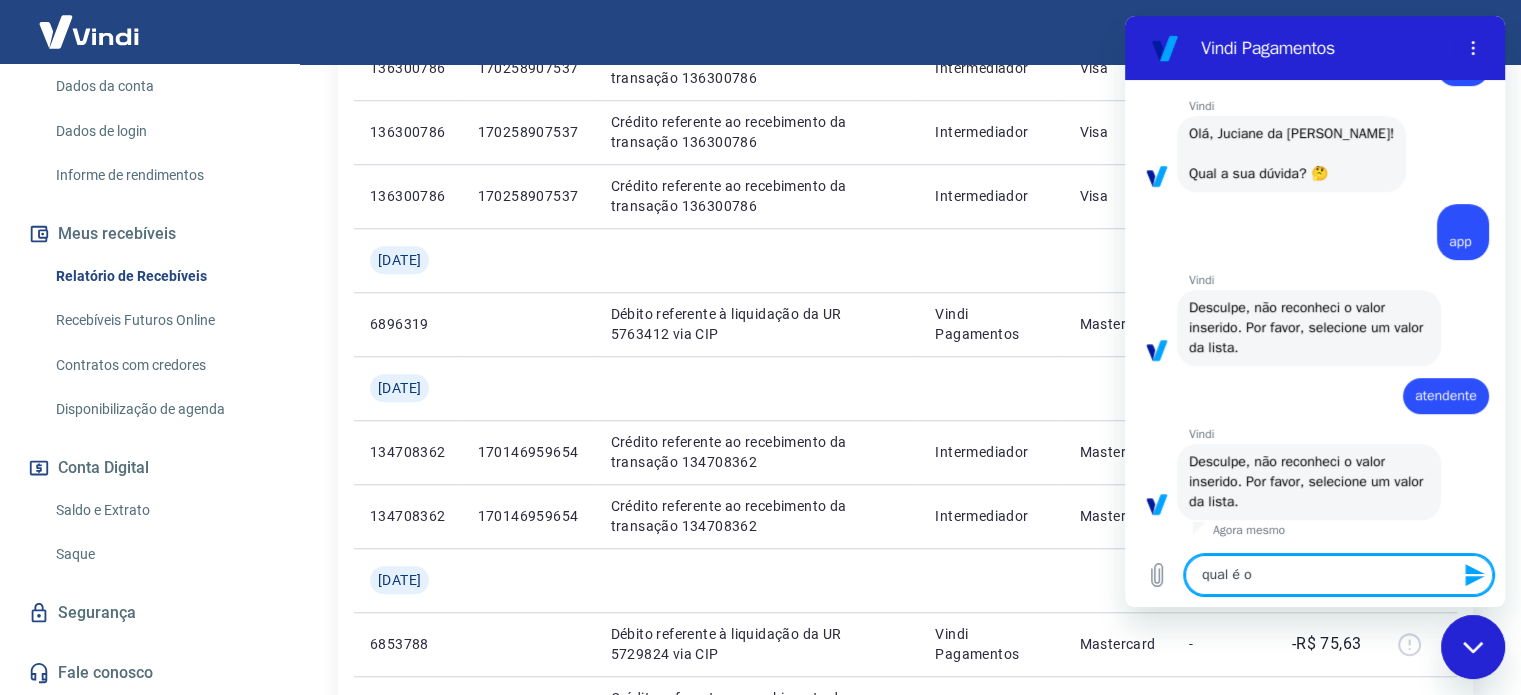 type on "qual é o" 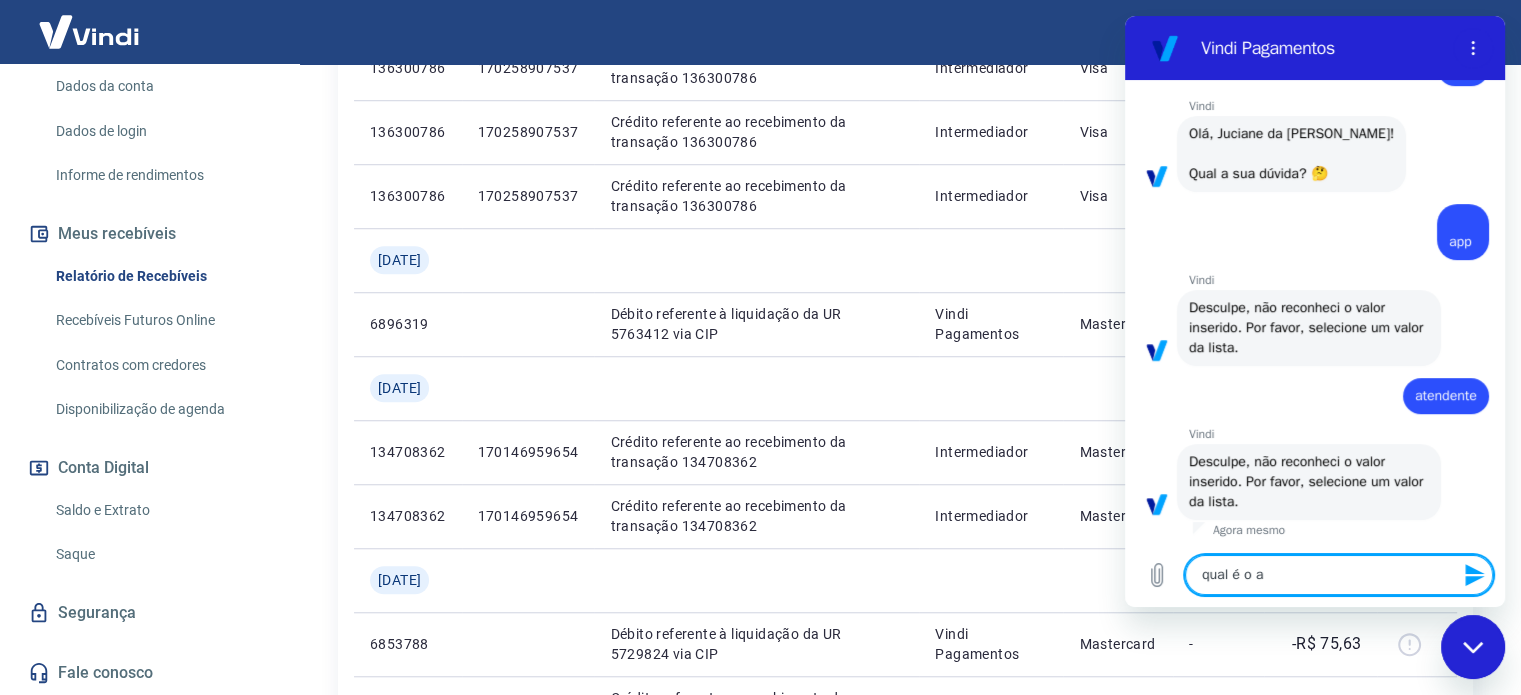 type on "qual é o ap" 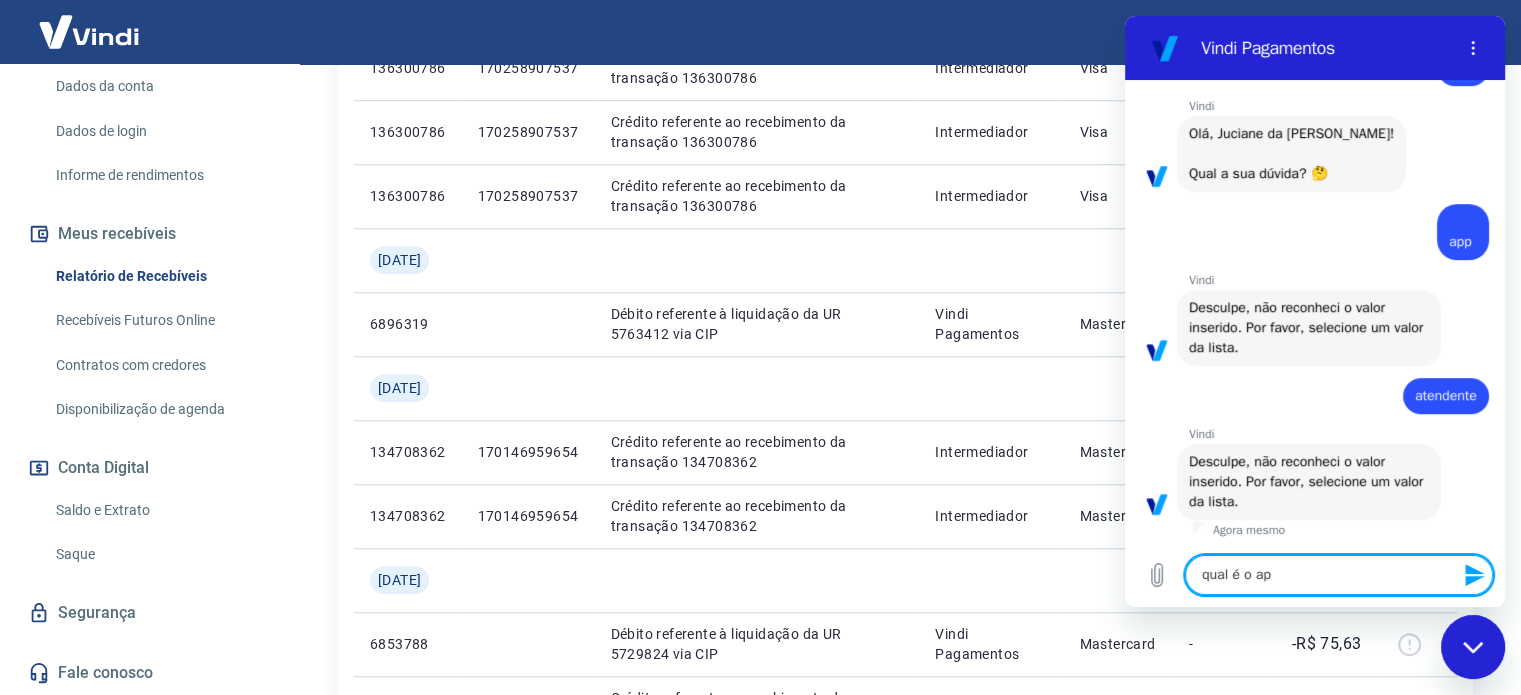 type on "qual é o app" 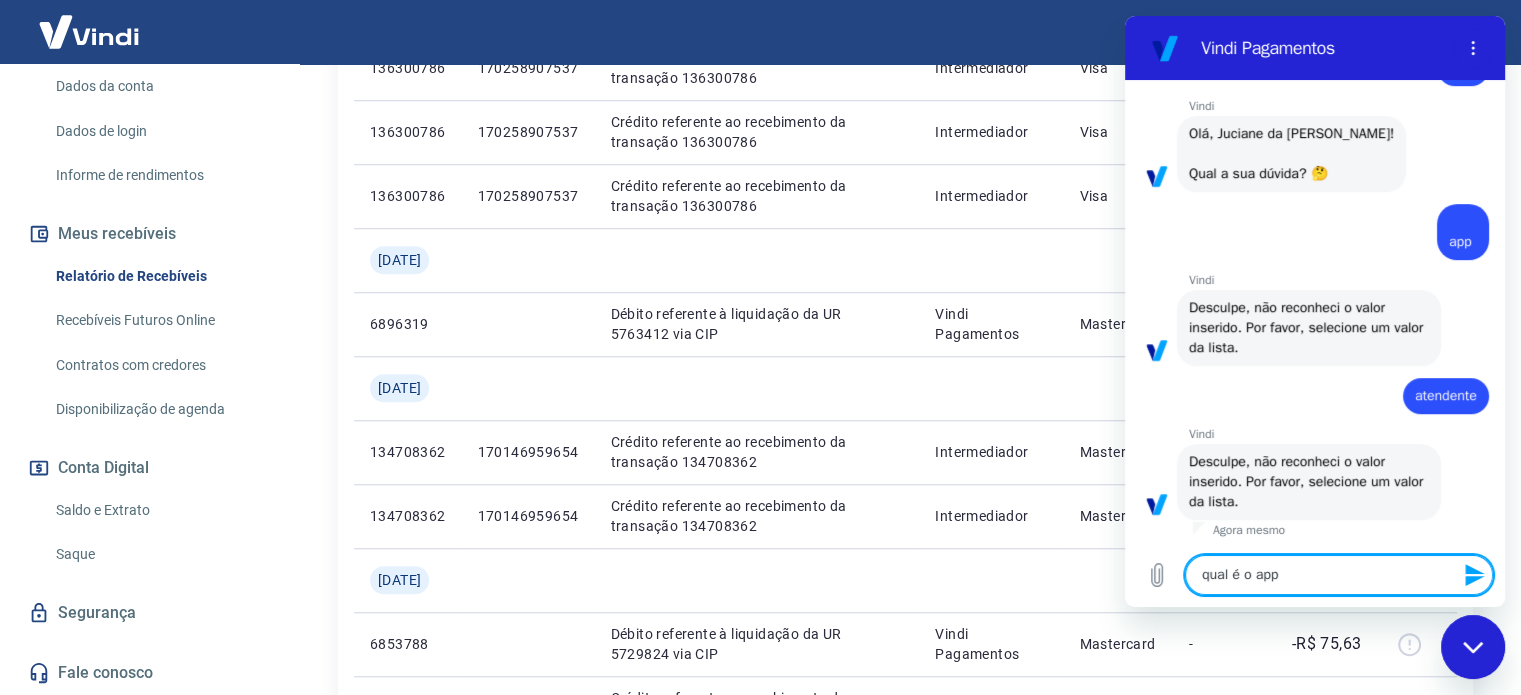 type 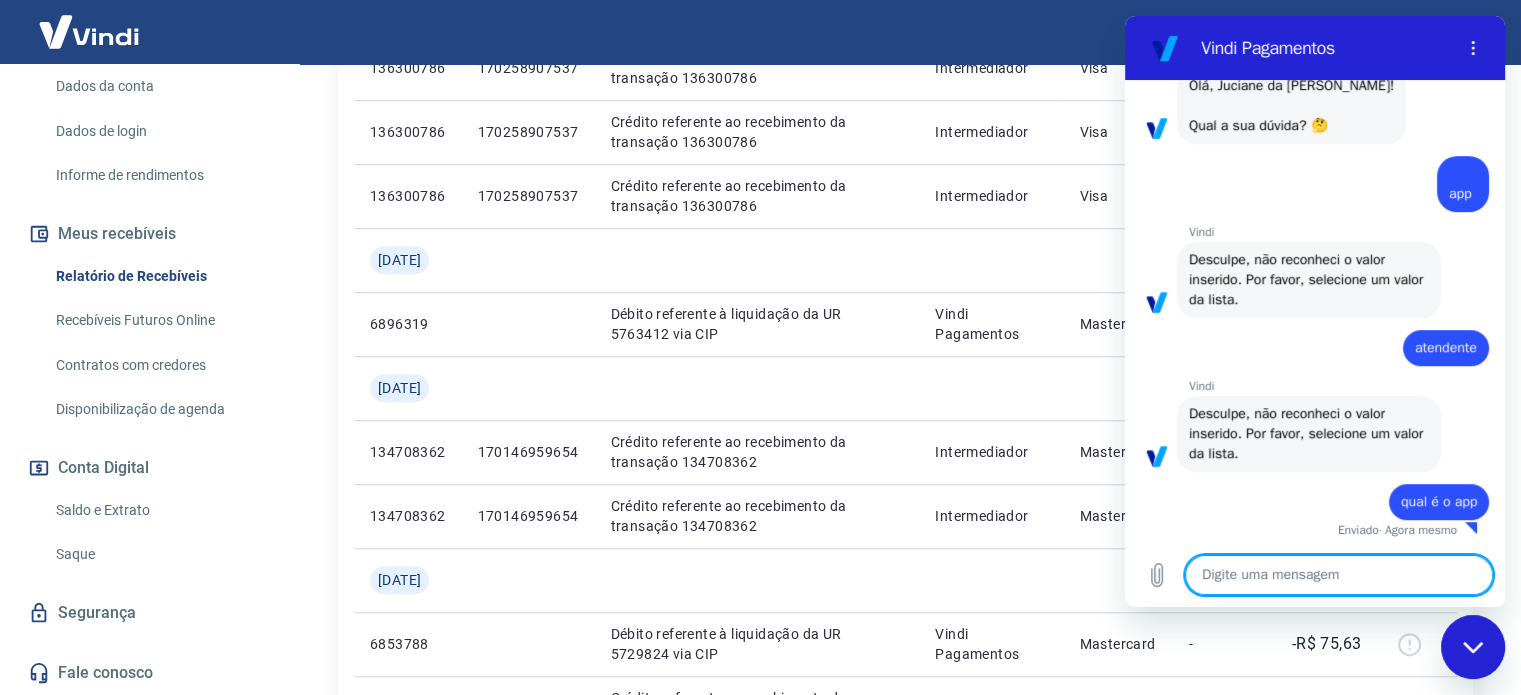 type on "x" 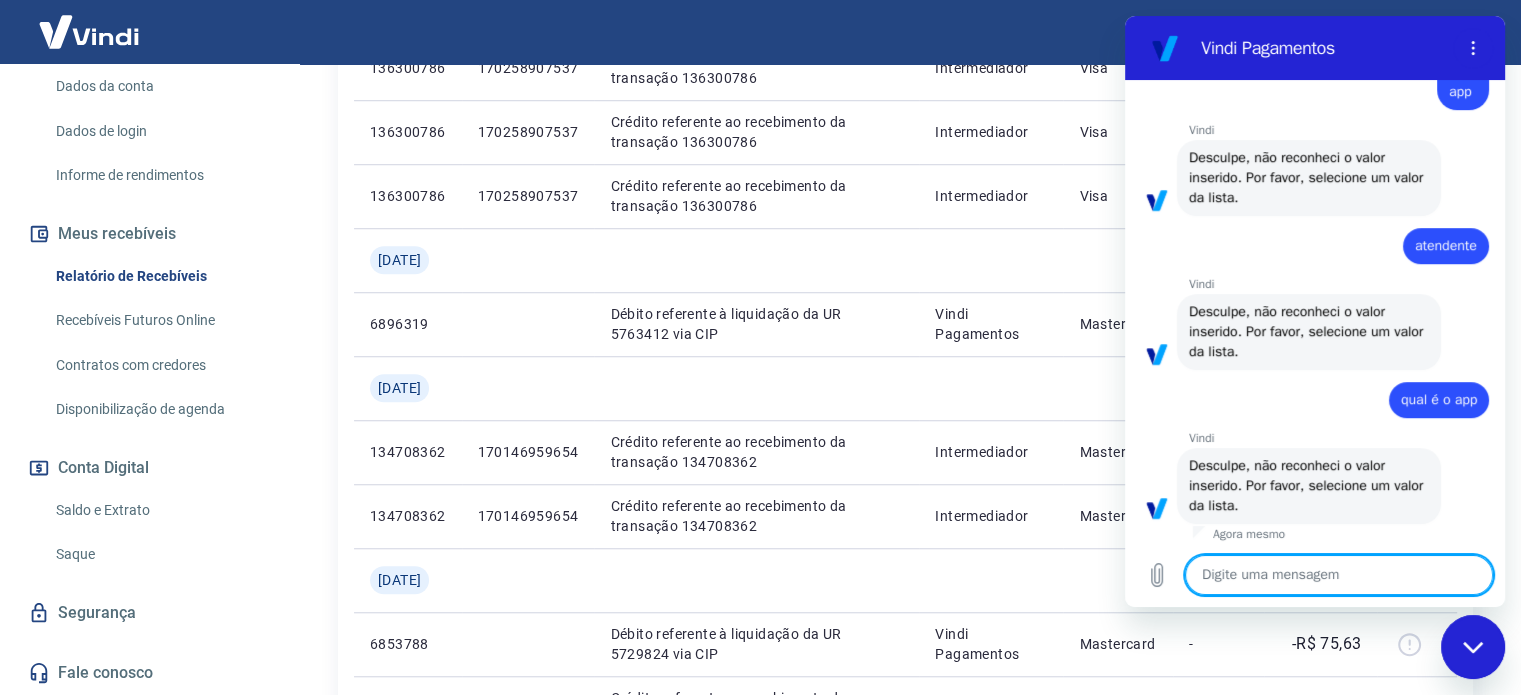 scroll, scrollTop: 943, scrollLeft: 0, axis: vertical 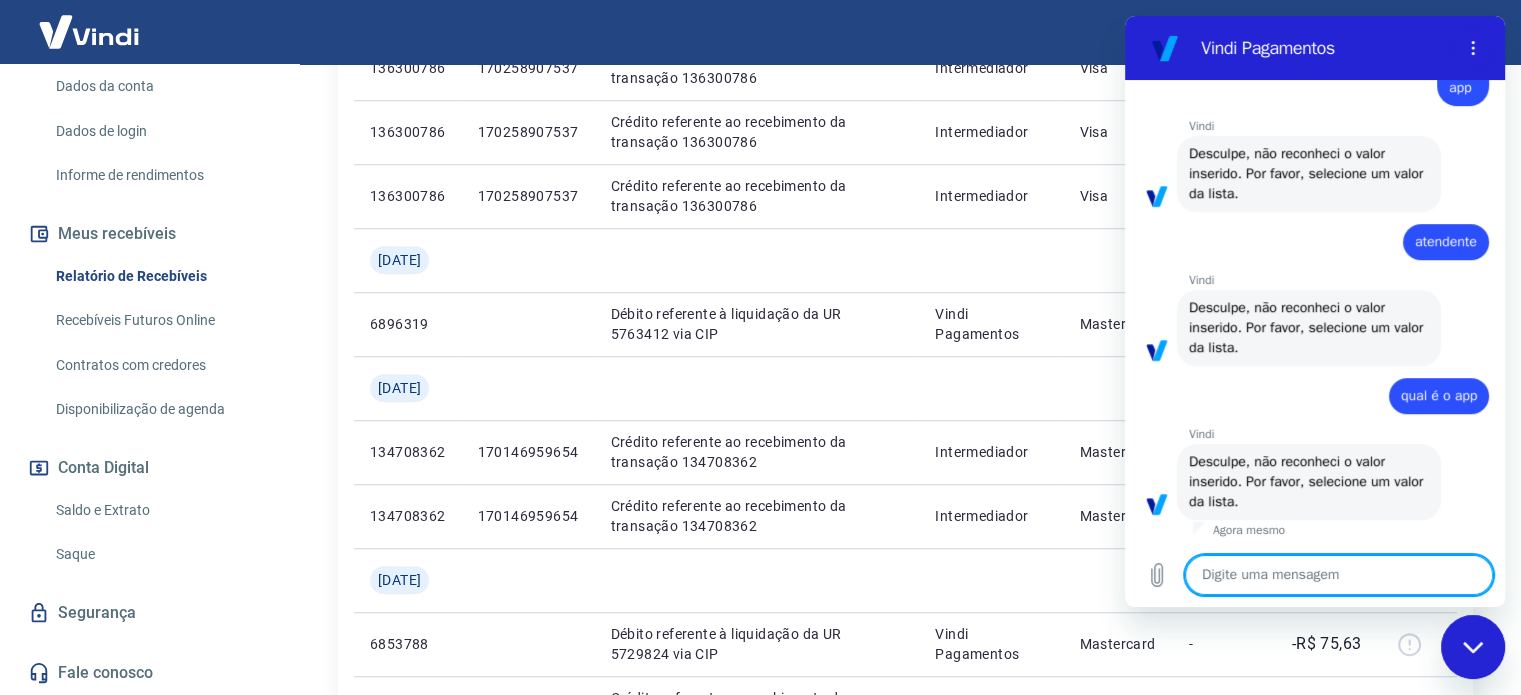 type on "f" 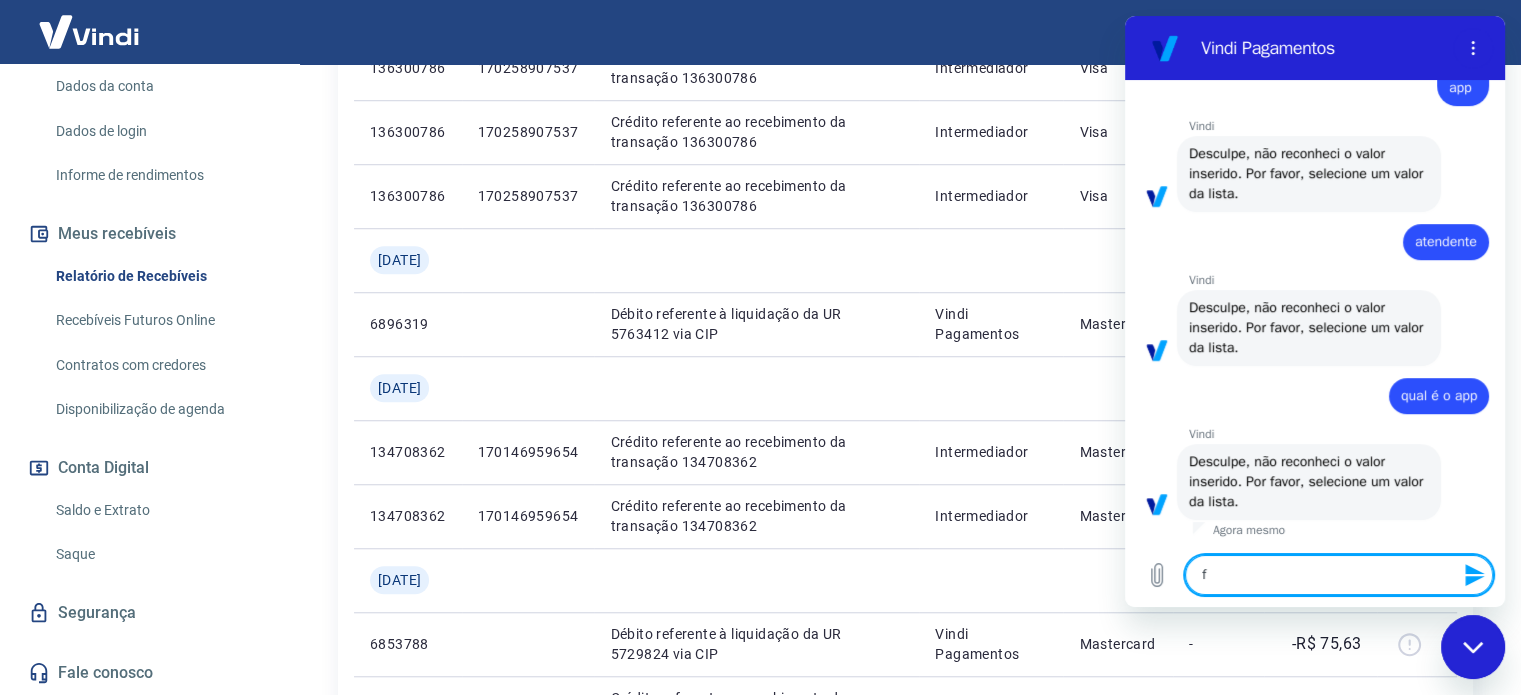 type on "fa" 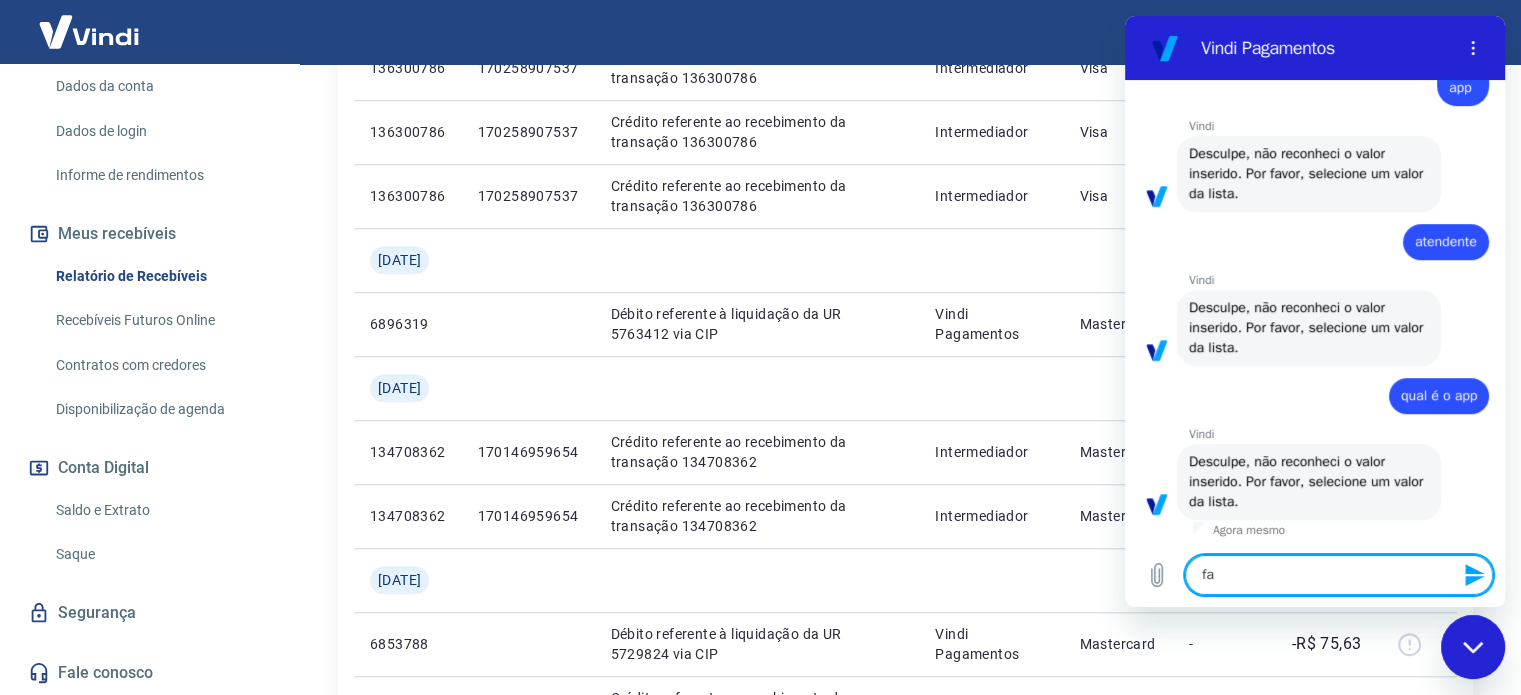 type on "fal" 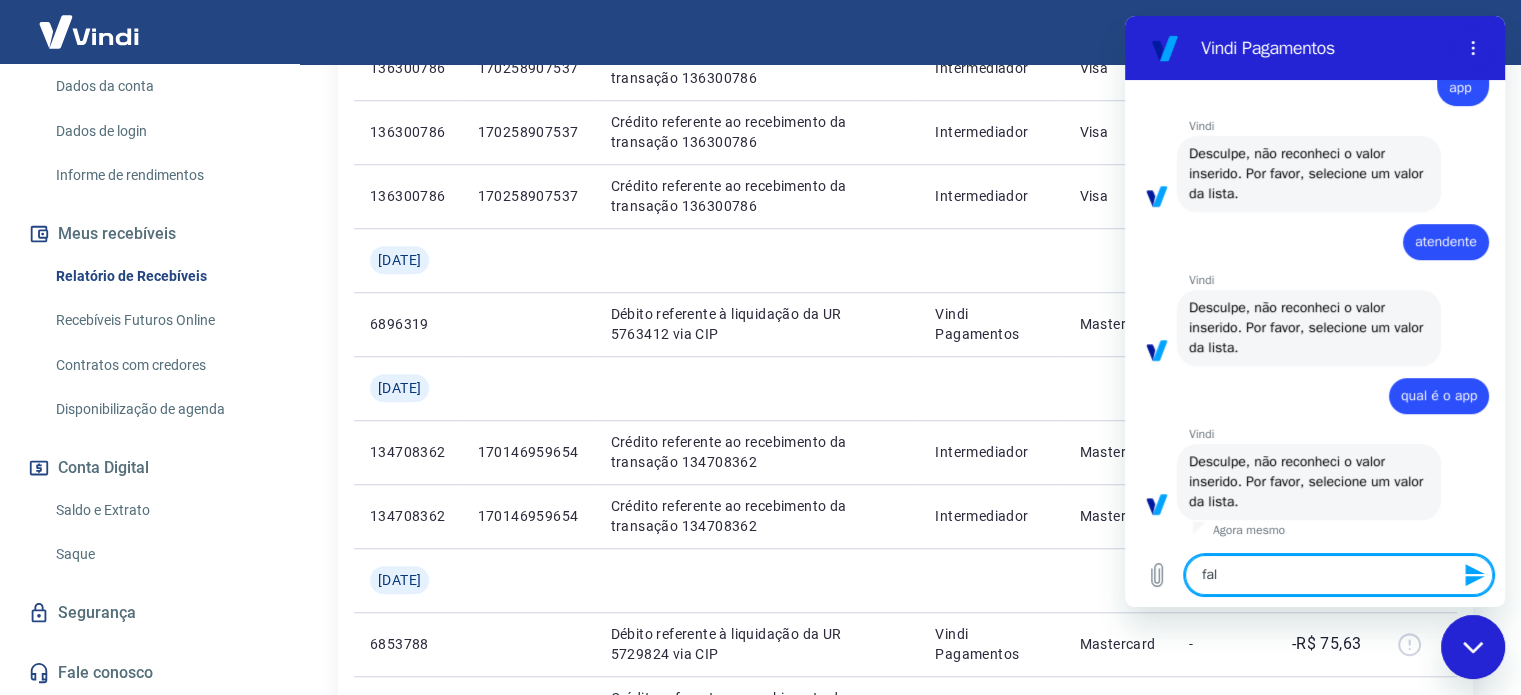 type on "fala" 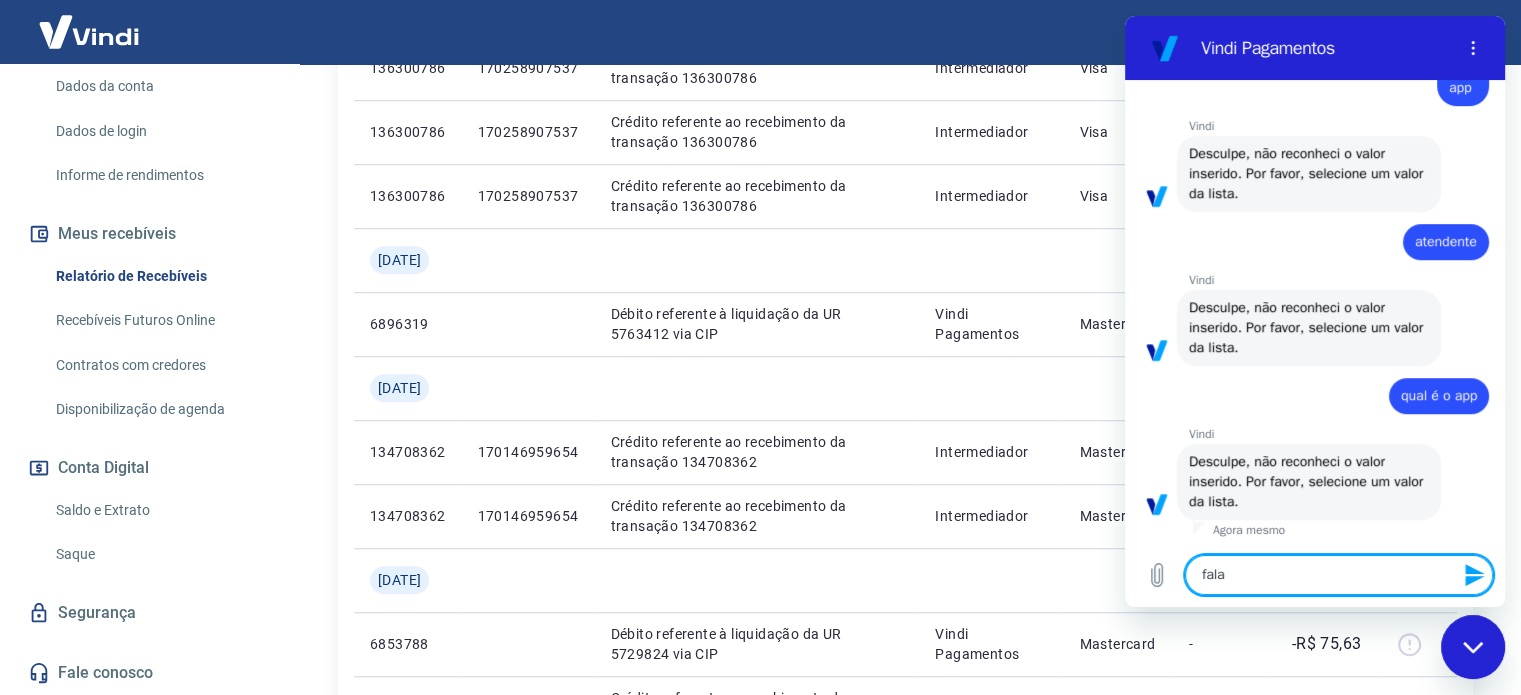 type on "falar" 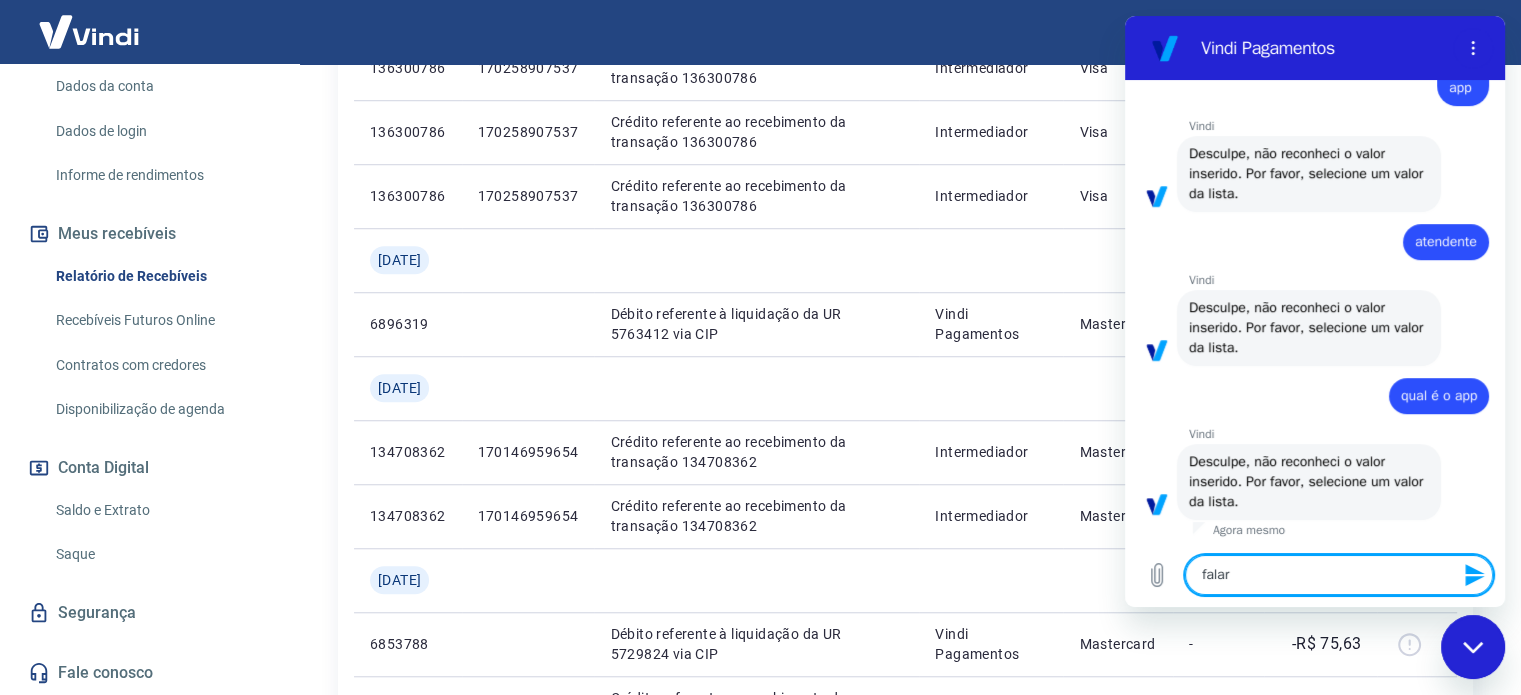 type on "falar" 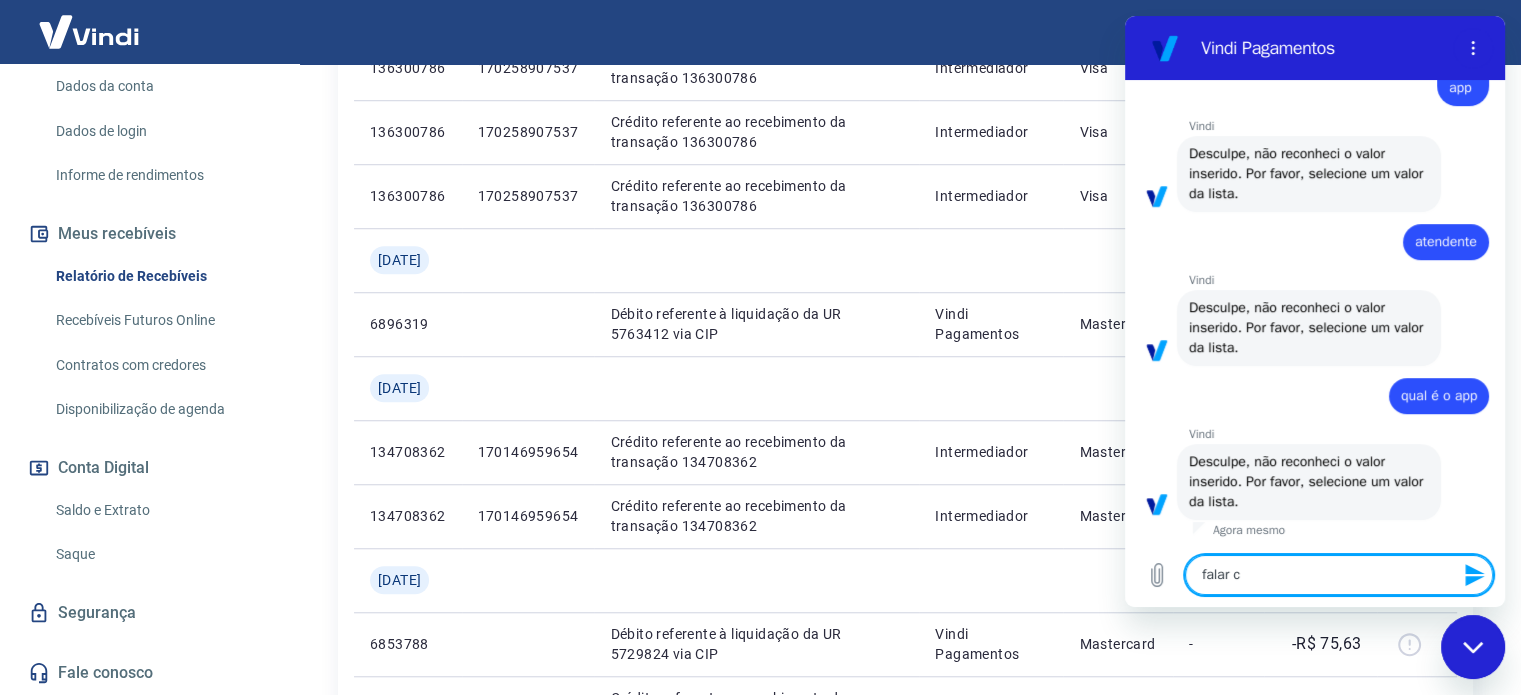 type on "falar co" 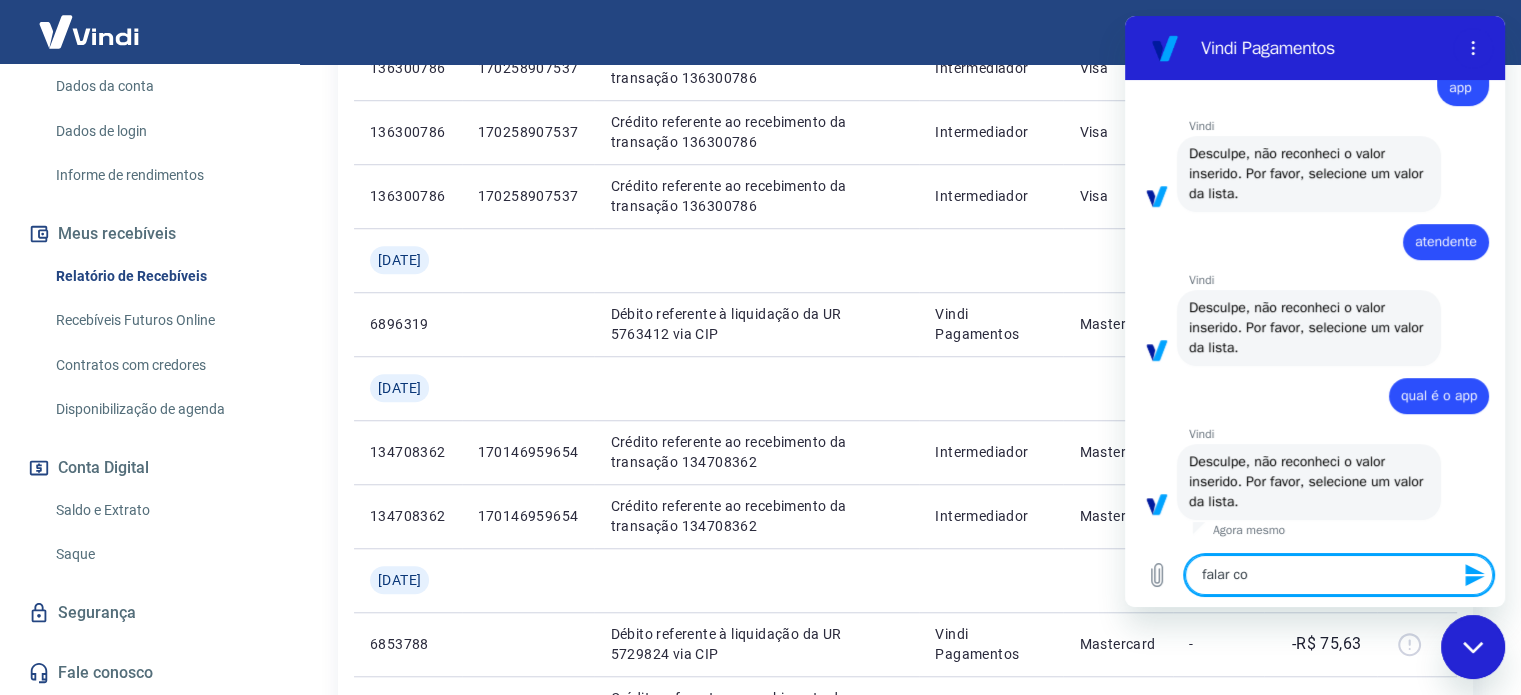 type on "falar com" 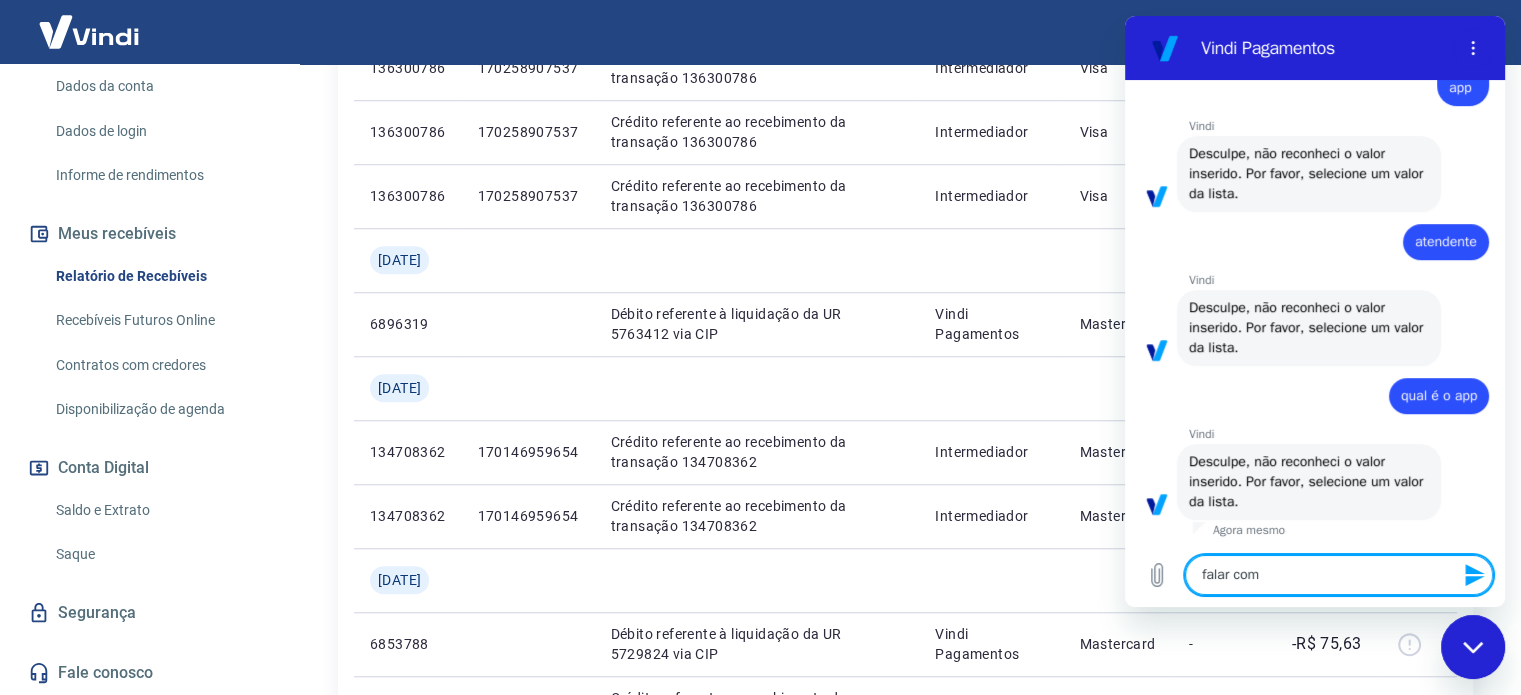 type on "falar com" 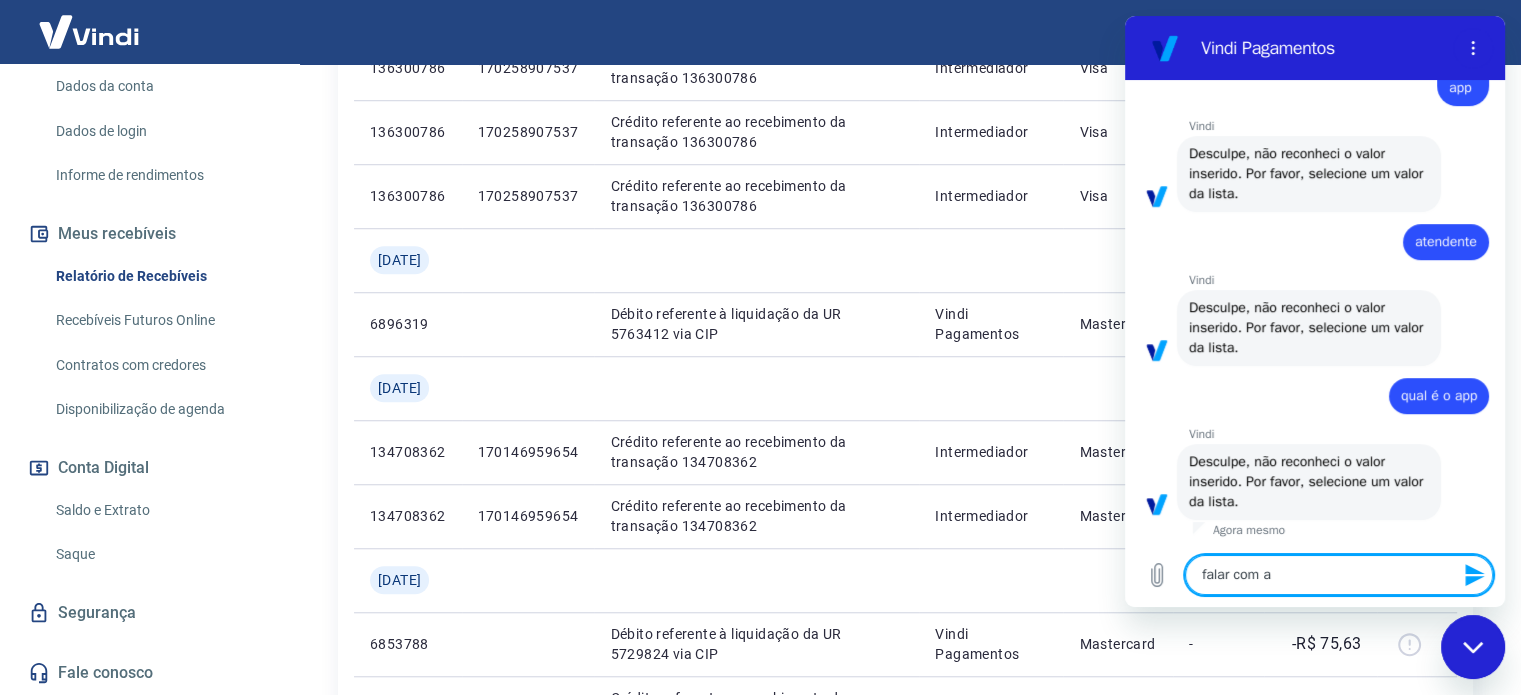 type on "falar com at" 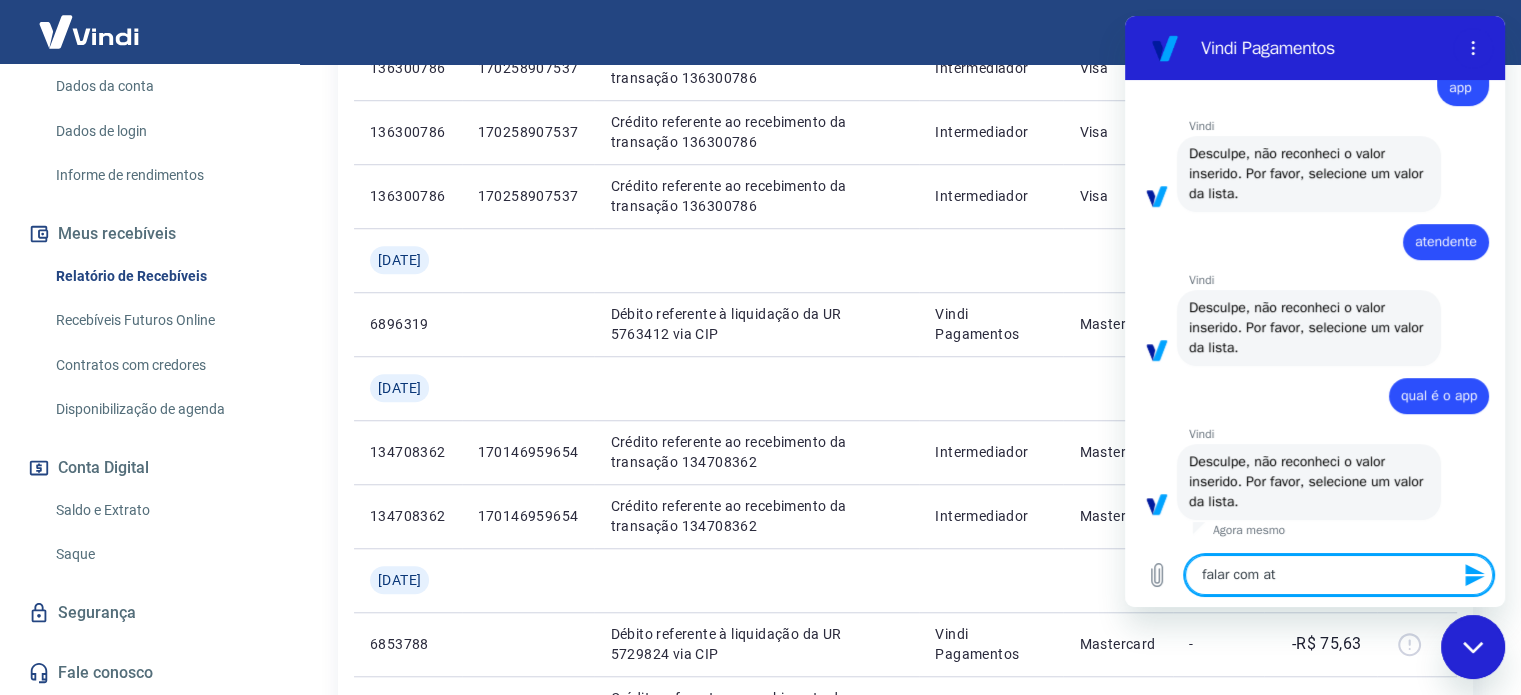 type on "falar com ate" 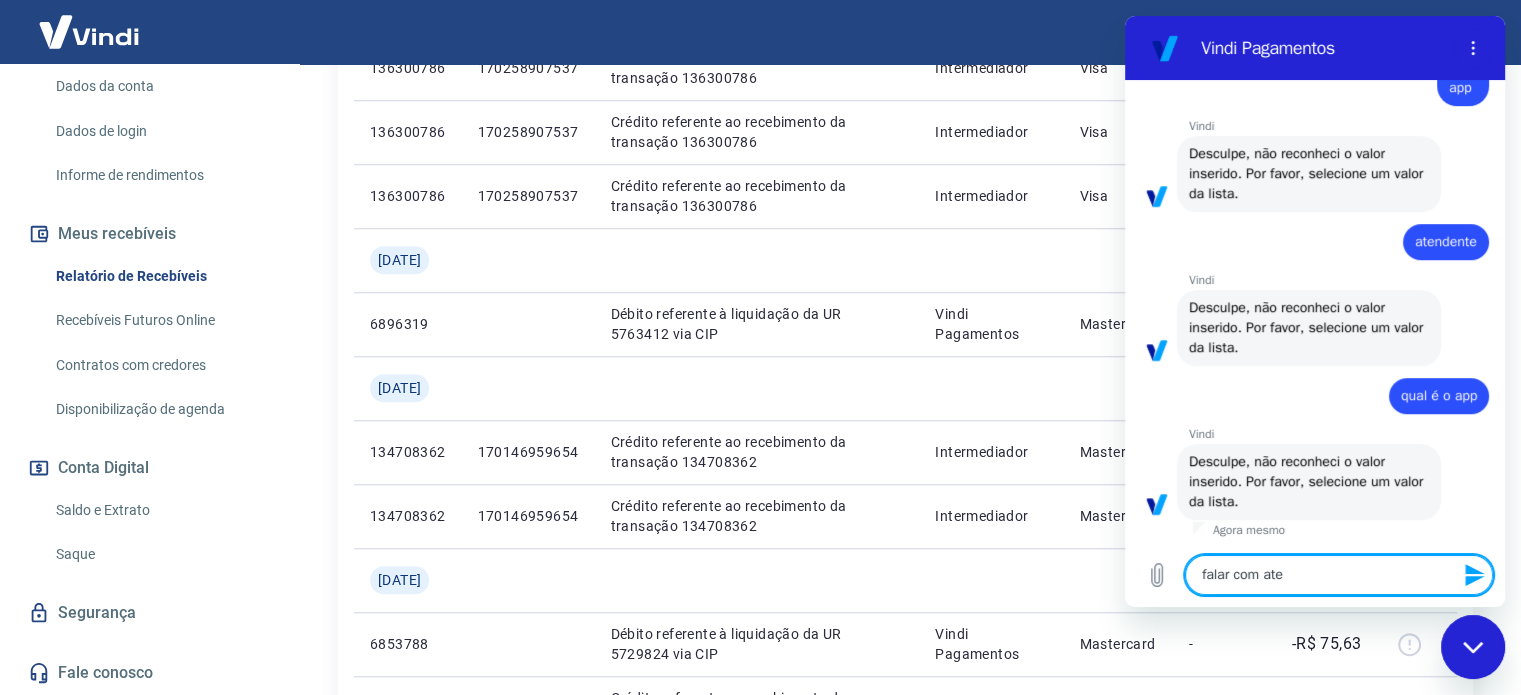 type on "x" 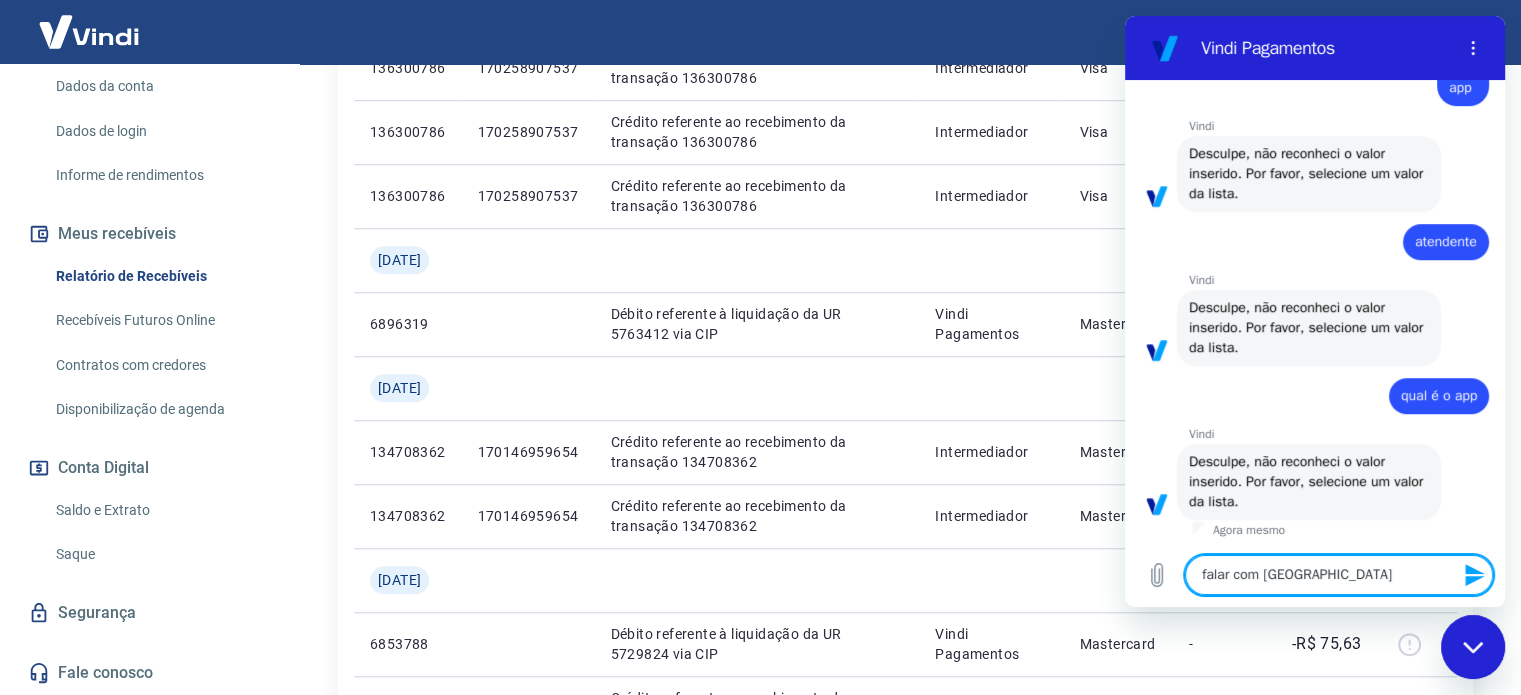 type on "falar com atend" 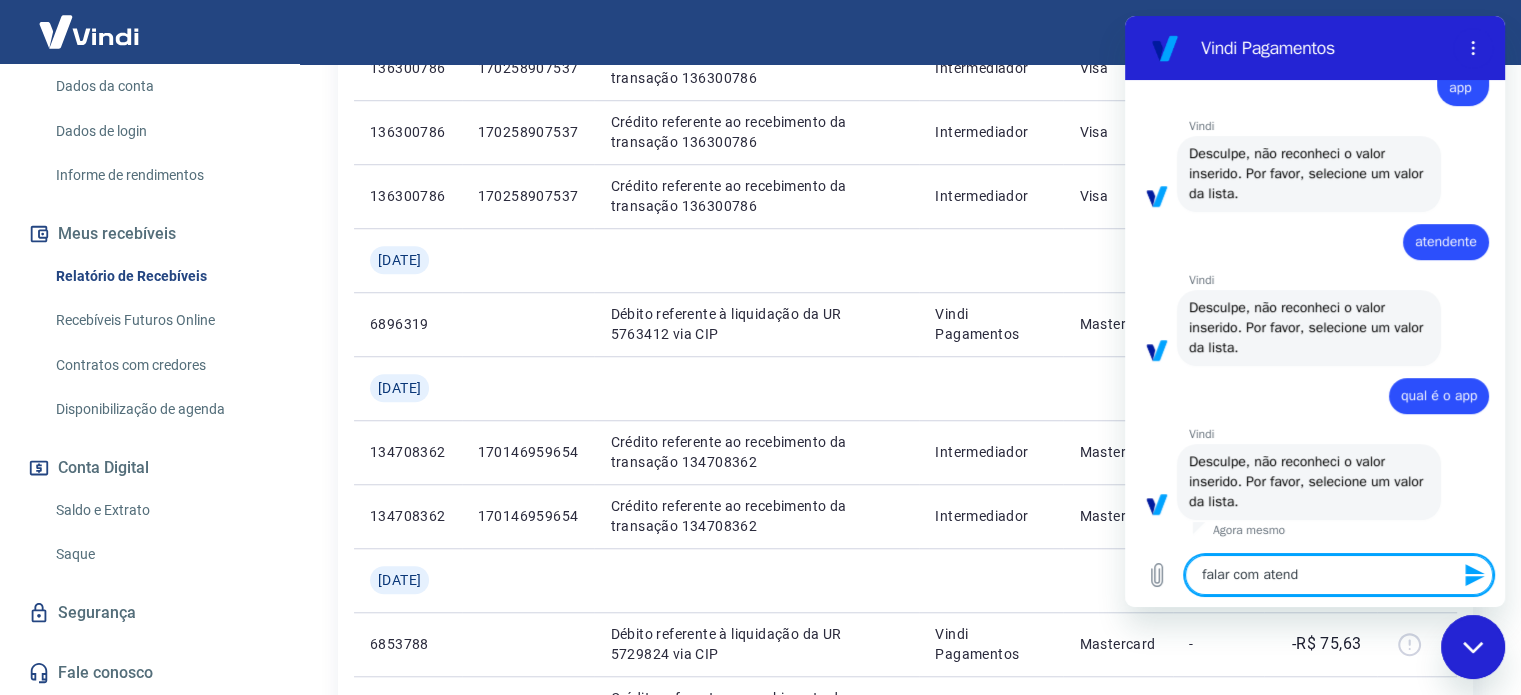 type on "falar com atende" 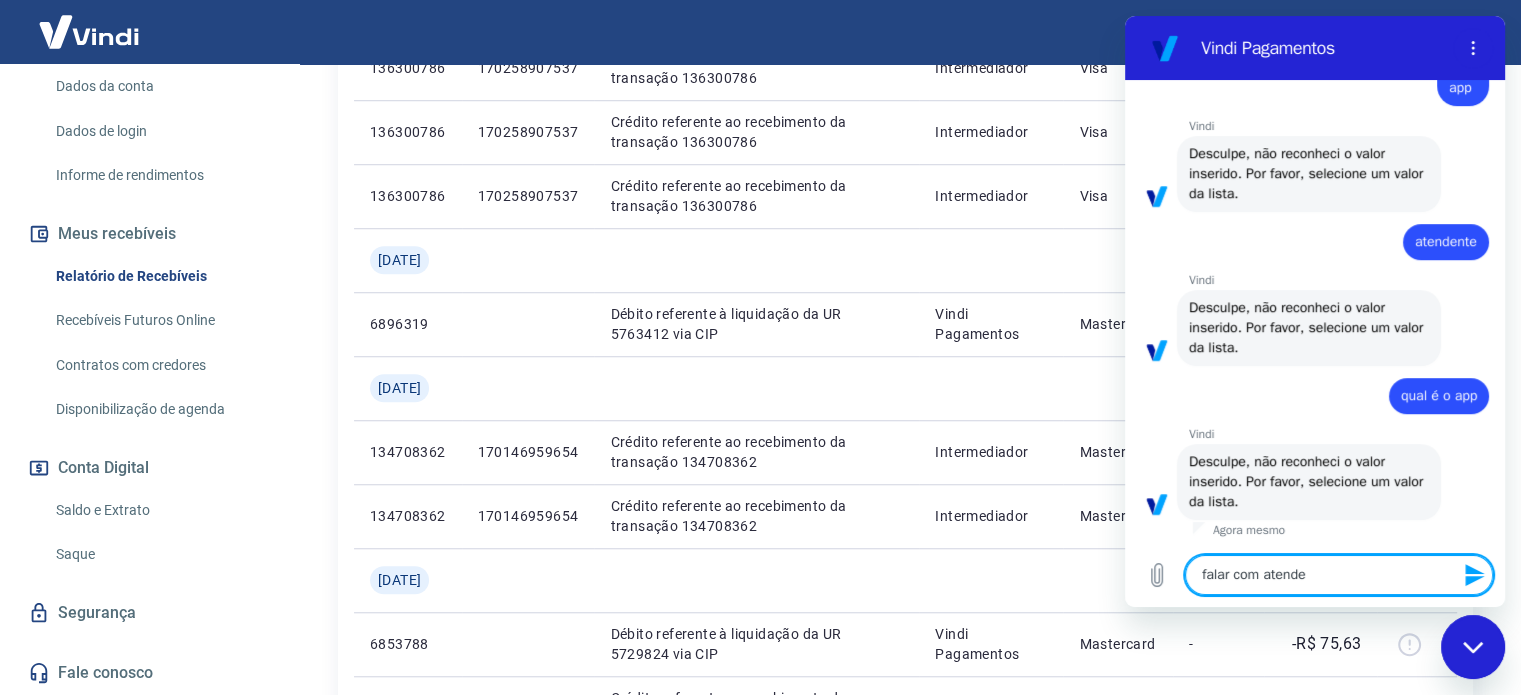 type on "falar com atenden" 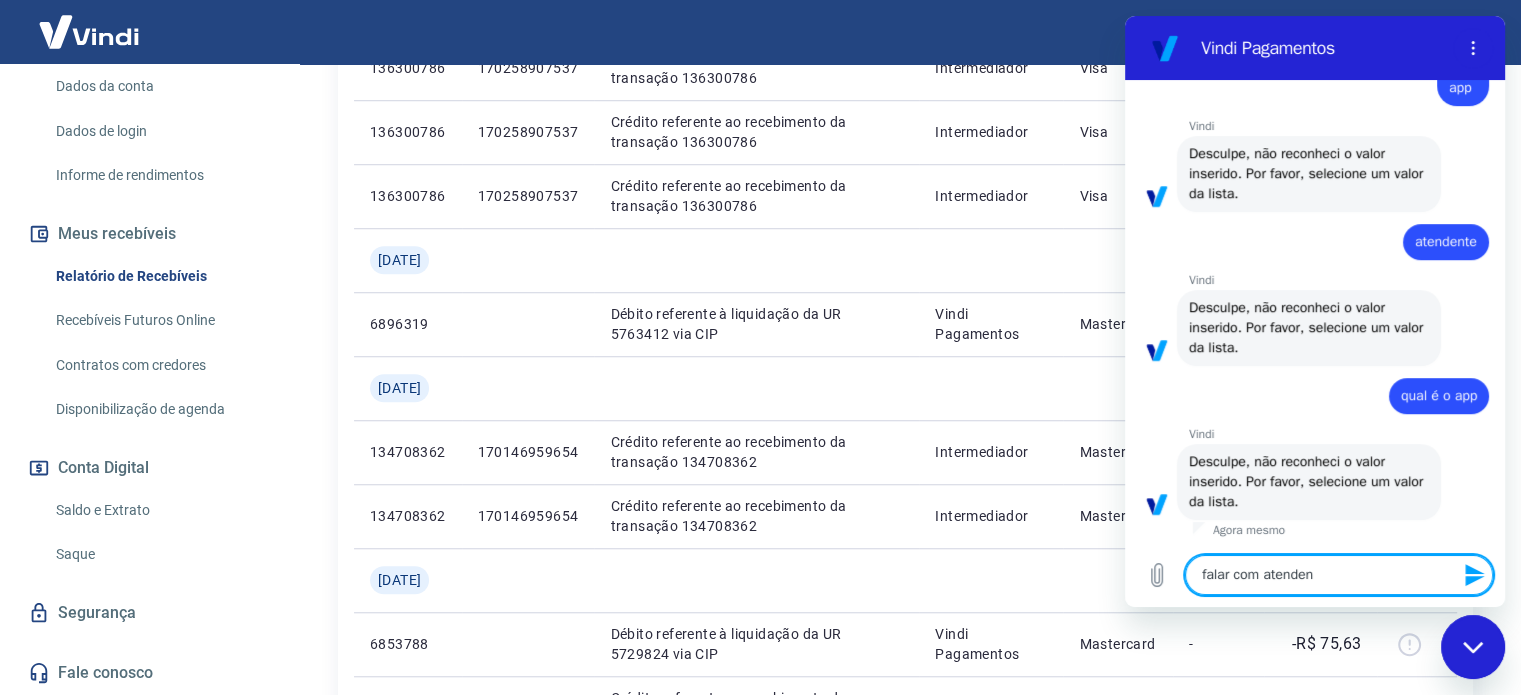 type on "x" 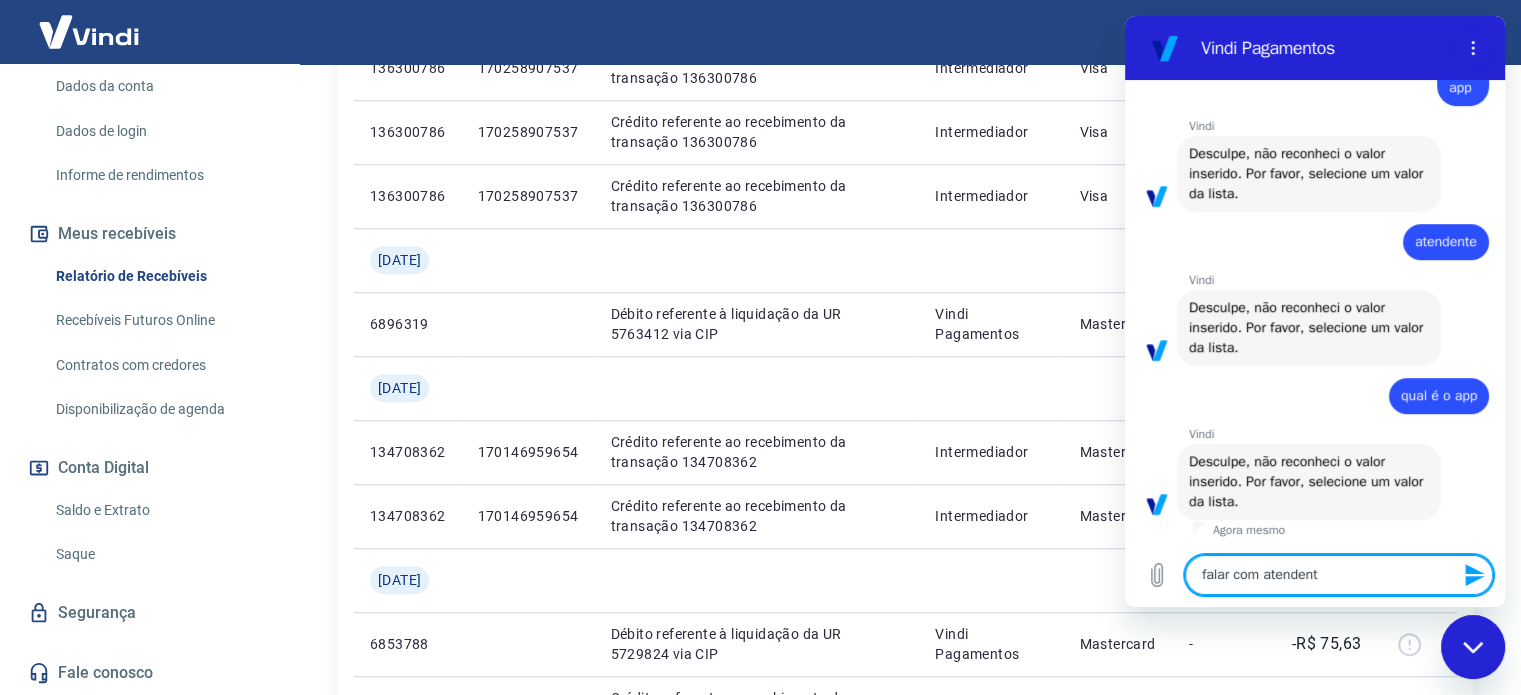type on "falar com atendente" 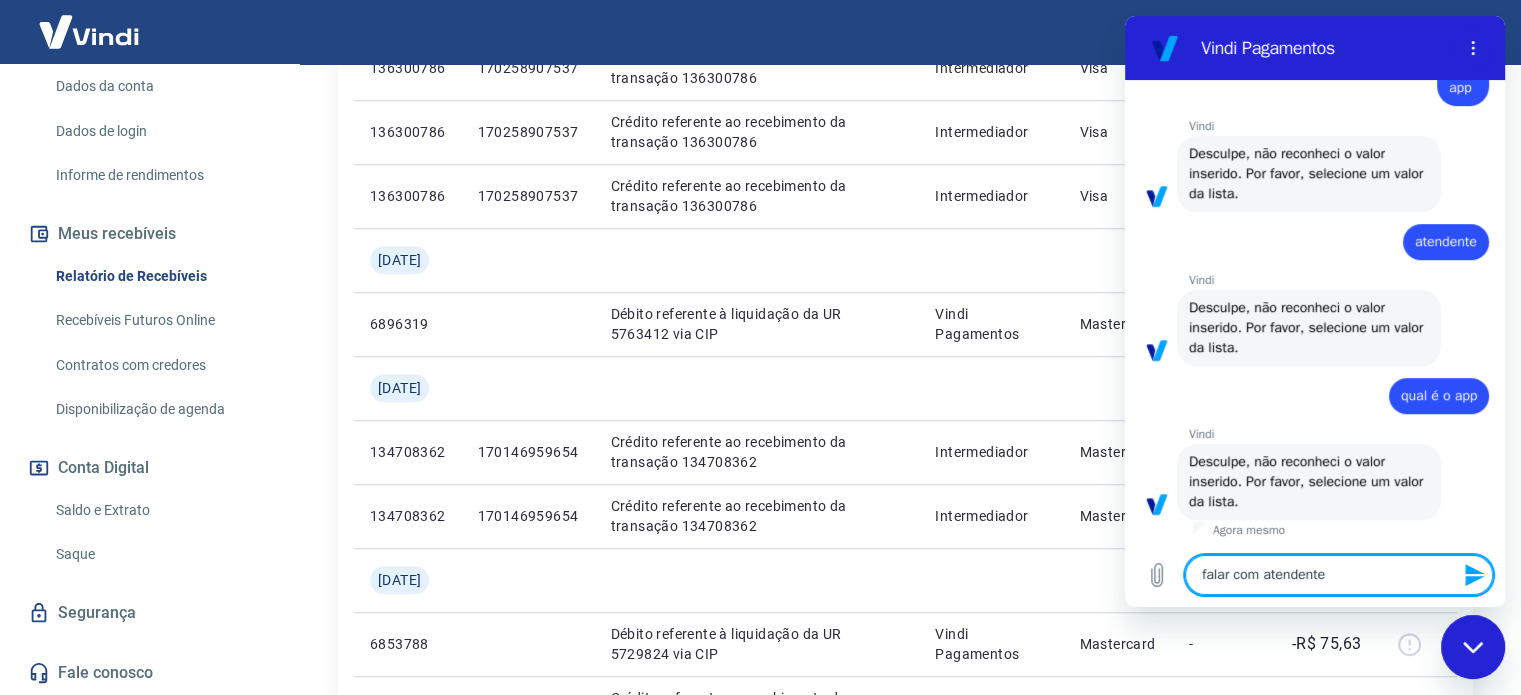 type 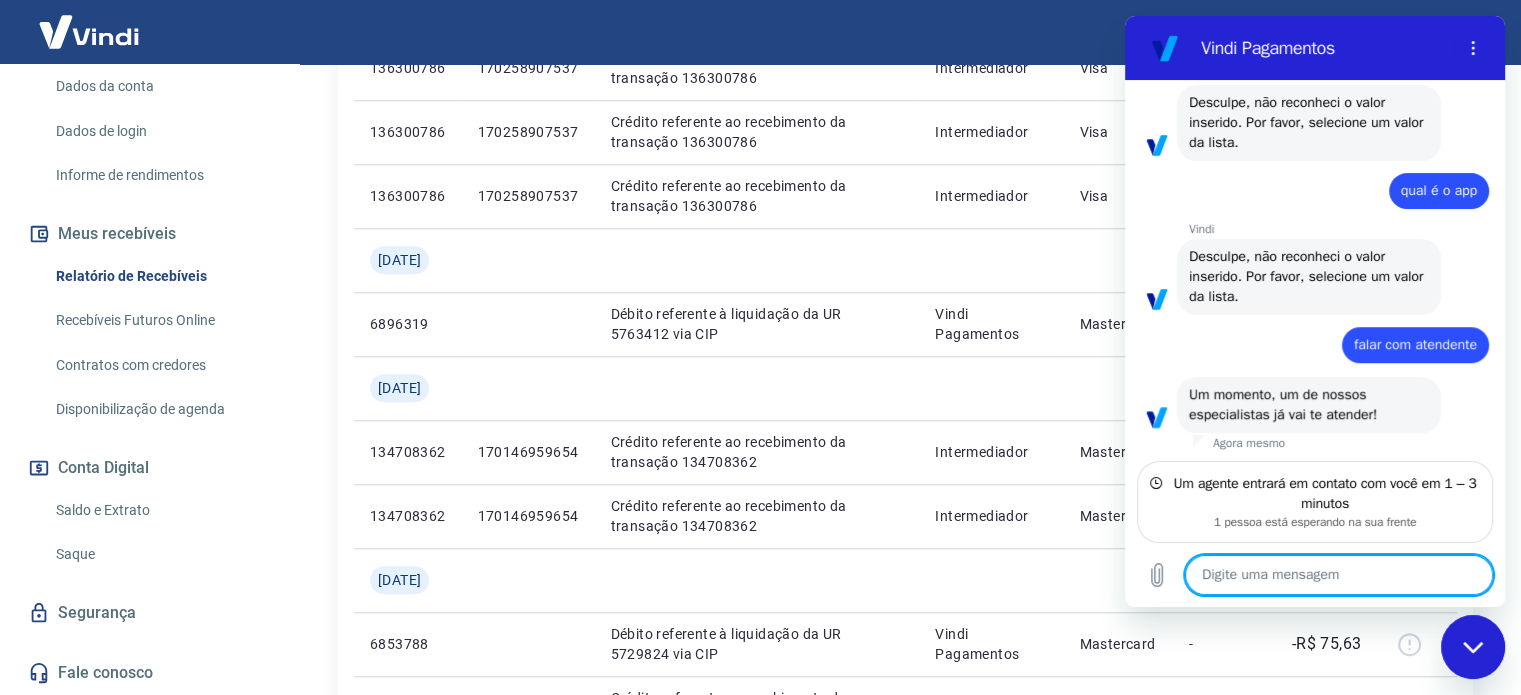 scroll, scrollTop: 1151, scrollLeft: 0, axis: vertical 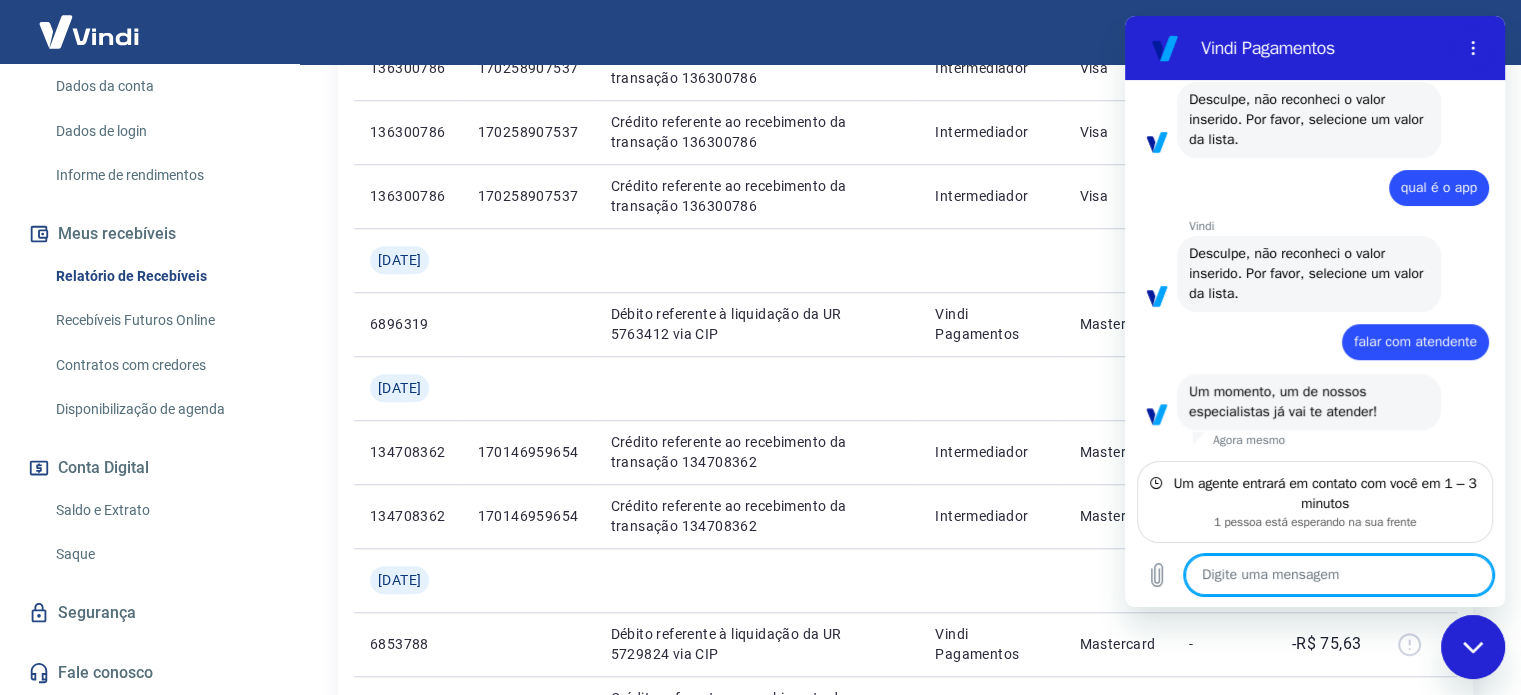 type on "x" 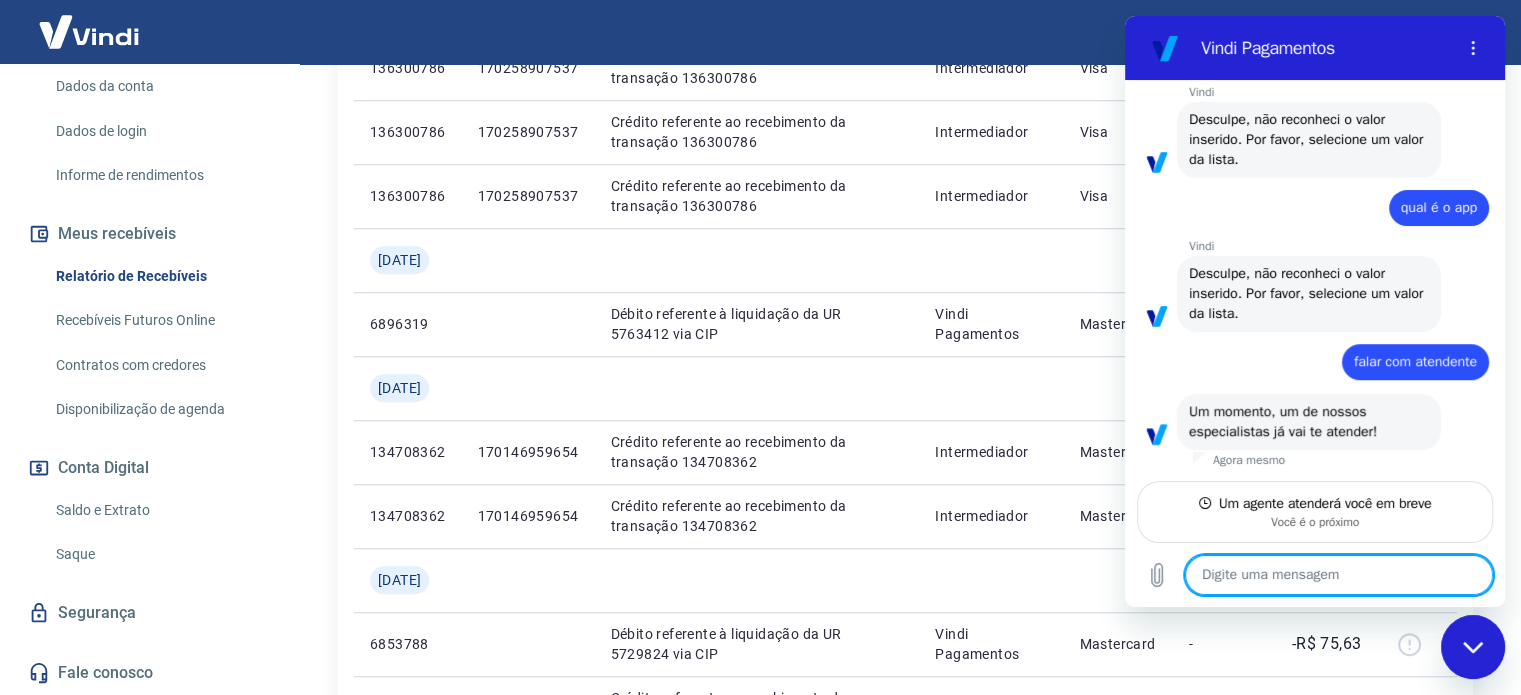 scroll, scrollTop: 1131, scrollLeft: 0, axis: vertical 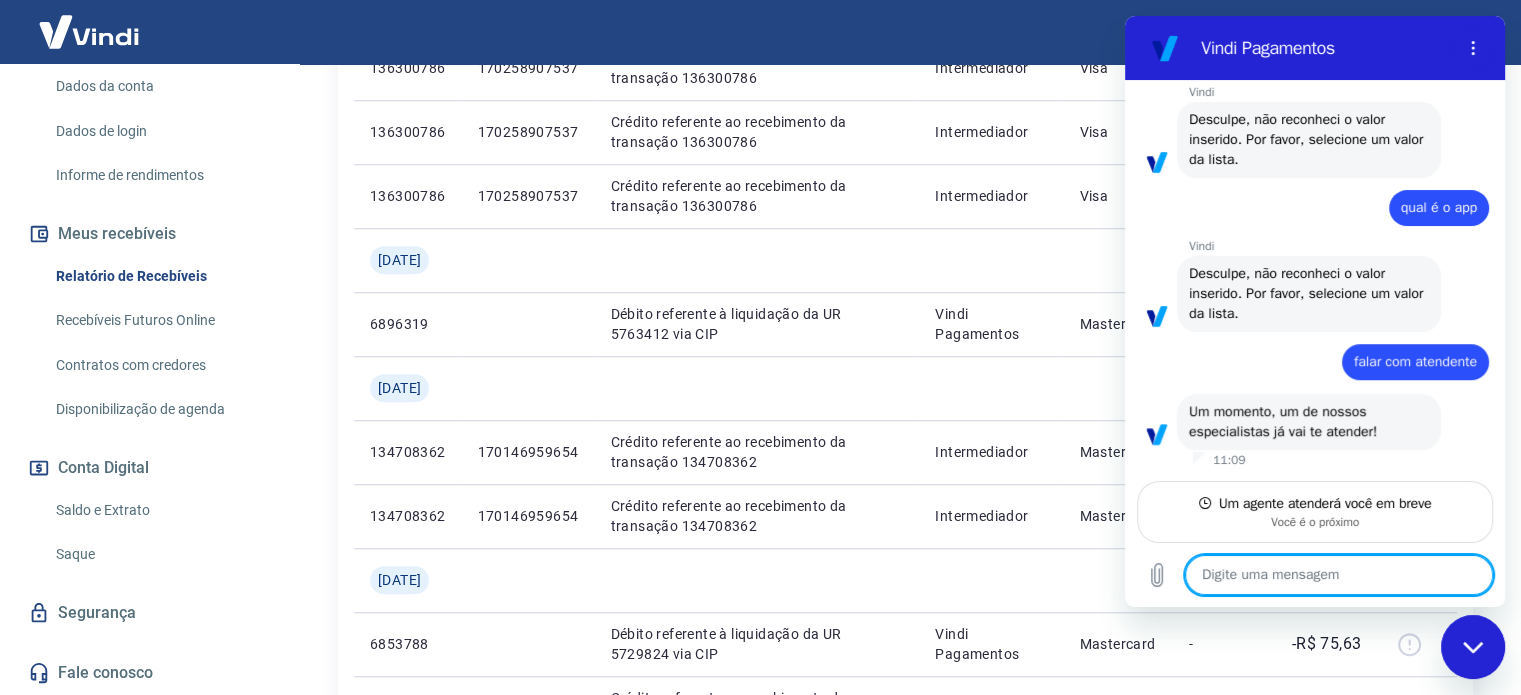 type 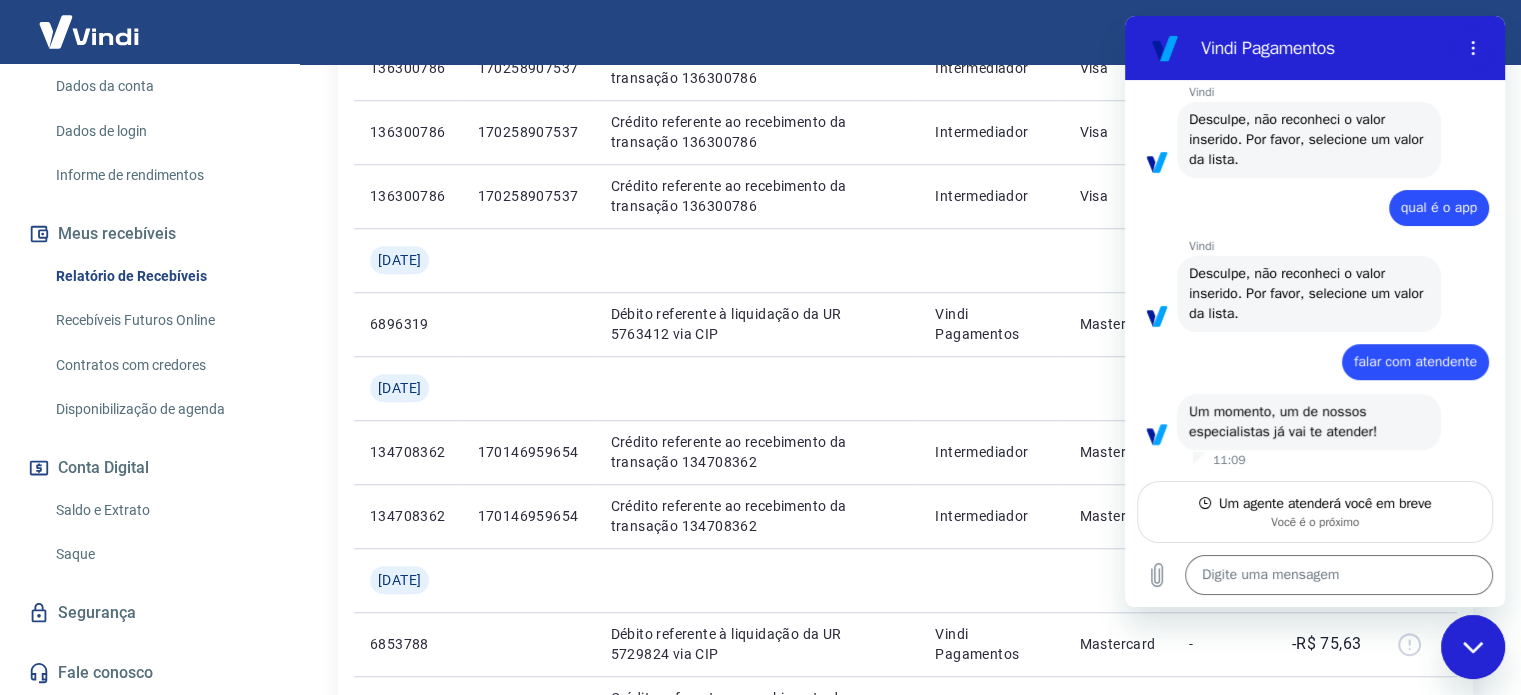 click on "Digite uma mensagem x" at bounding box center [1315, 575] 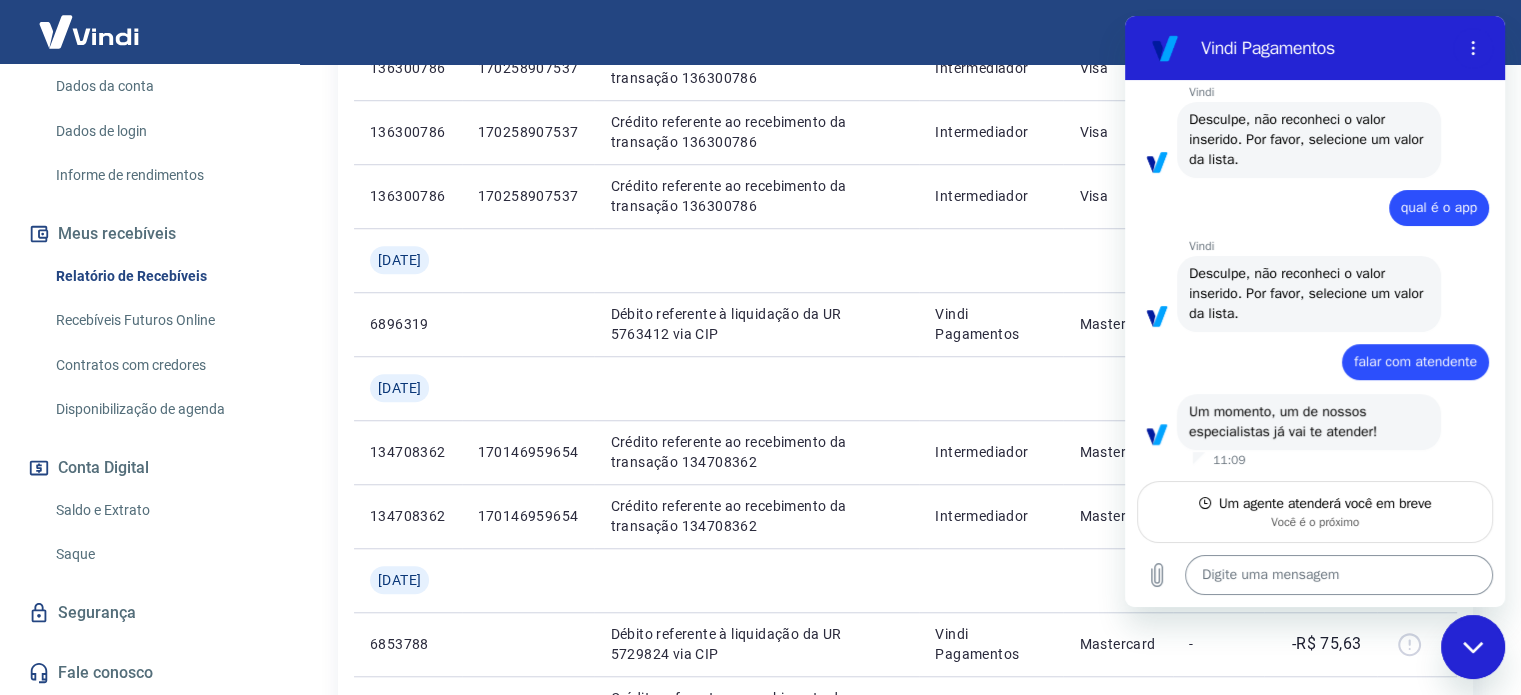 click at bounding box center (1339, 575) 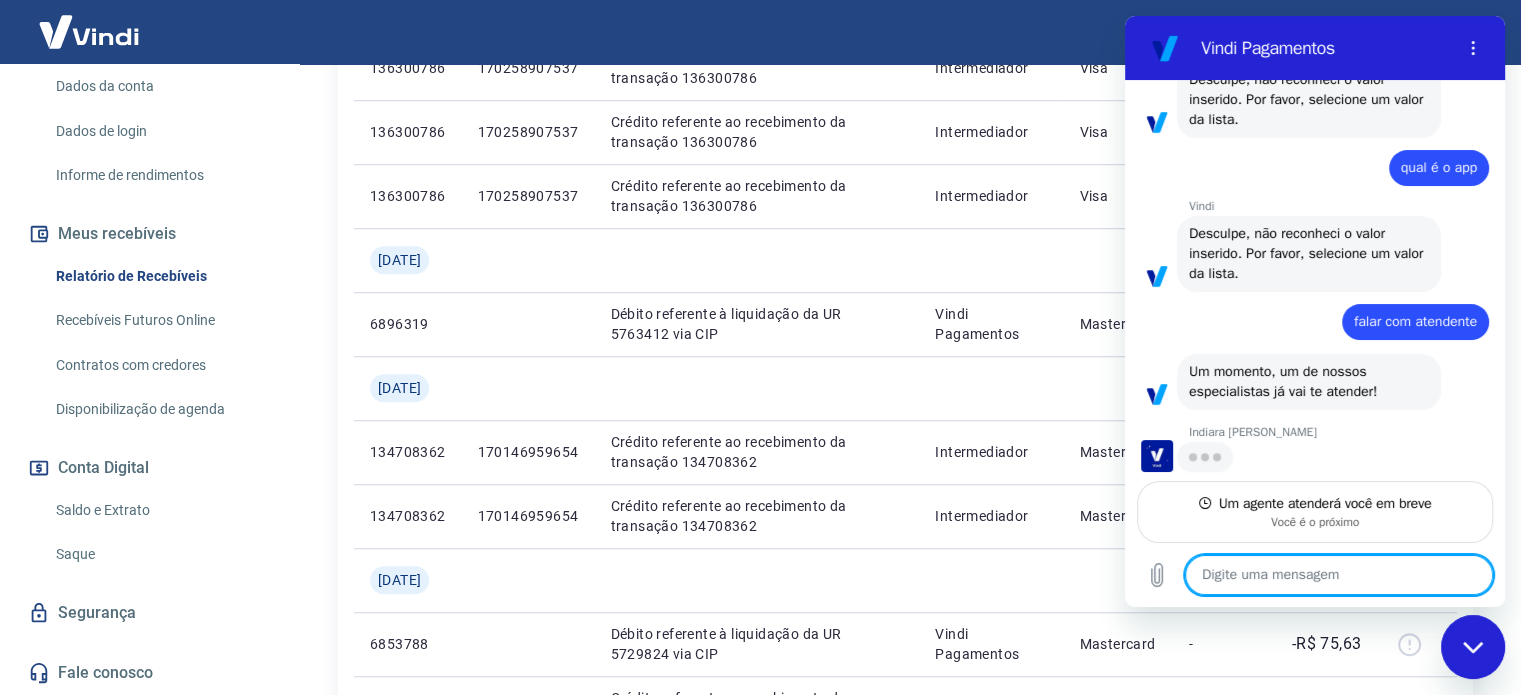 scroll, scrollTop: 1168, scrollLeft: 0, axis: vertical 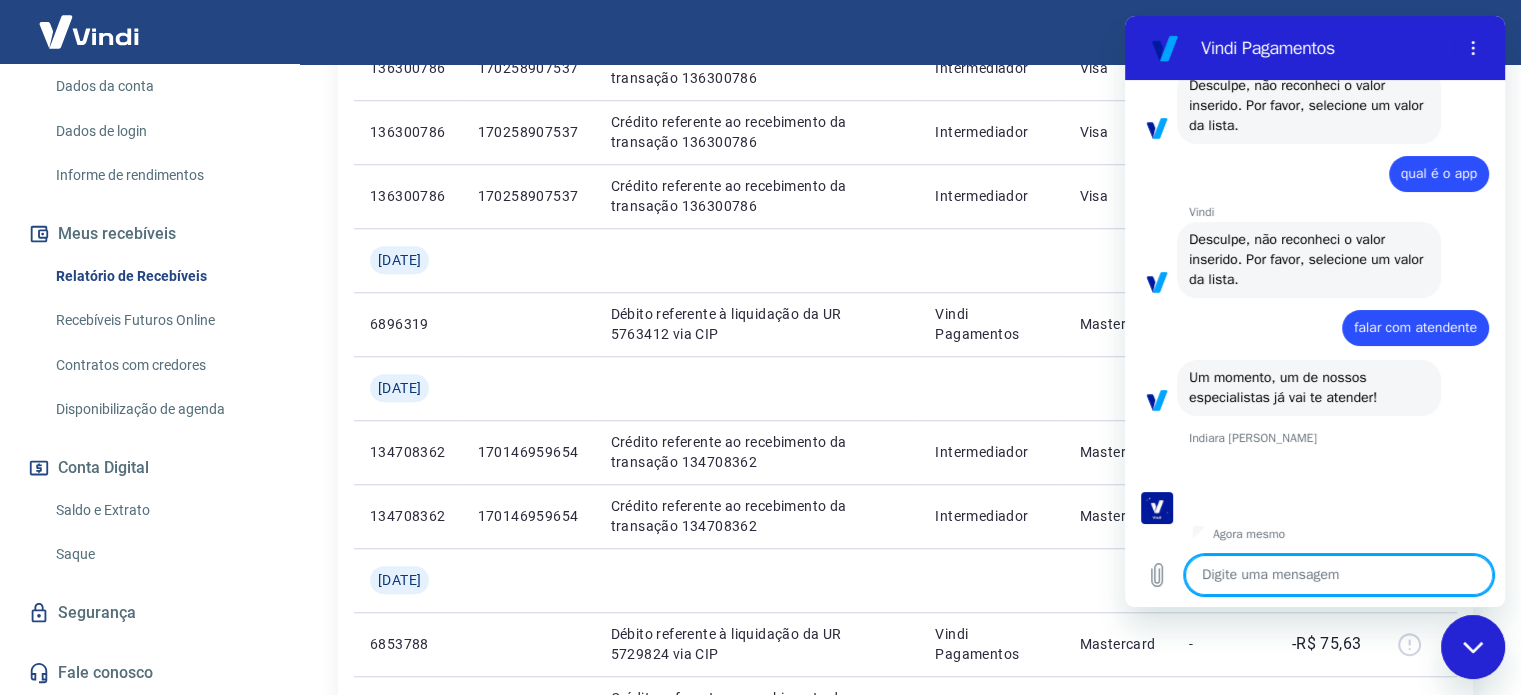 type on "x" 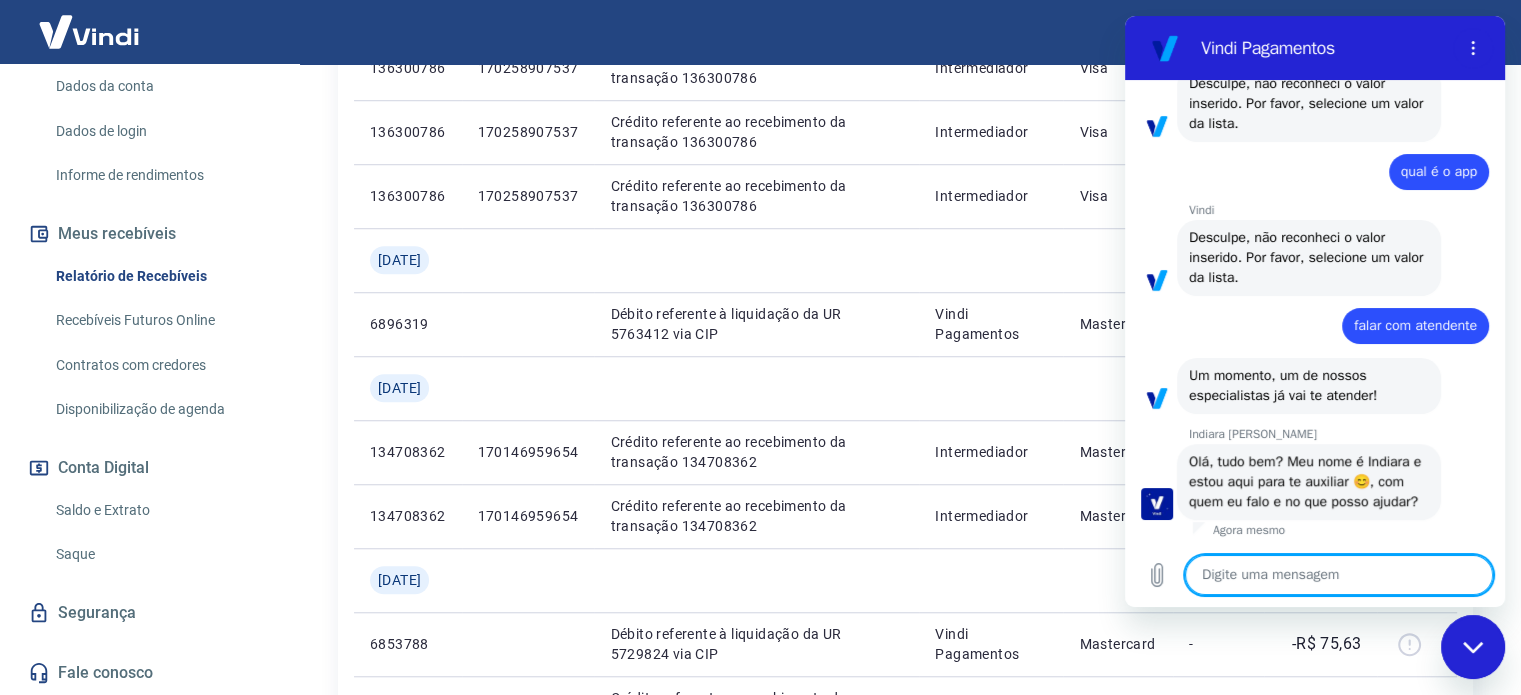scroll, scrollTop: 1187, scrollLeft: 0, axis: vertical 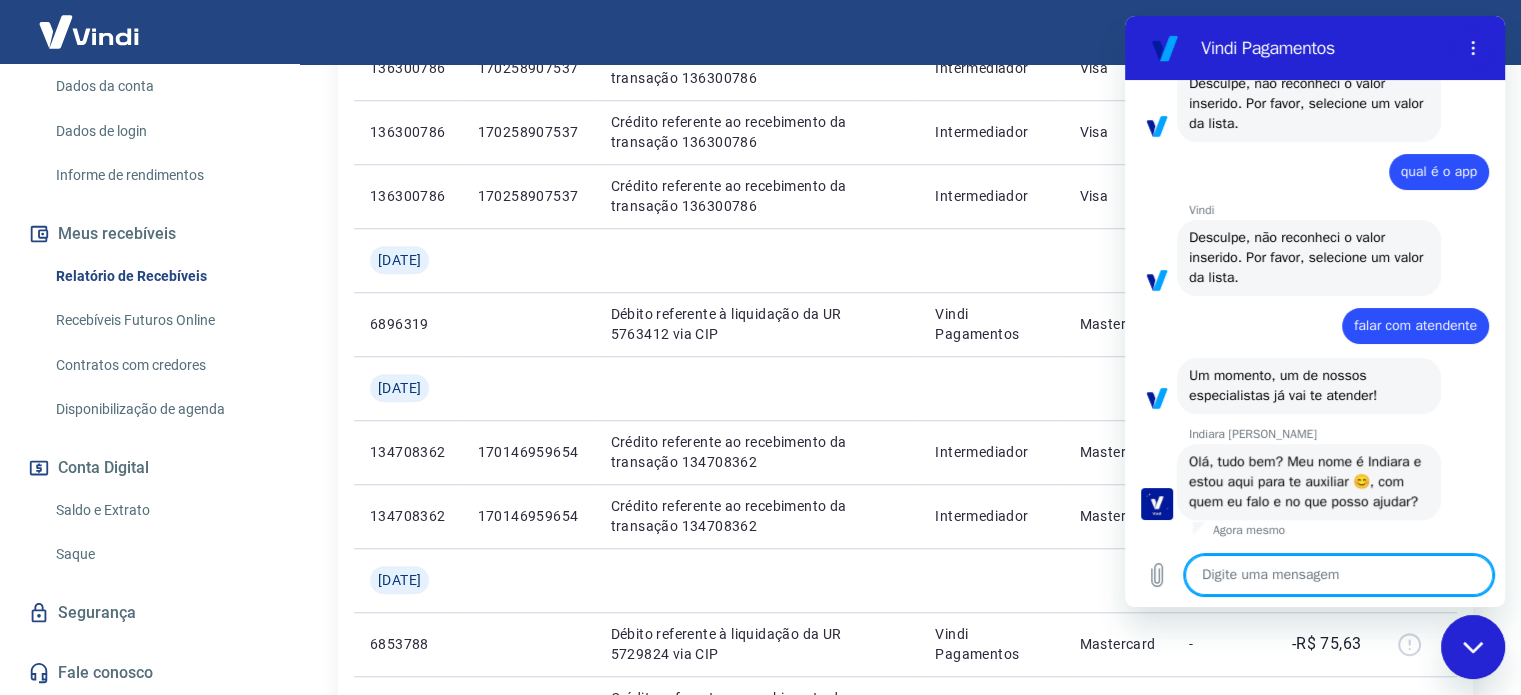 type on "P" 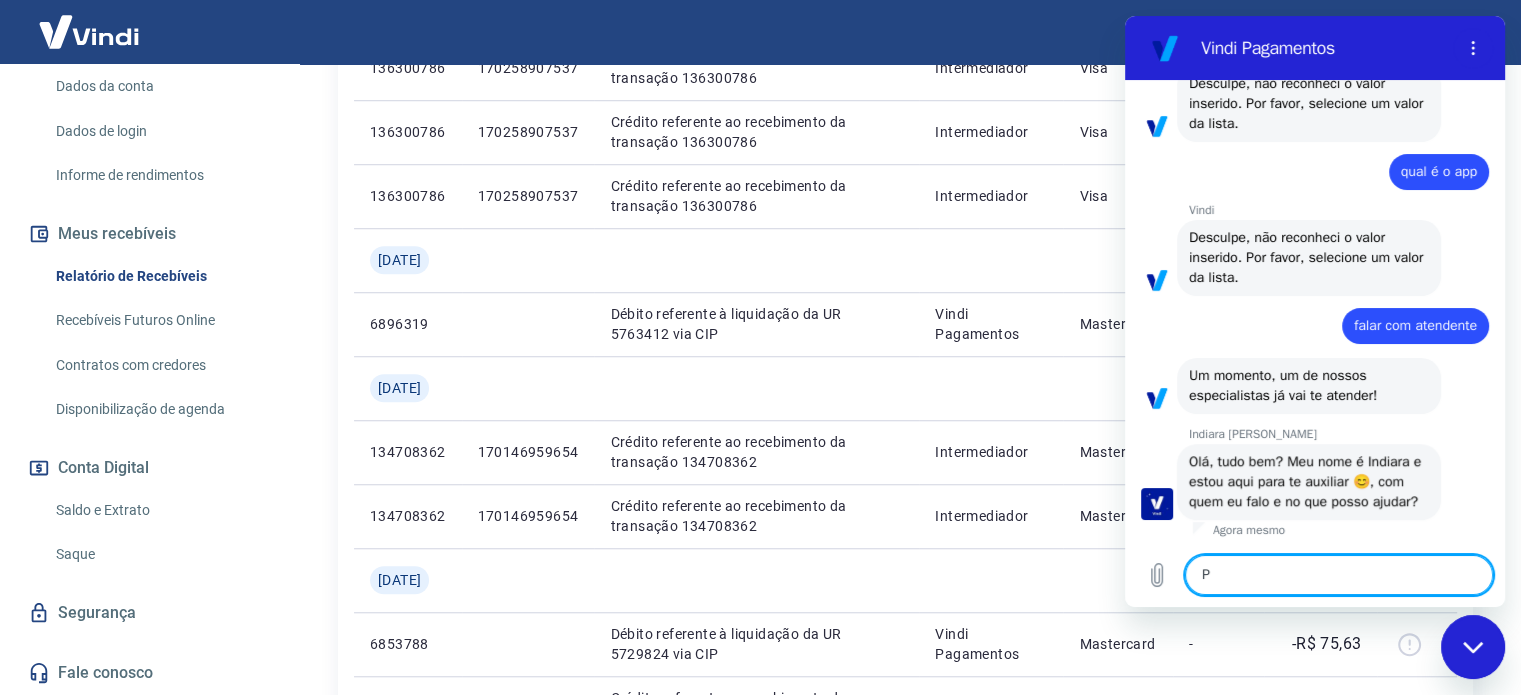 type on "Po" 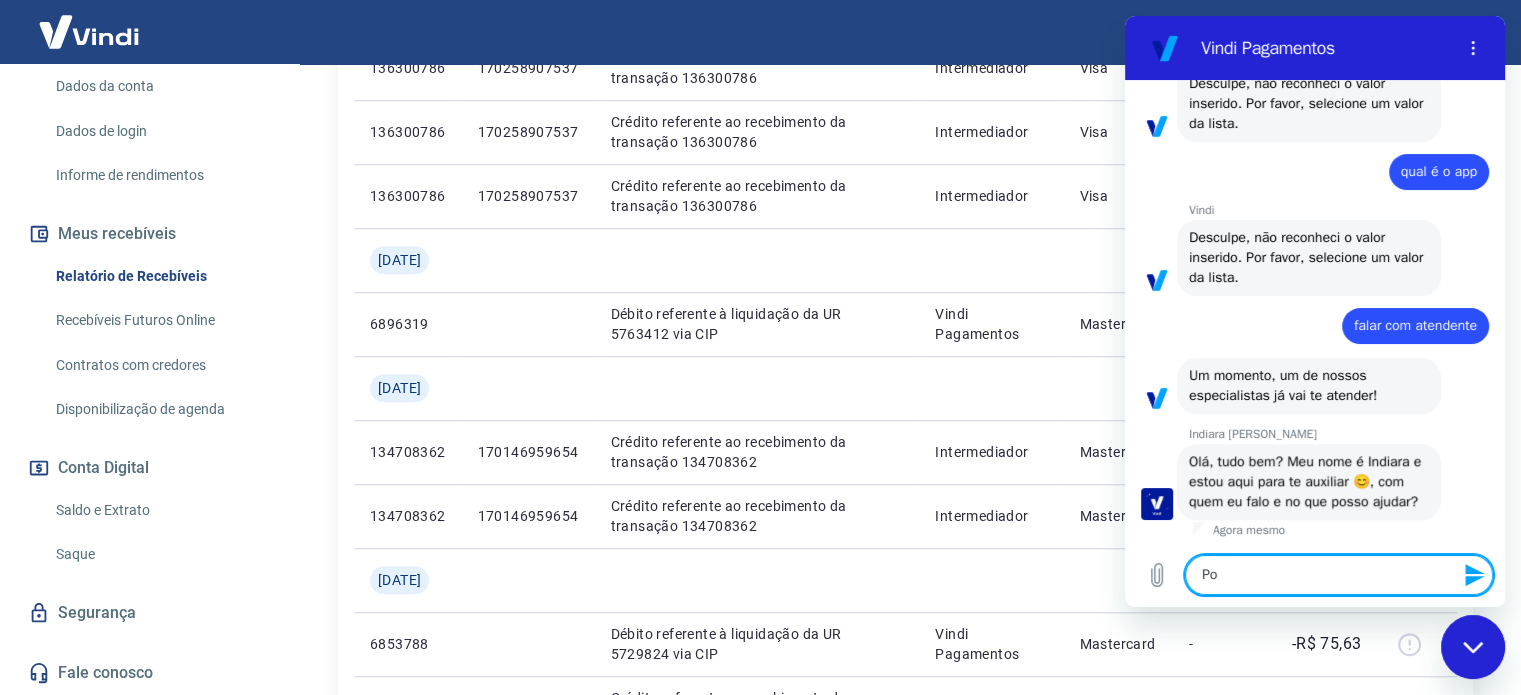 type on "Por" 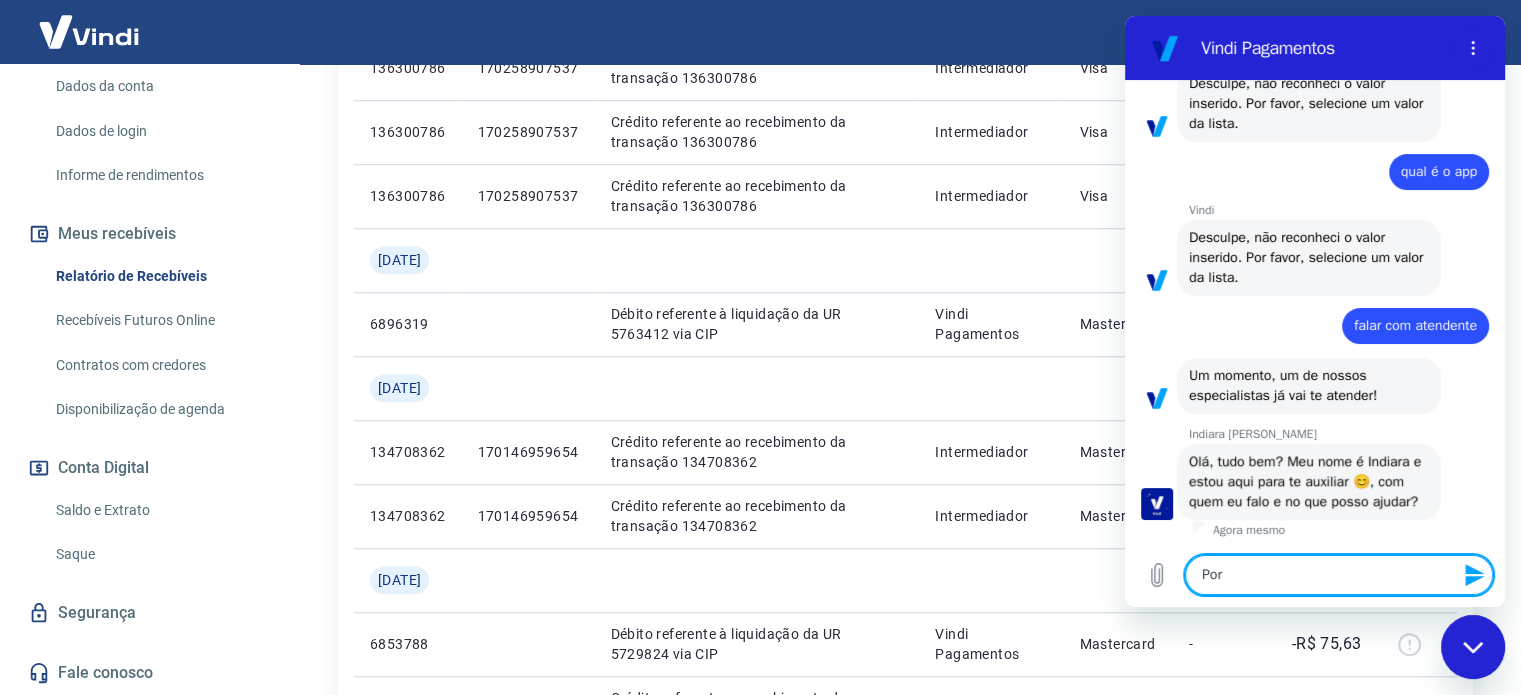 type on "Por" 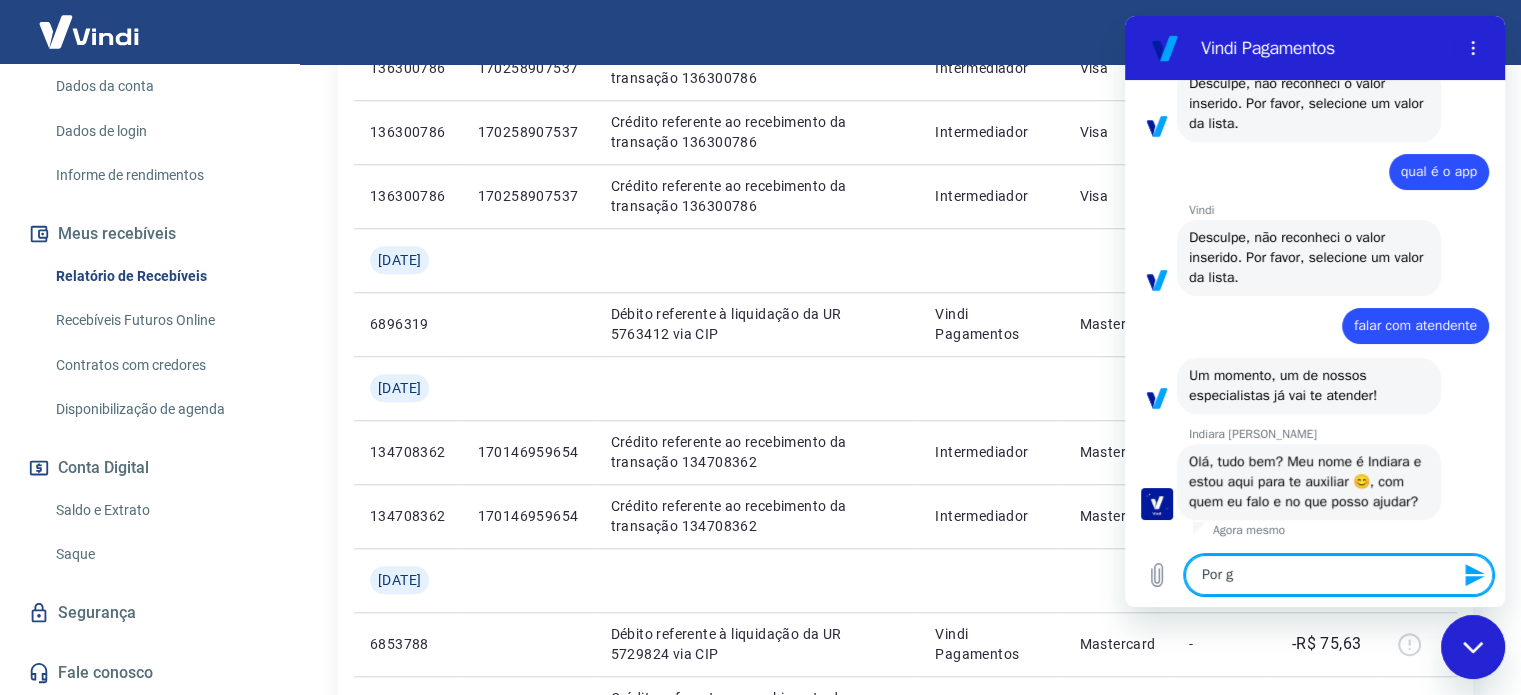 type on "Por ge" 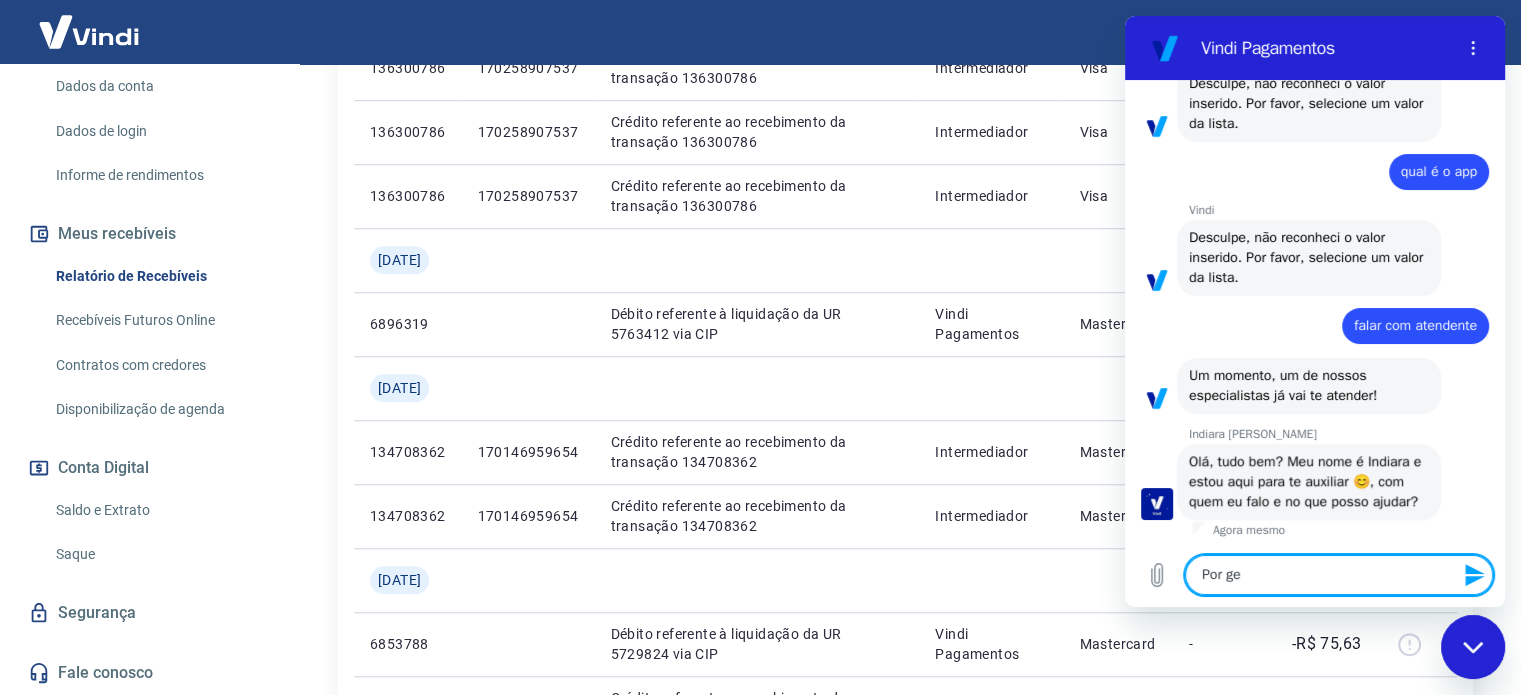 type on "Por gen" 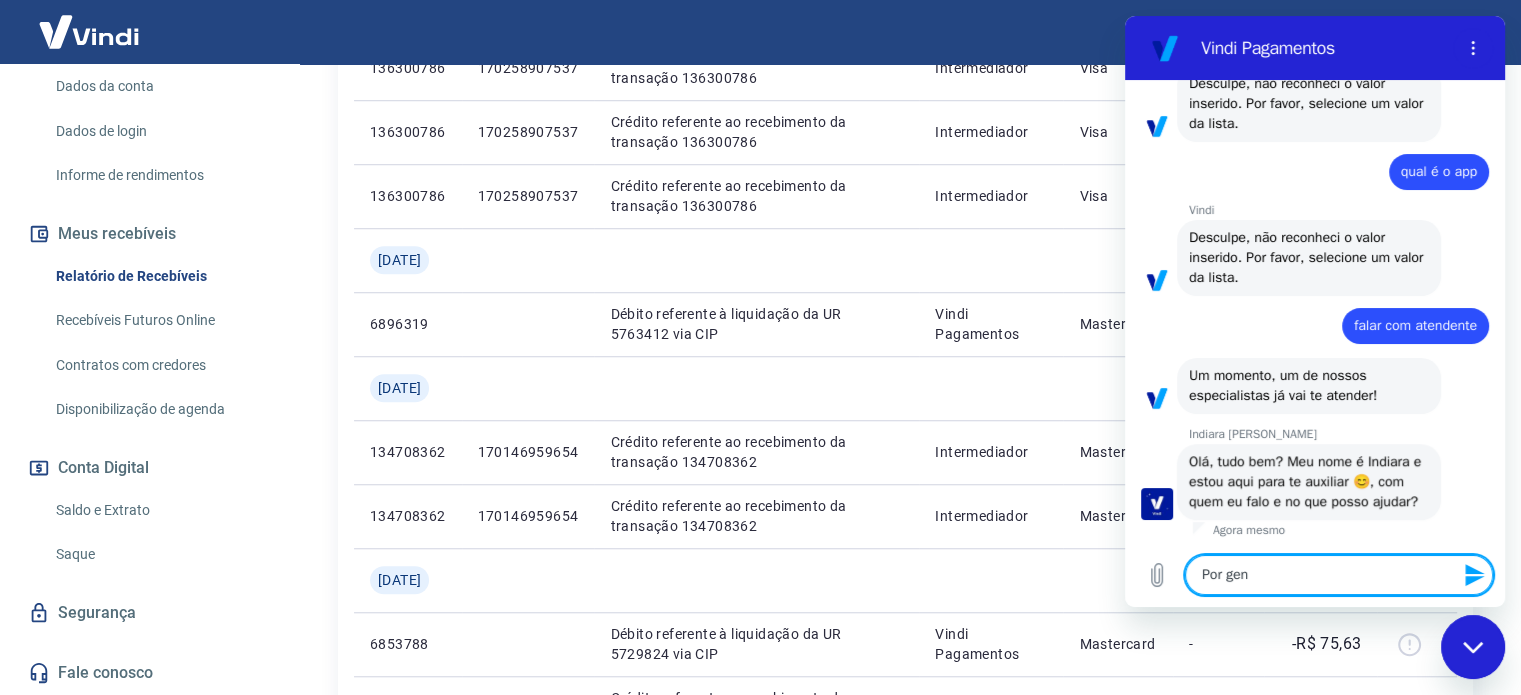 type on "Por gent" 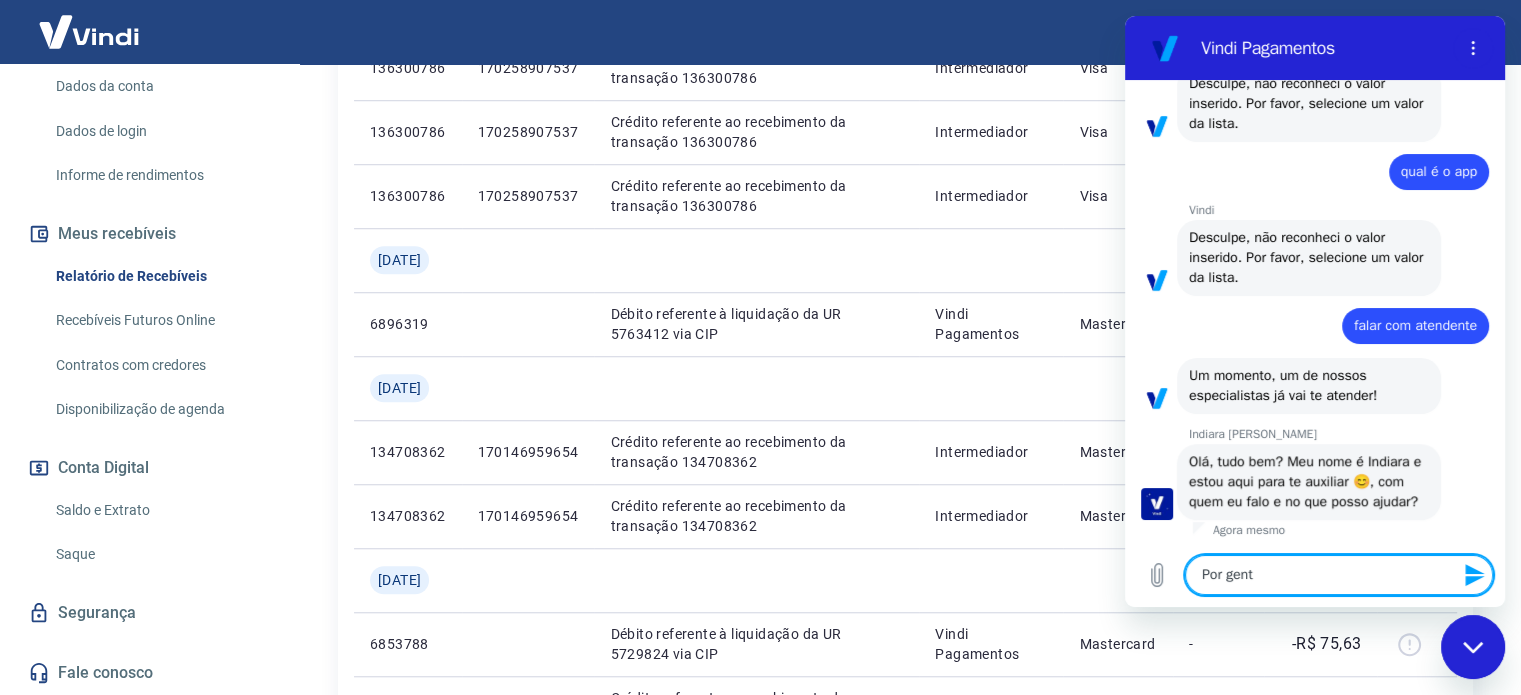 type on "Por genti" 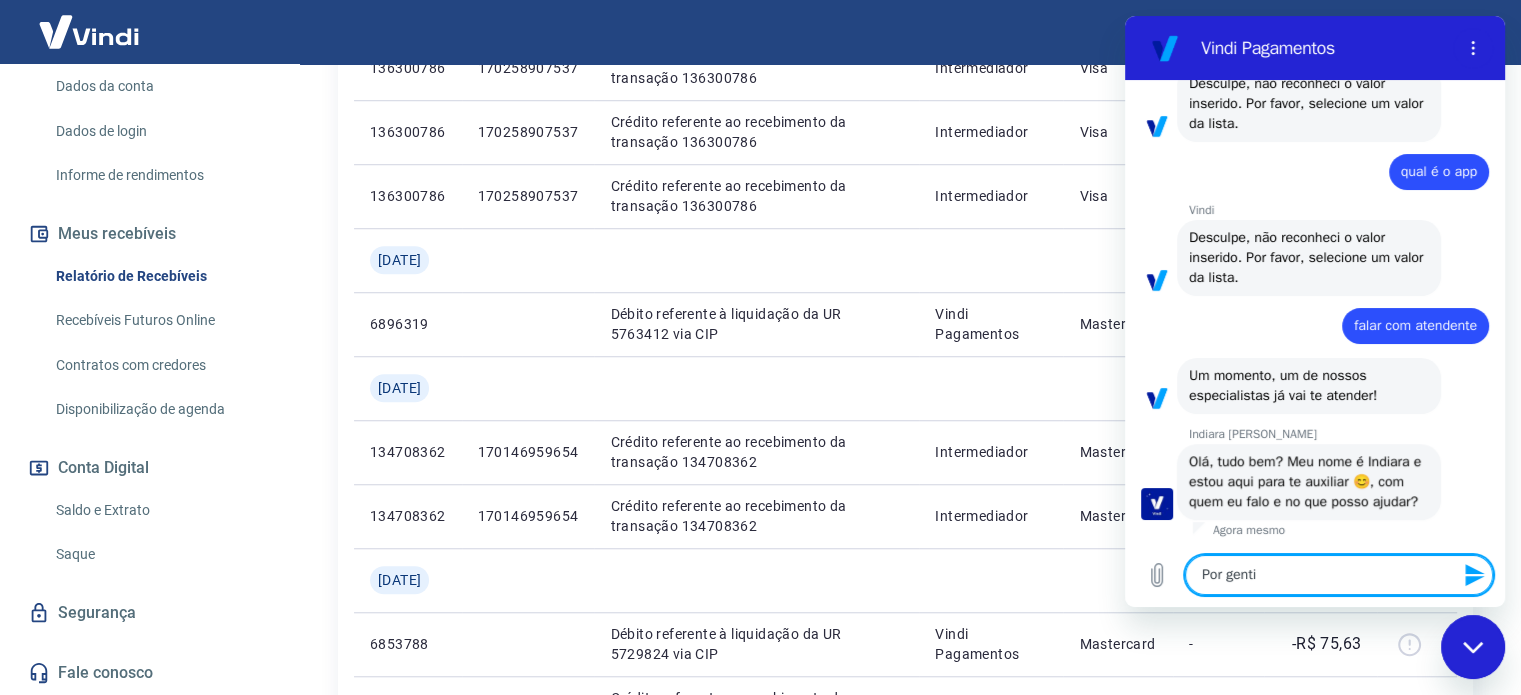 type on "Por gentie" 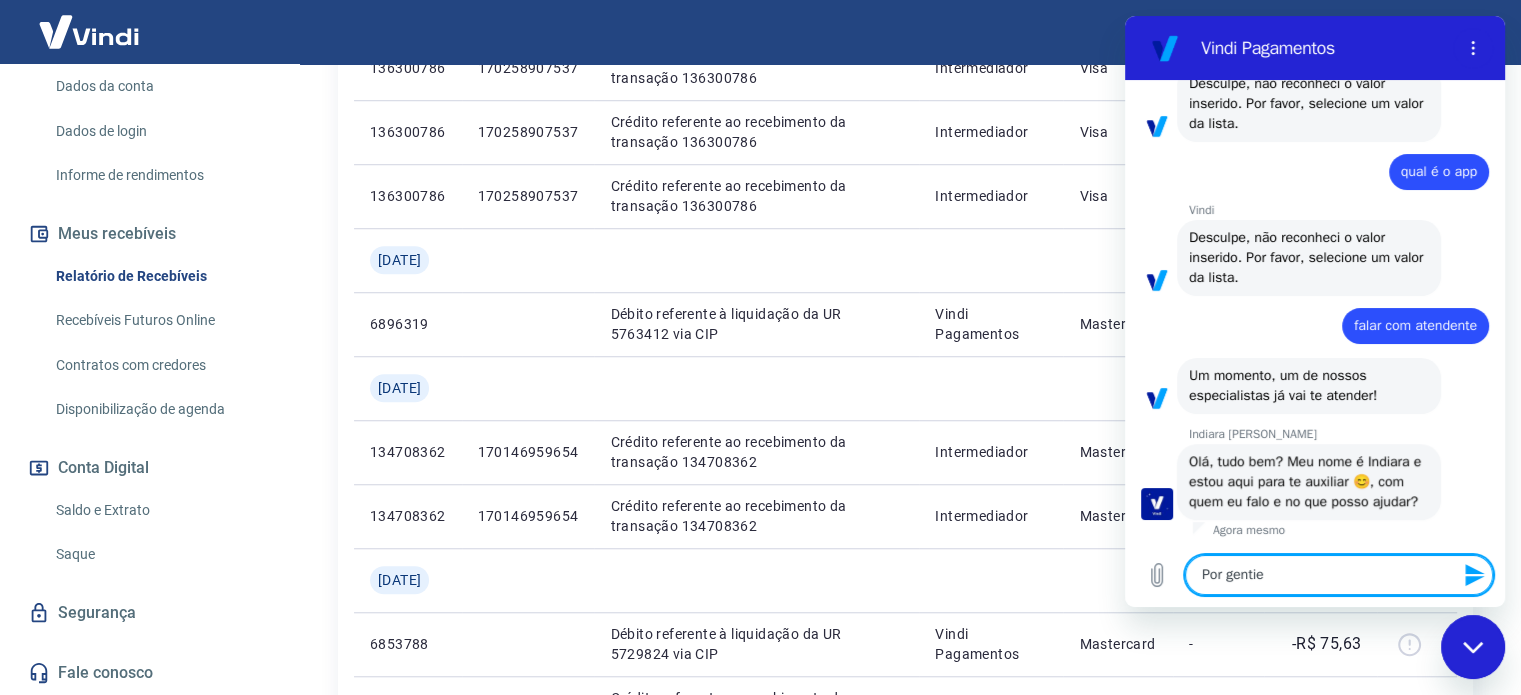 type on "x" 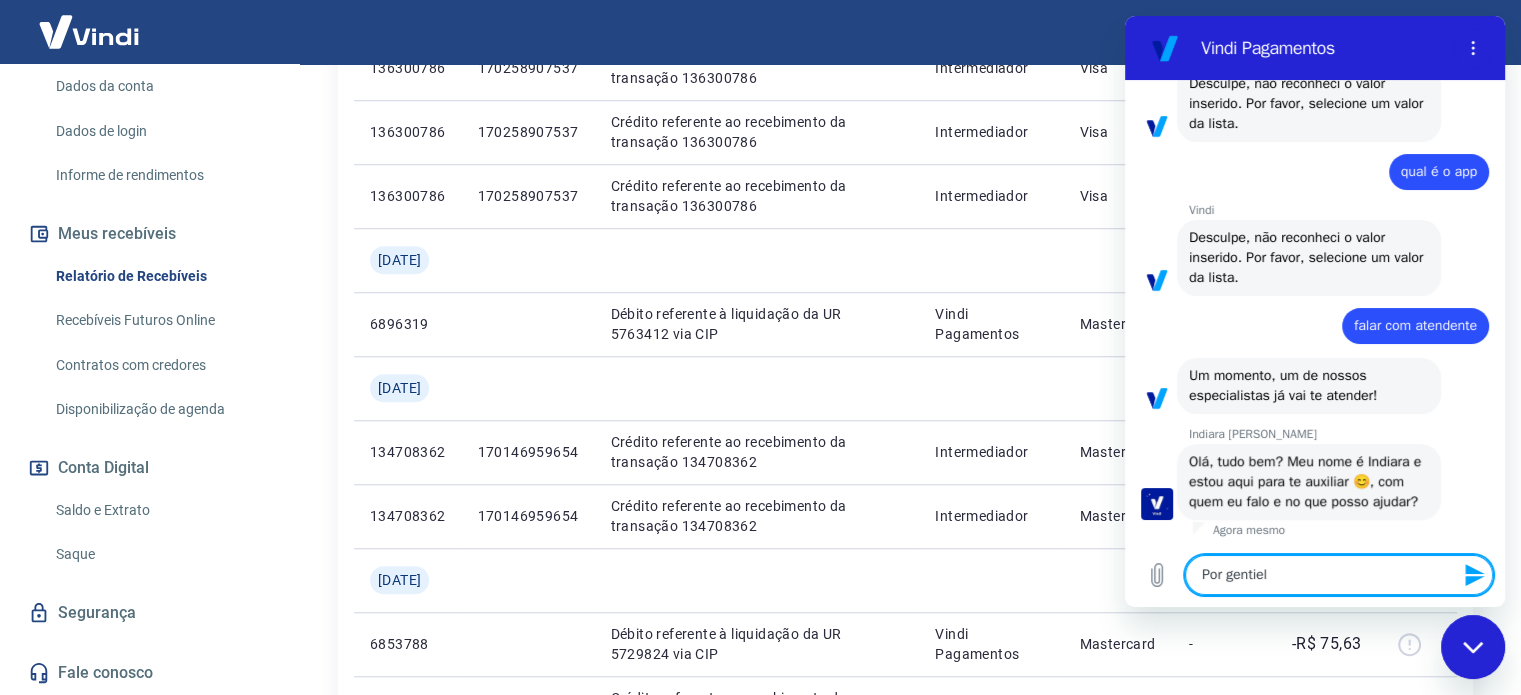 type on "Por gentielz" 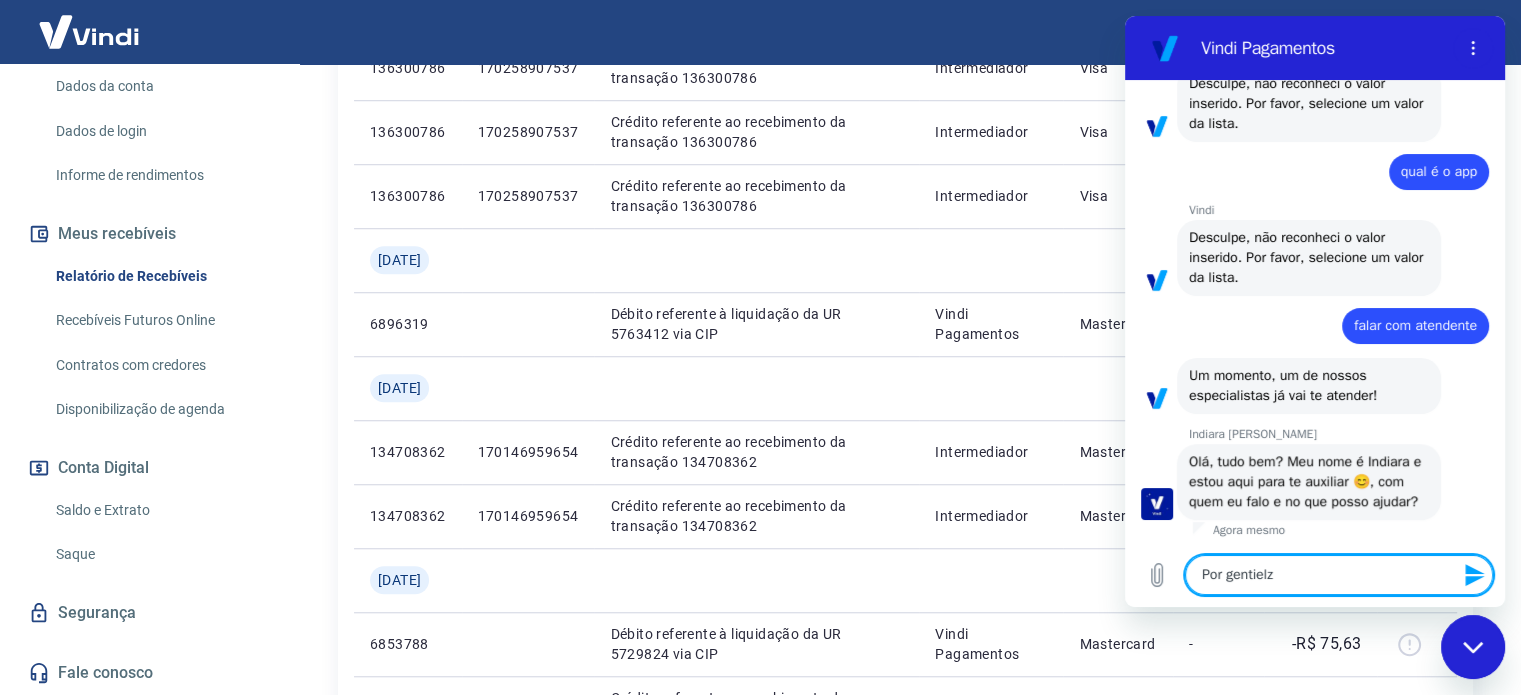 type on "Por gentielza" 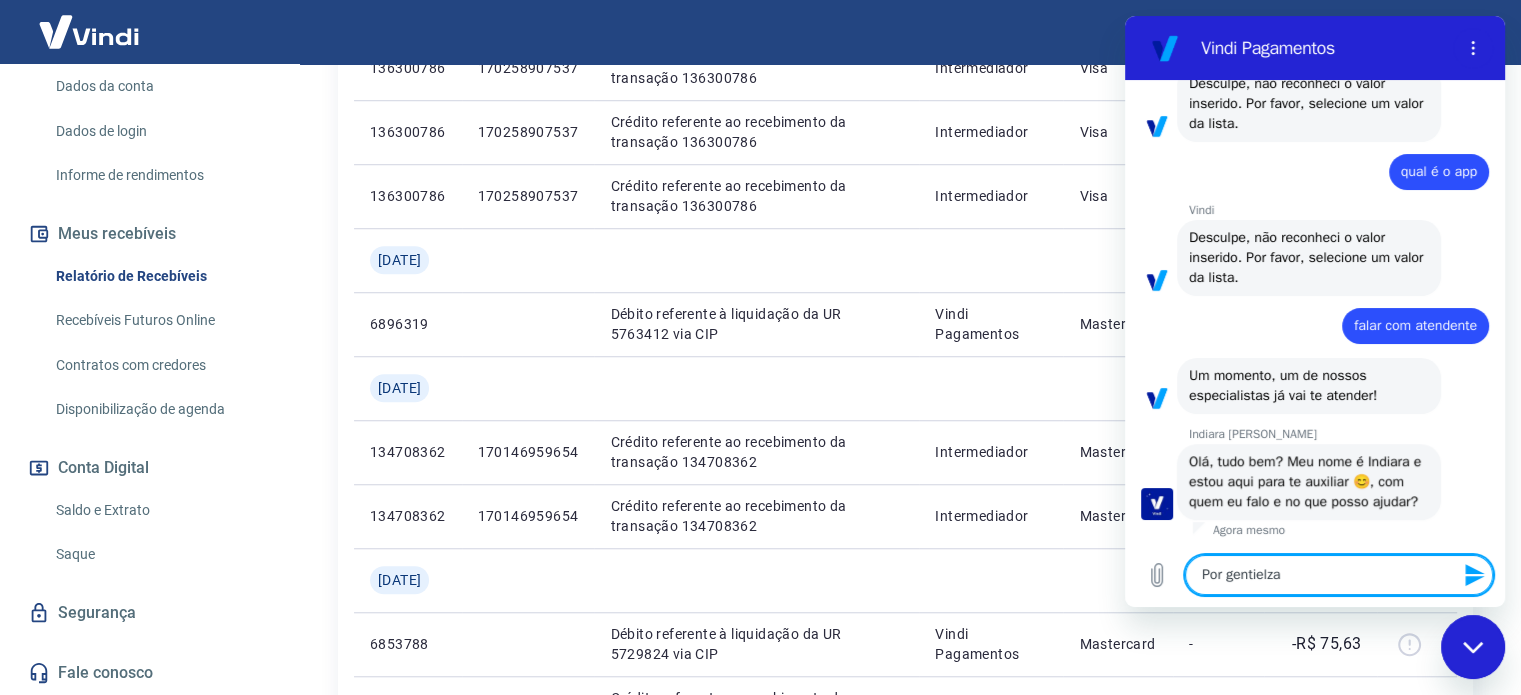 type on "Por gentielz" 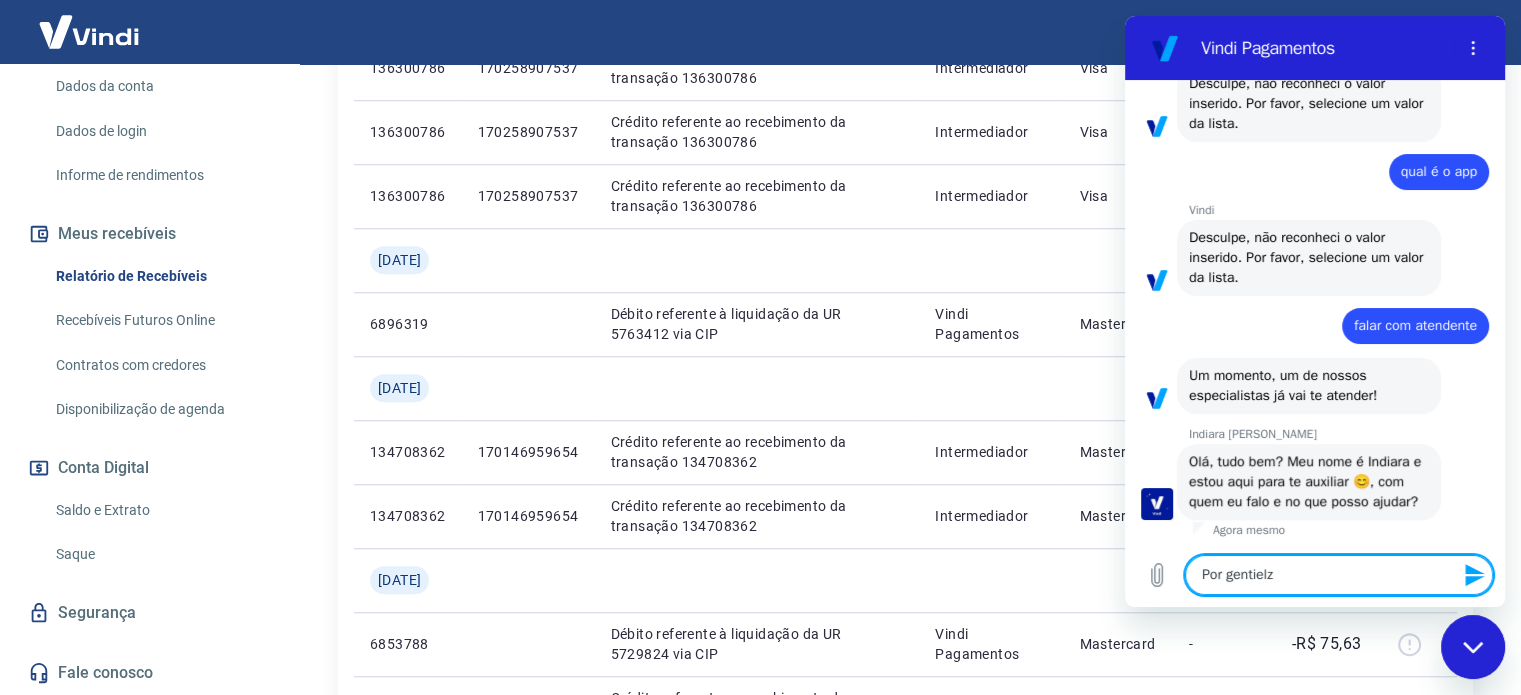 type on "Por gentiel" 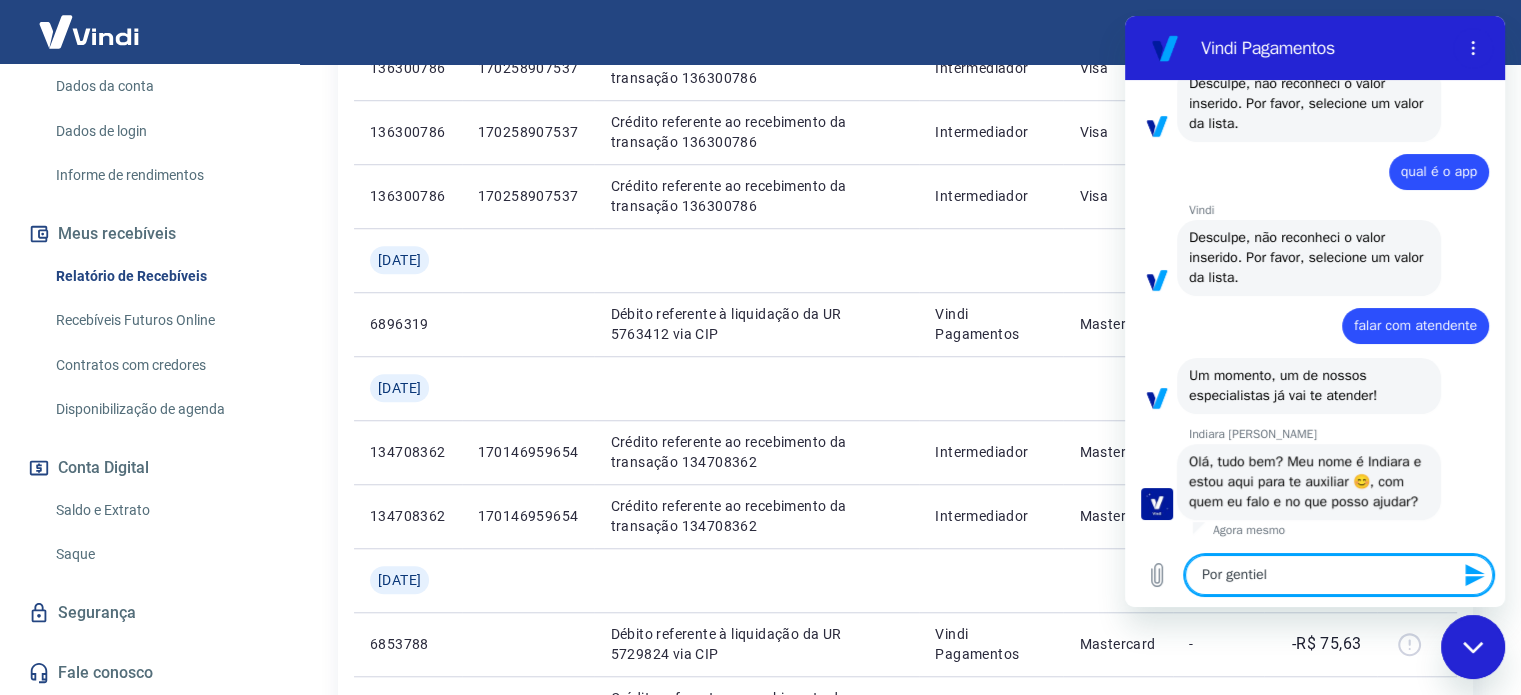 type on "Por gentie" 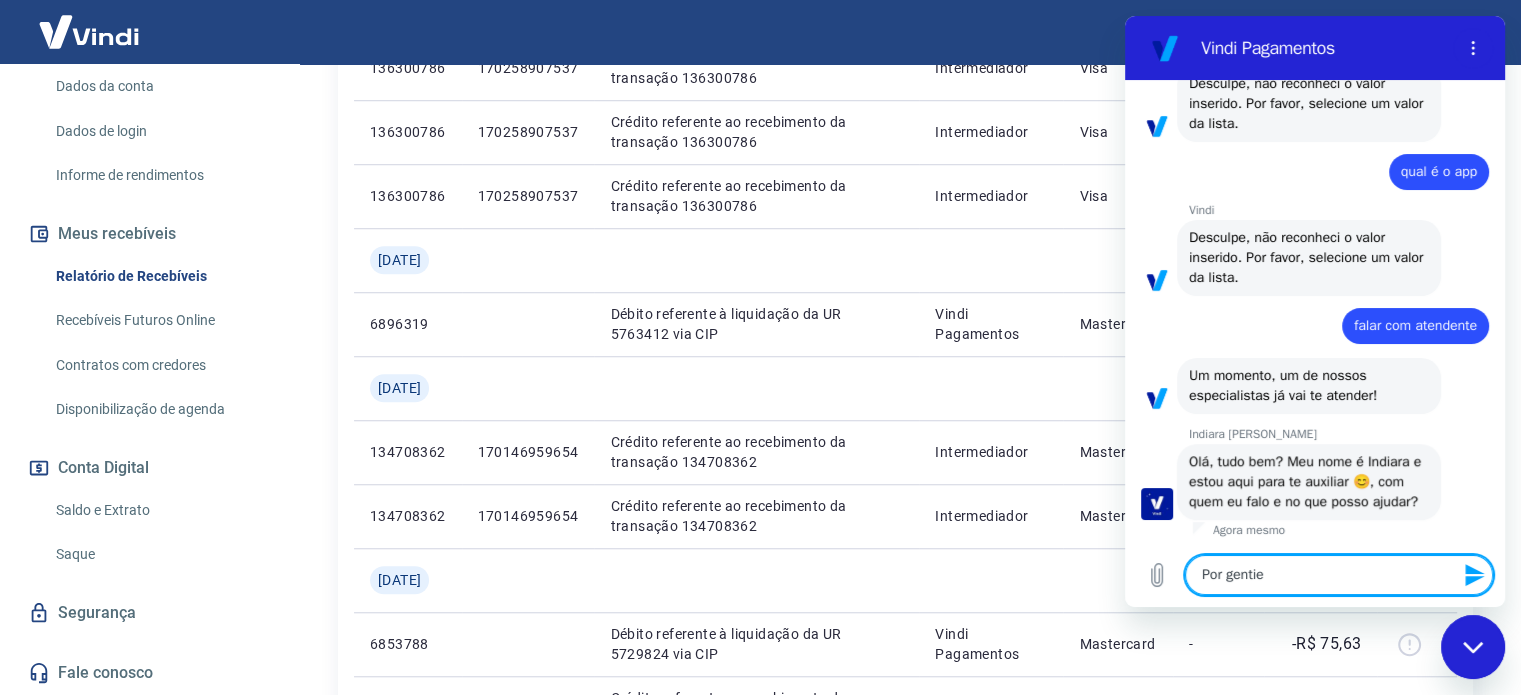 type on "Por genti" 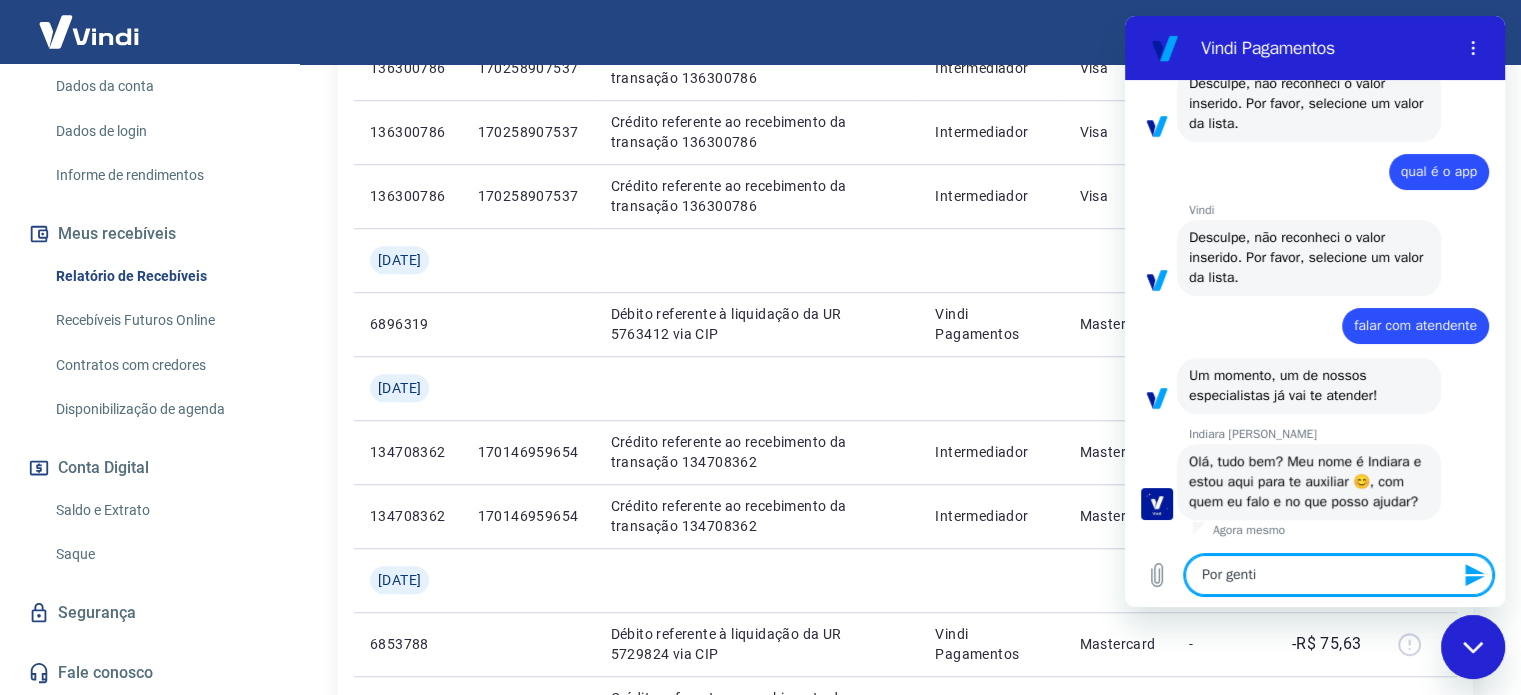 type on "Por gentil" 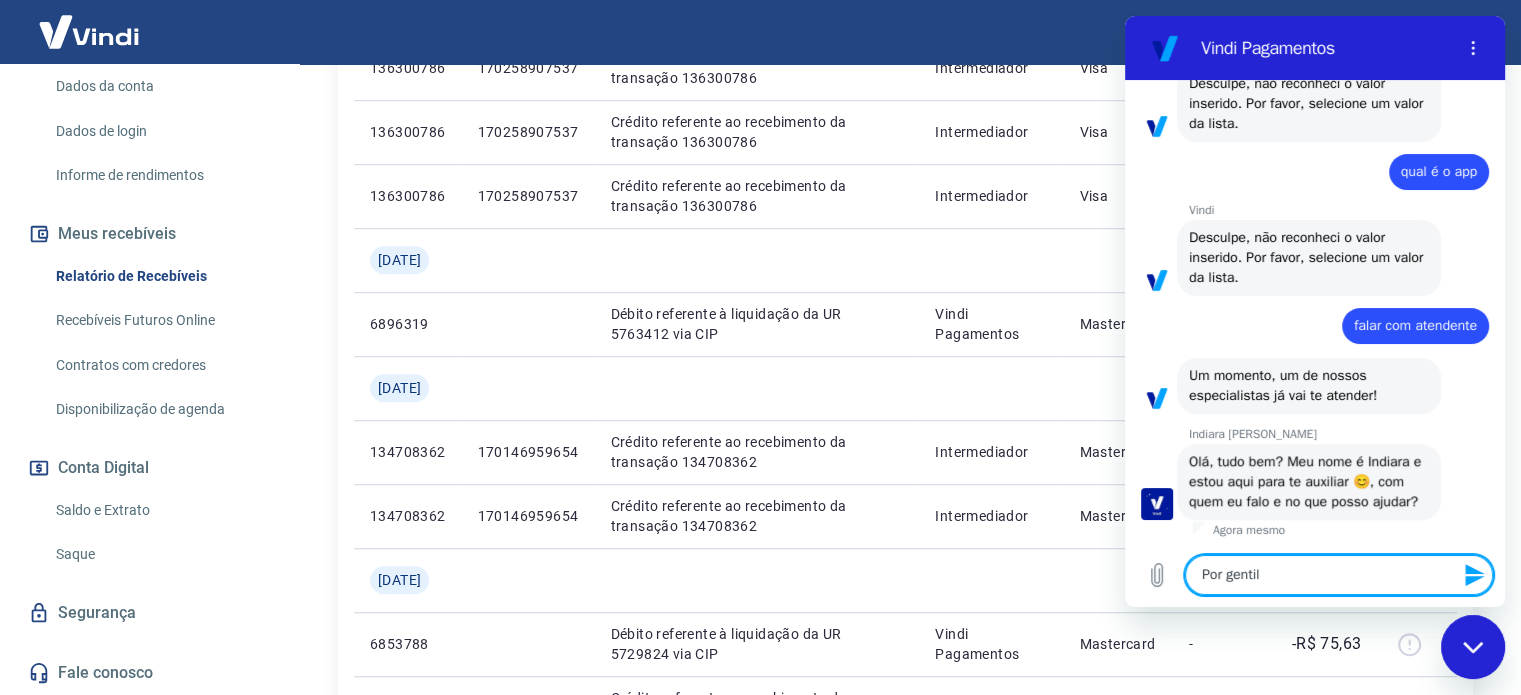 type on "Por gentile" 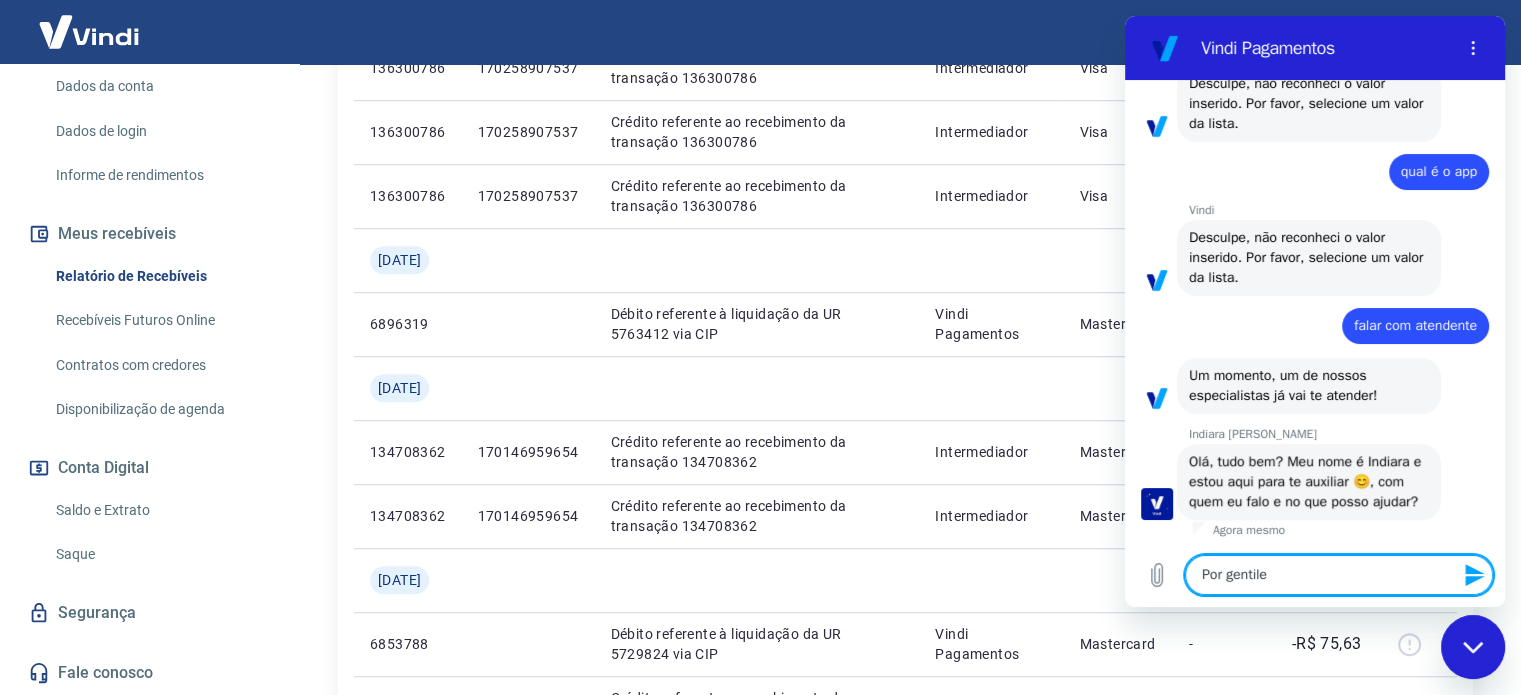 type on "Por gentilez" 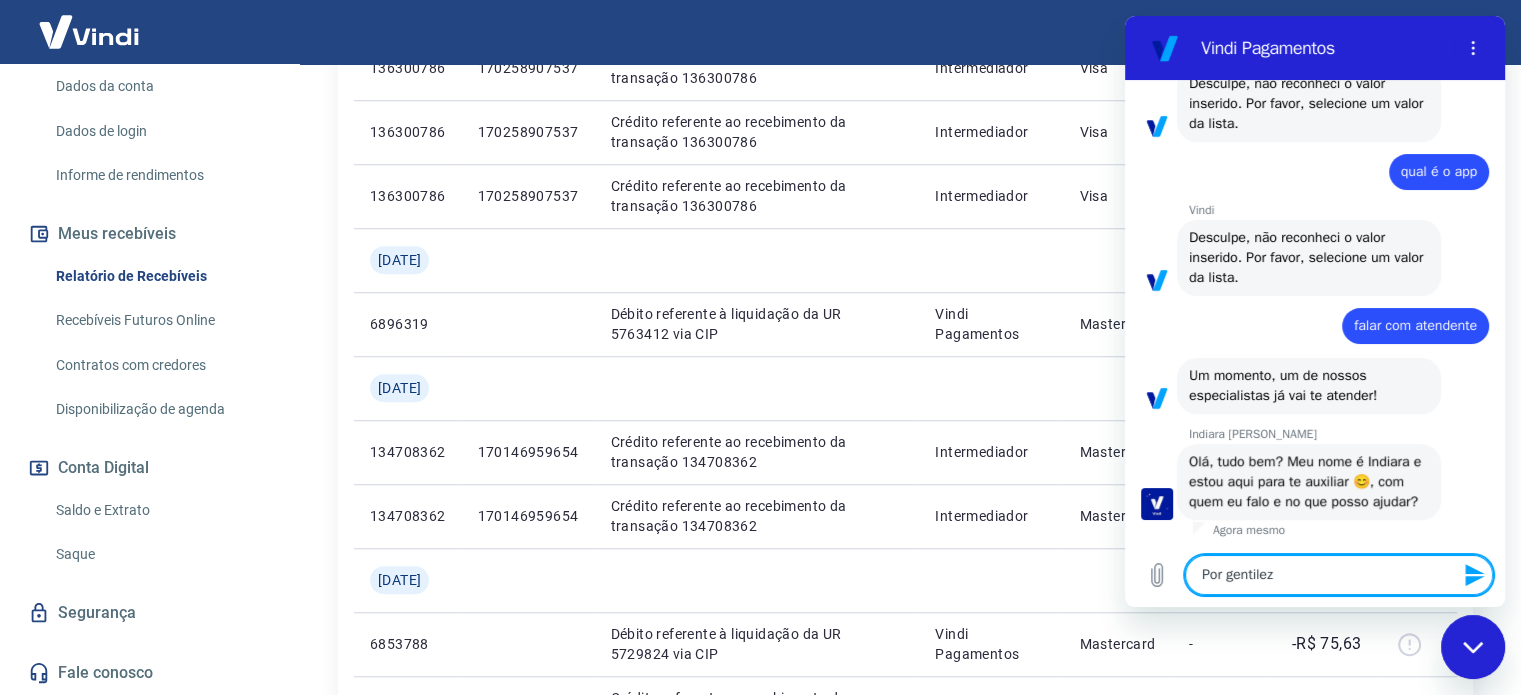 type on "Por gentileza" 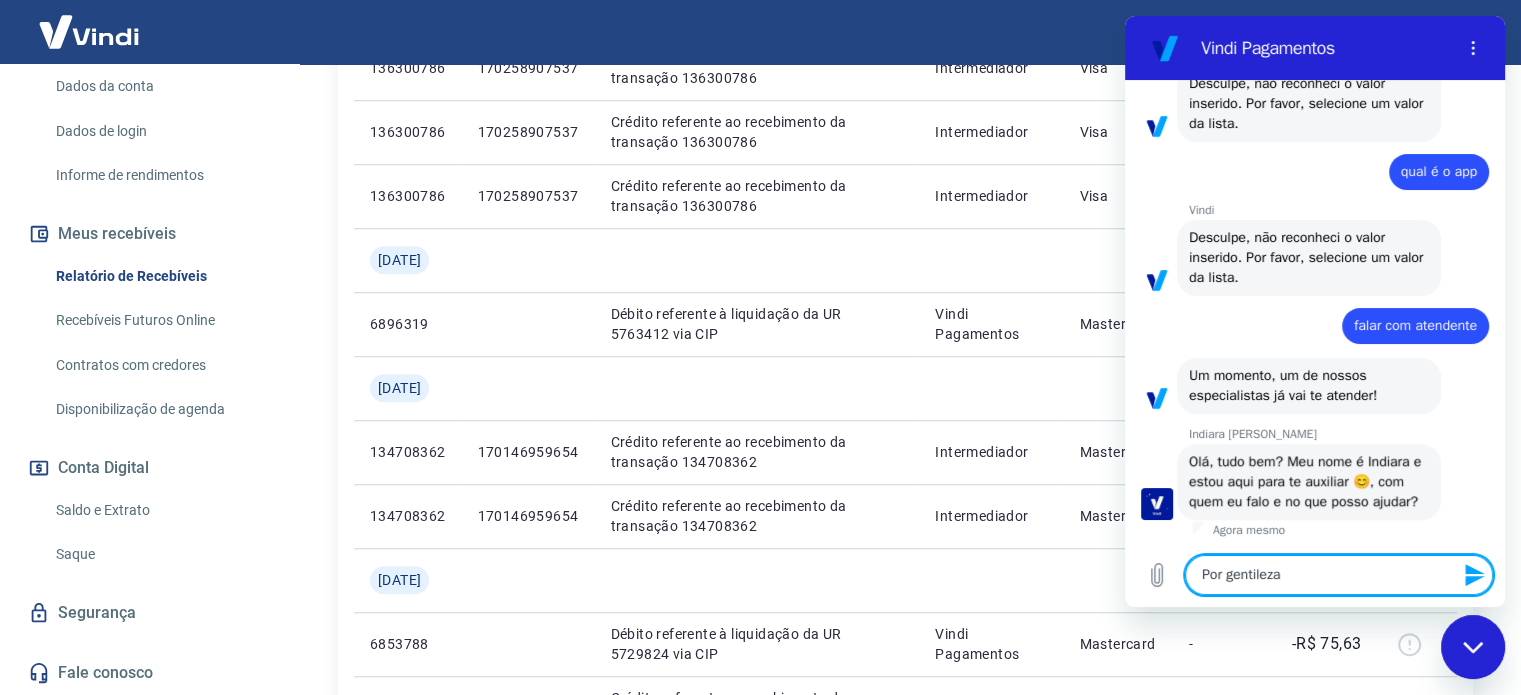 type on "Por gentileza," 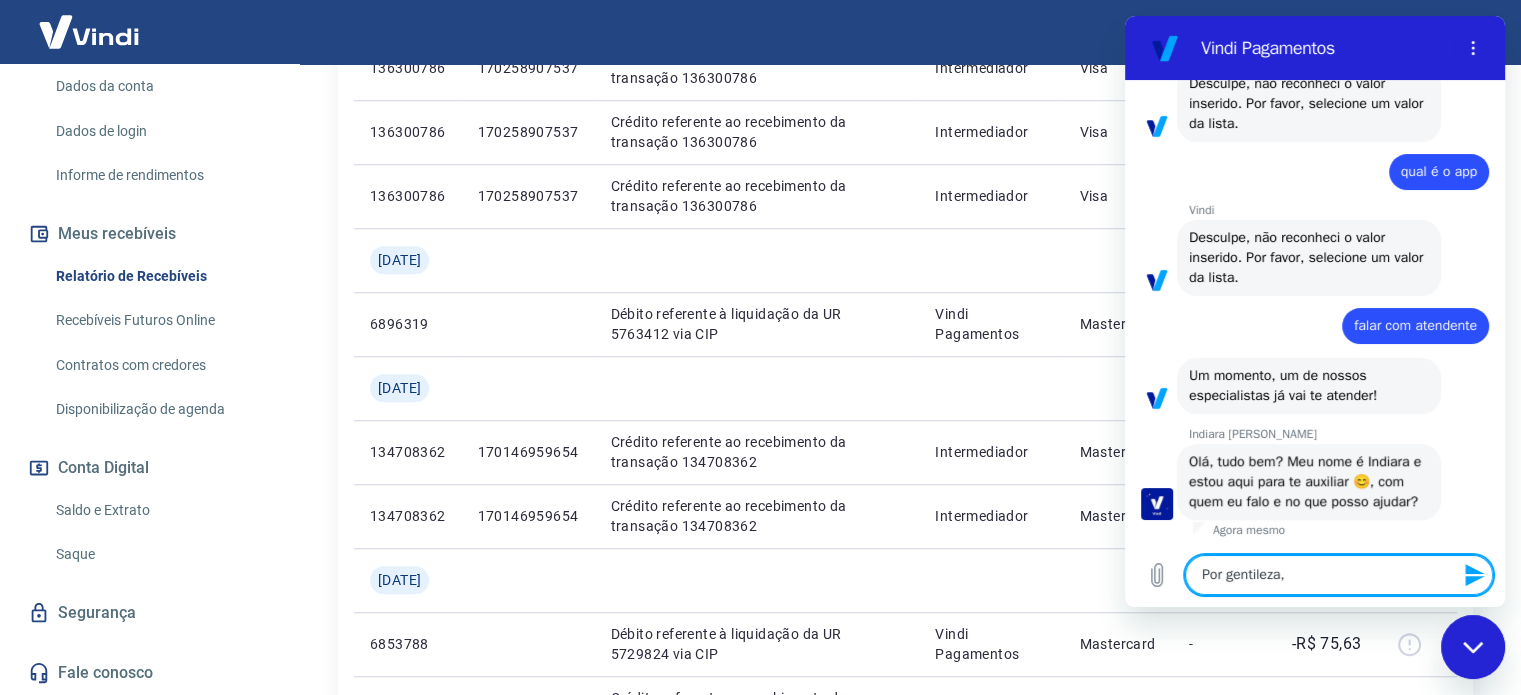 type on "Por gentileza," 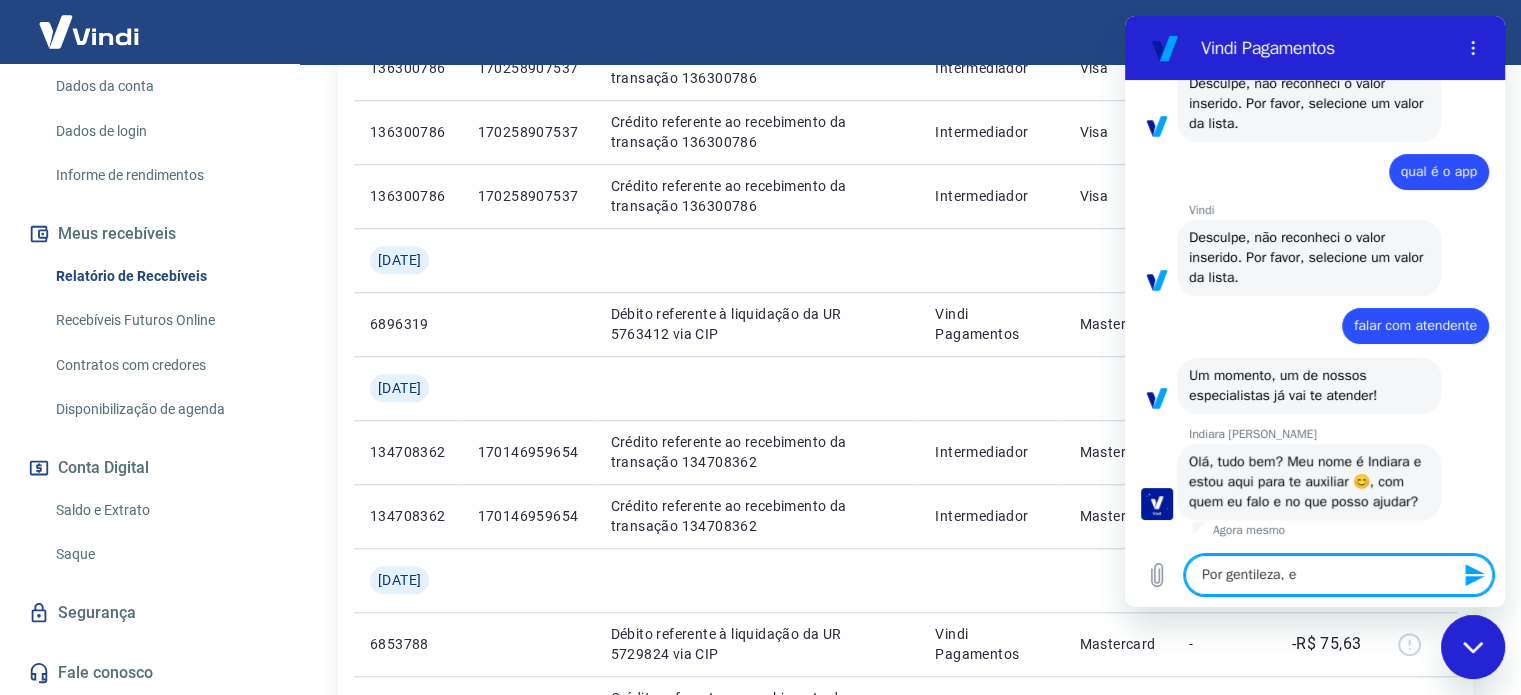 type on "Por gentileza, es" 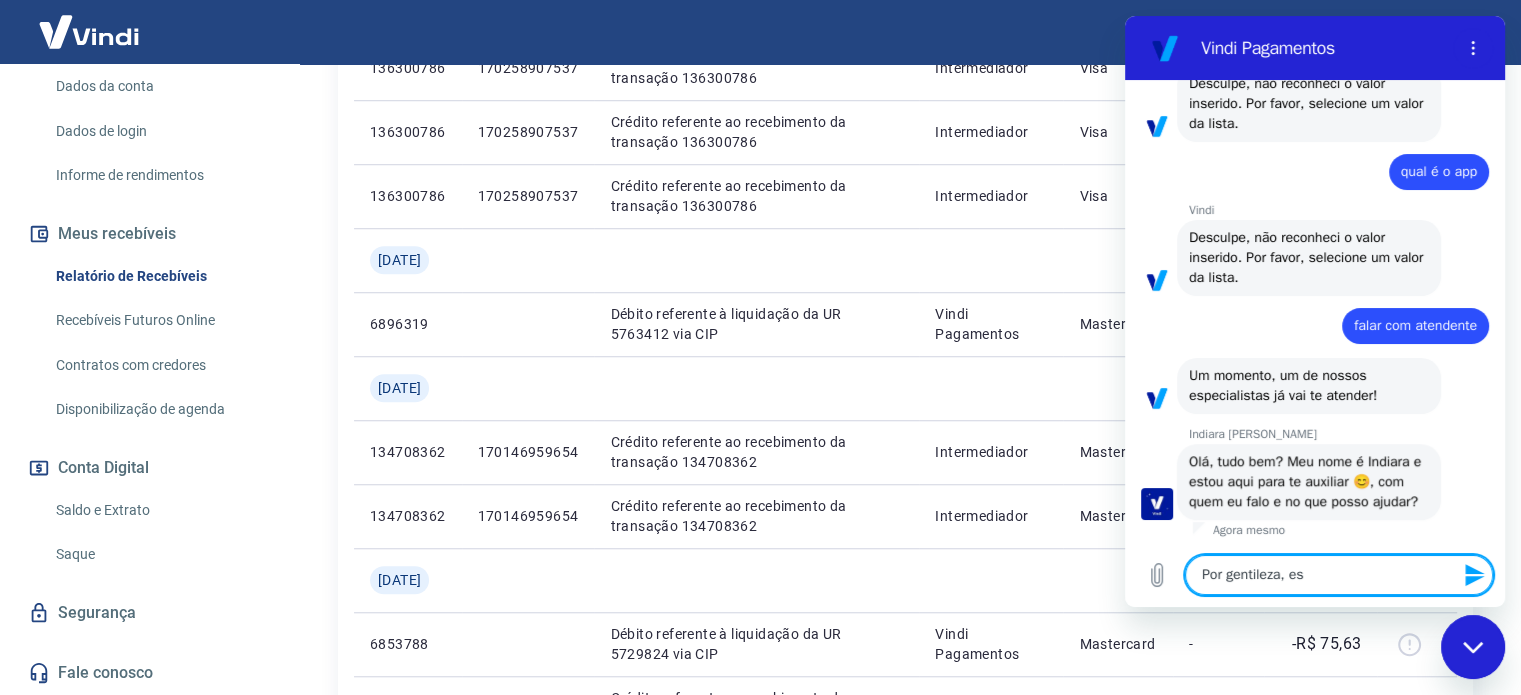 type on "Por gentileza, est" 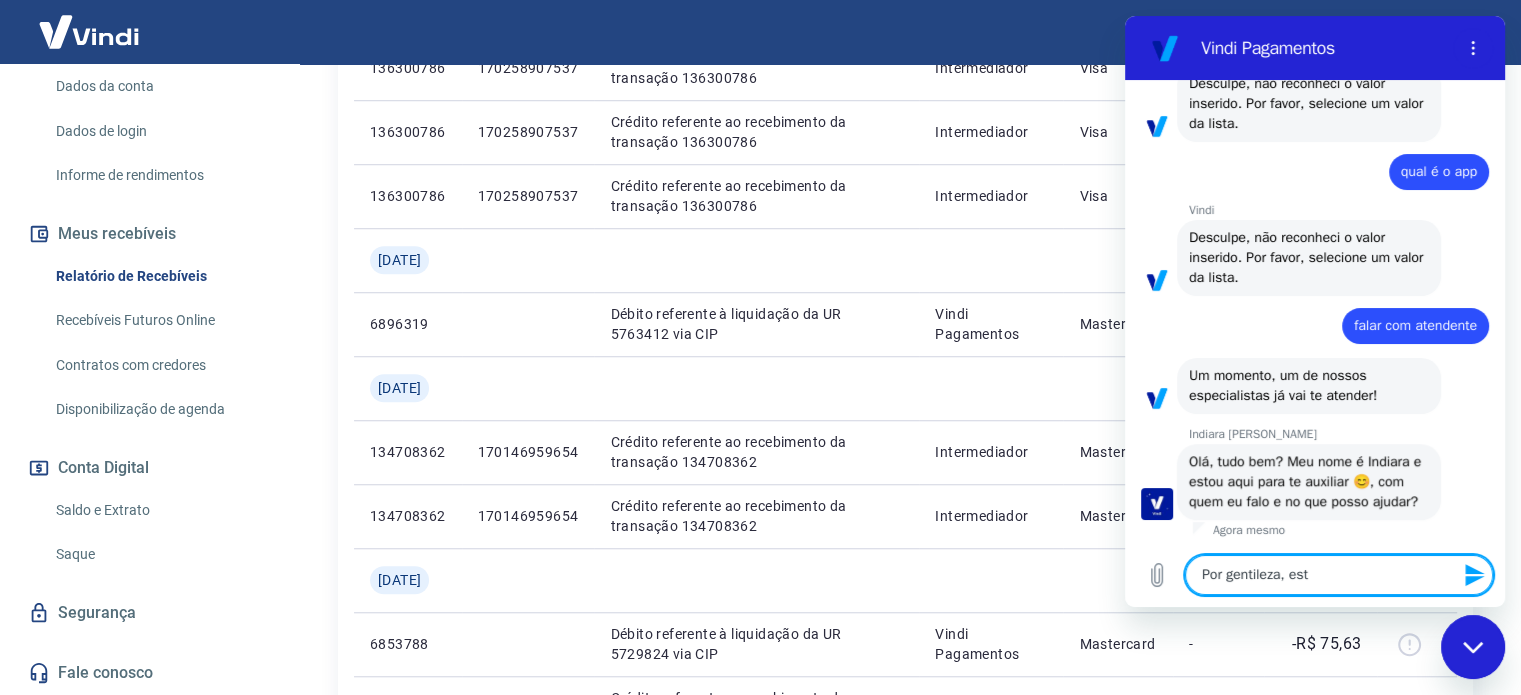 type on "Por gentileza, esto" 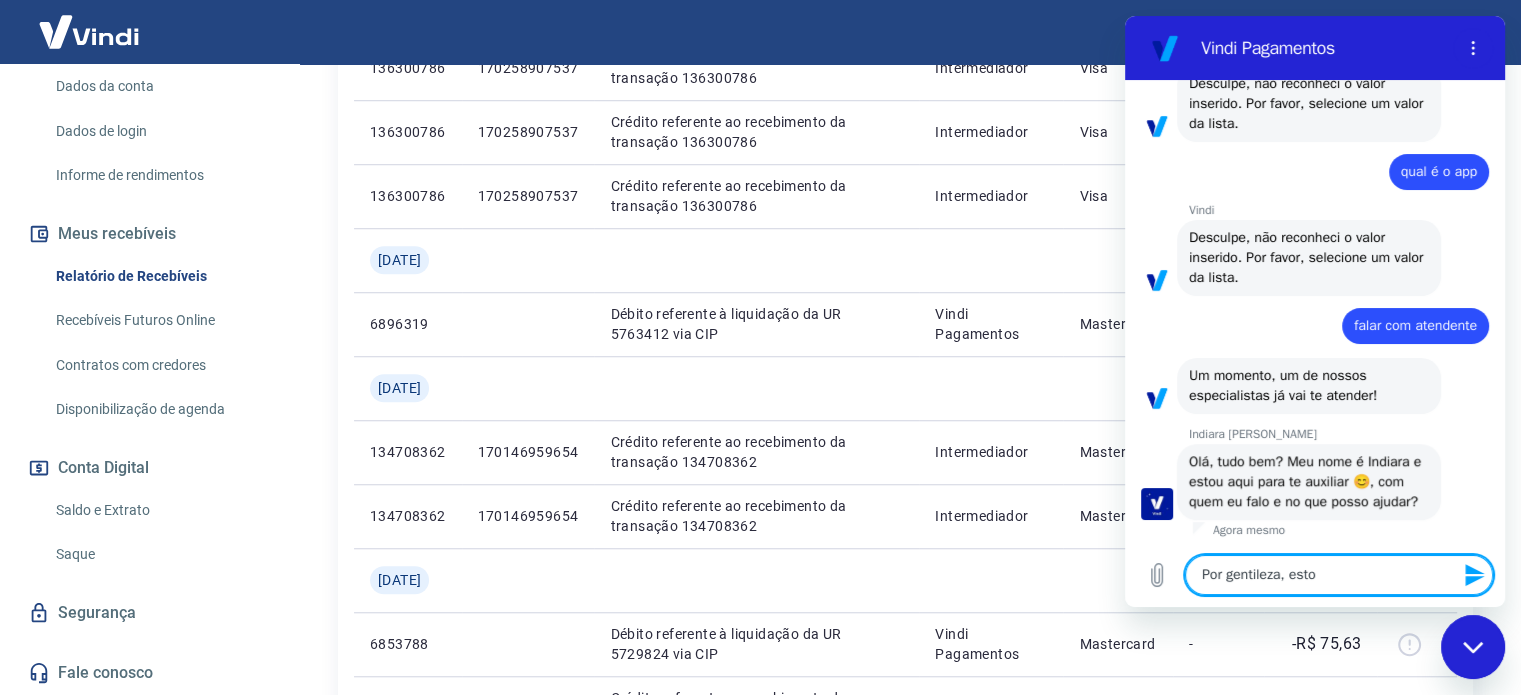 type on "Por gentileza, estou" 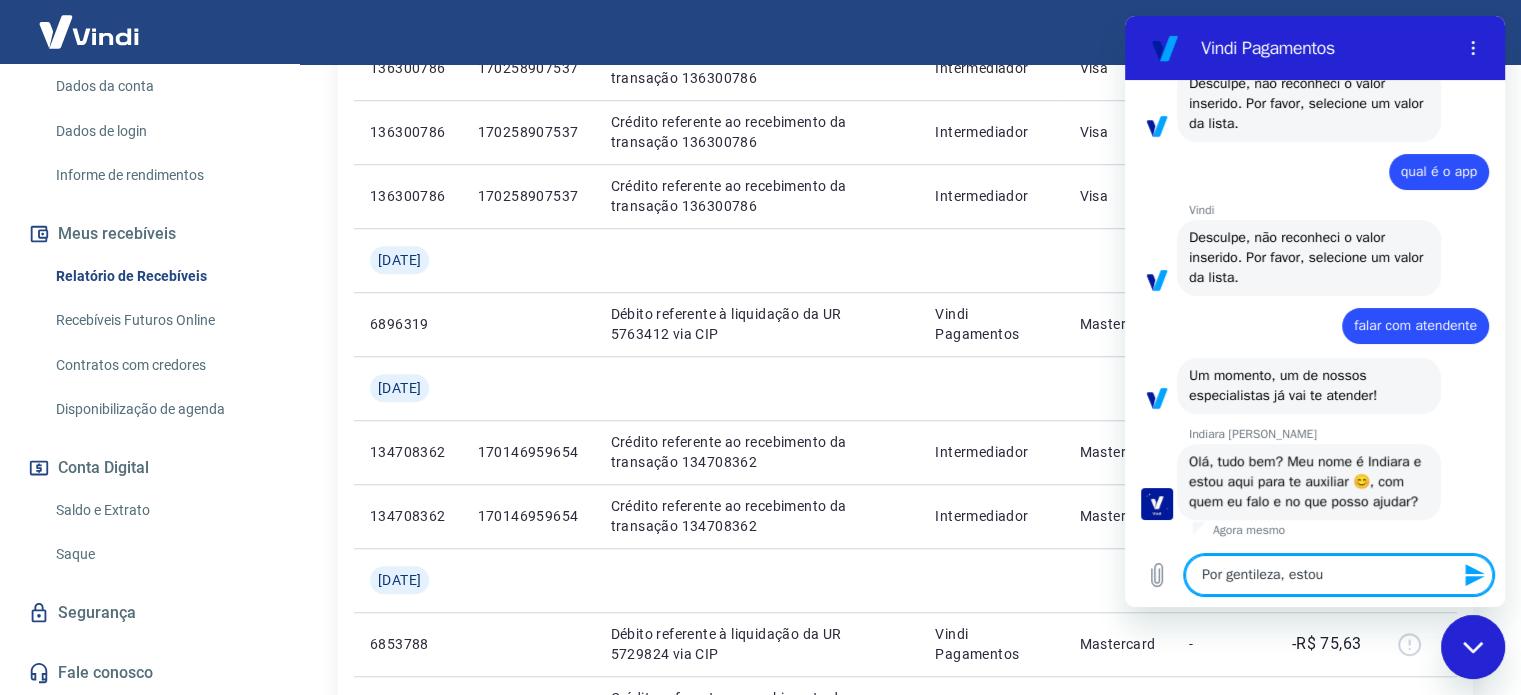 type on "Por gentileza, estou" 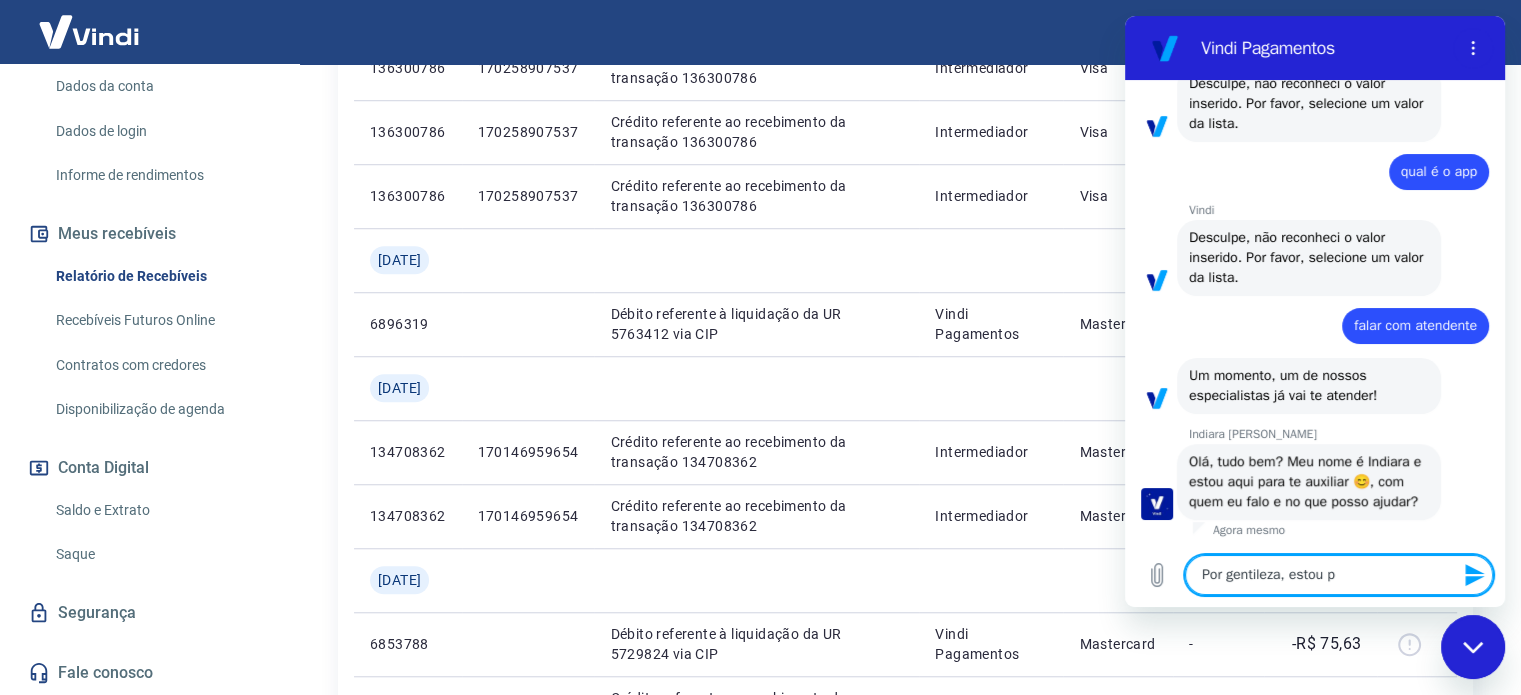 type on "Por gentileza, estou pr" 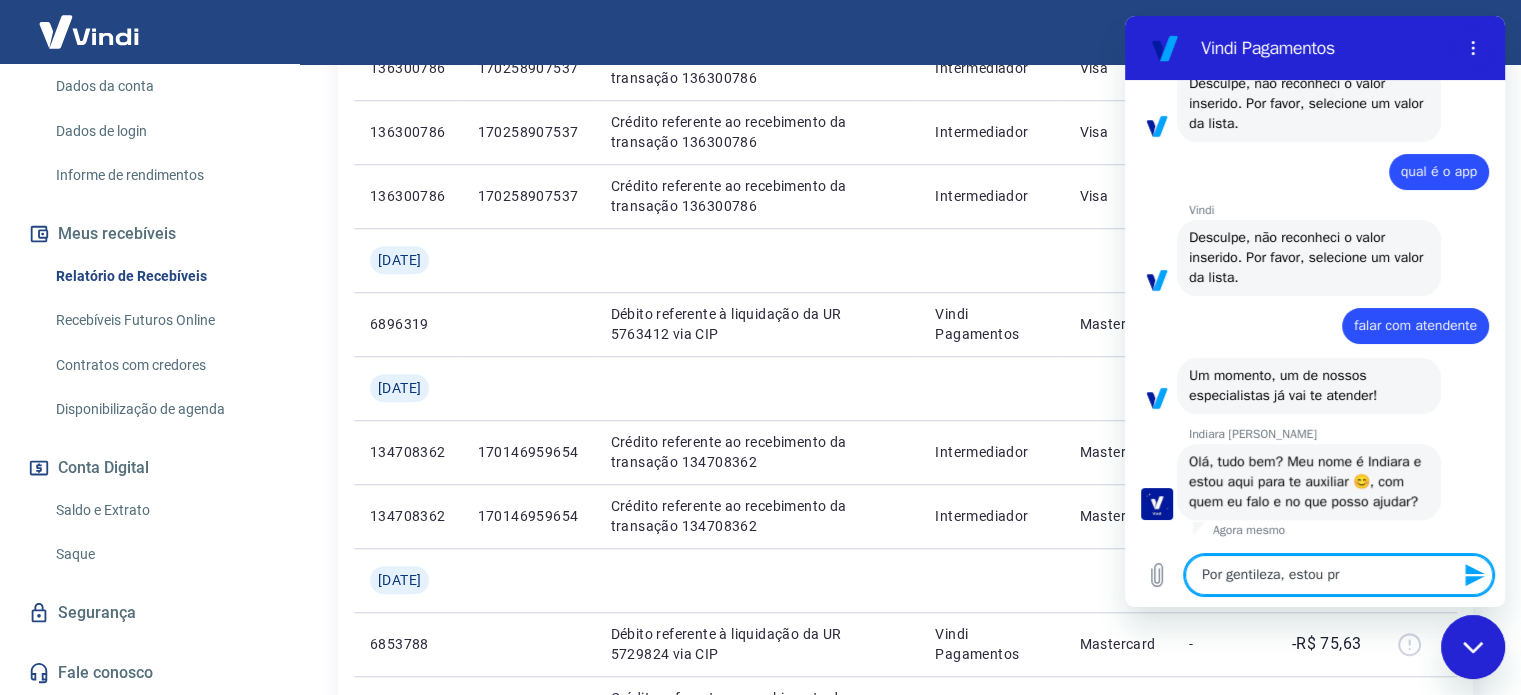 type on "Por gentileza, estou pro" 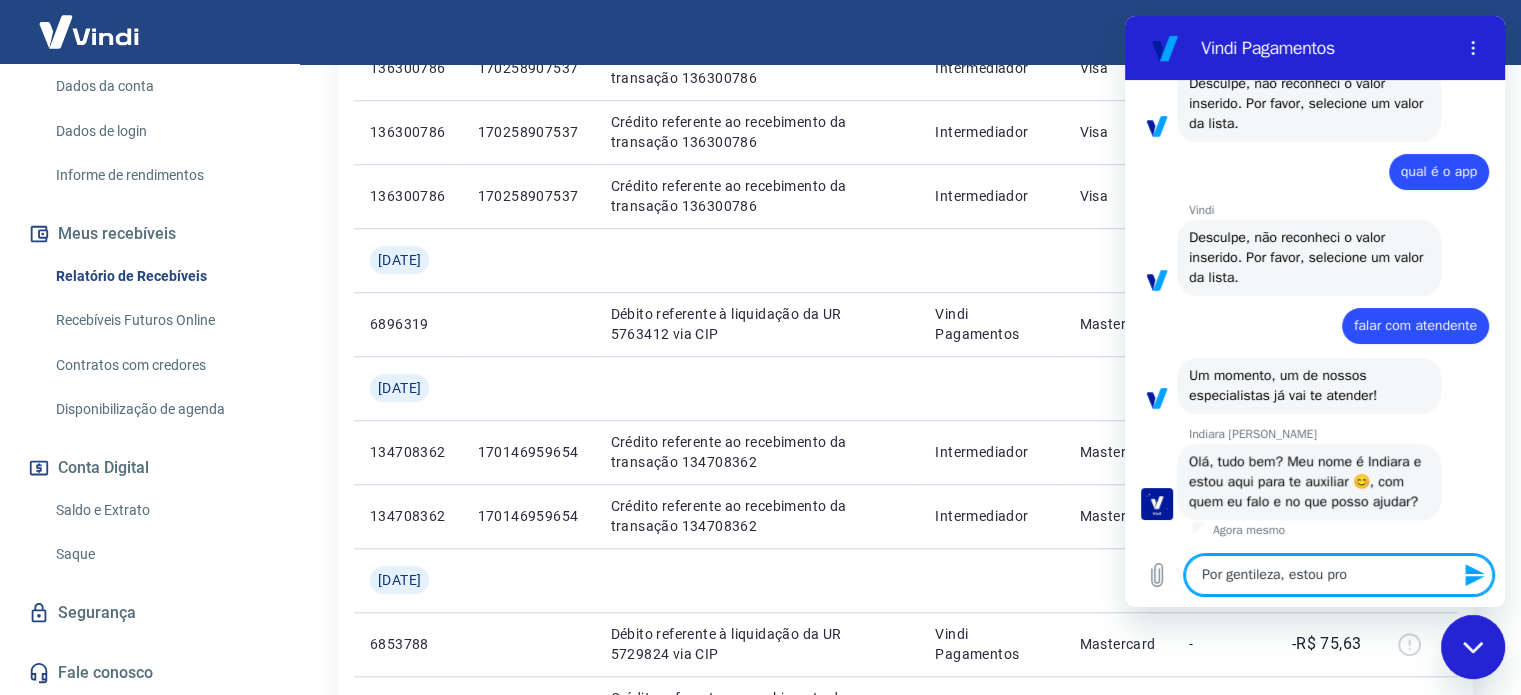 type on "Por gentileza, estou prod" 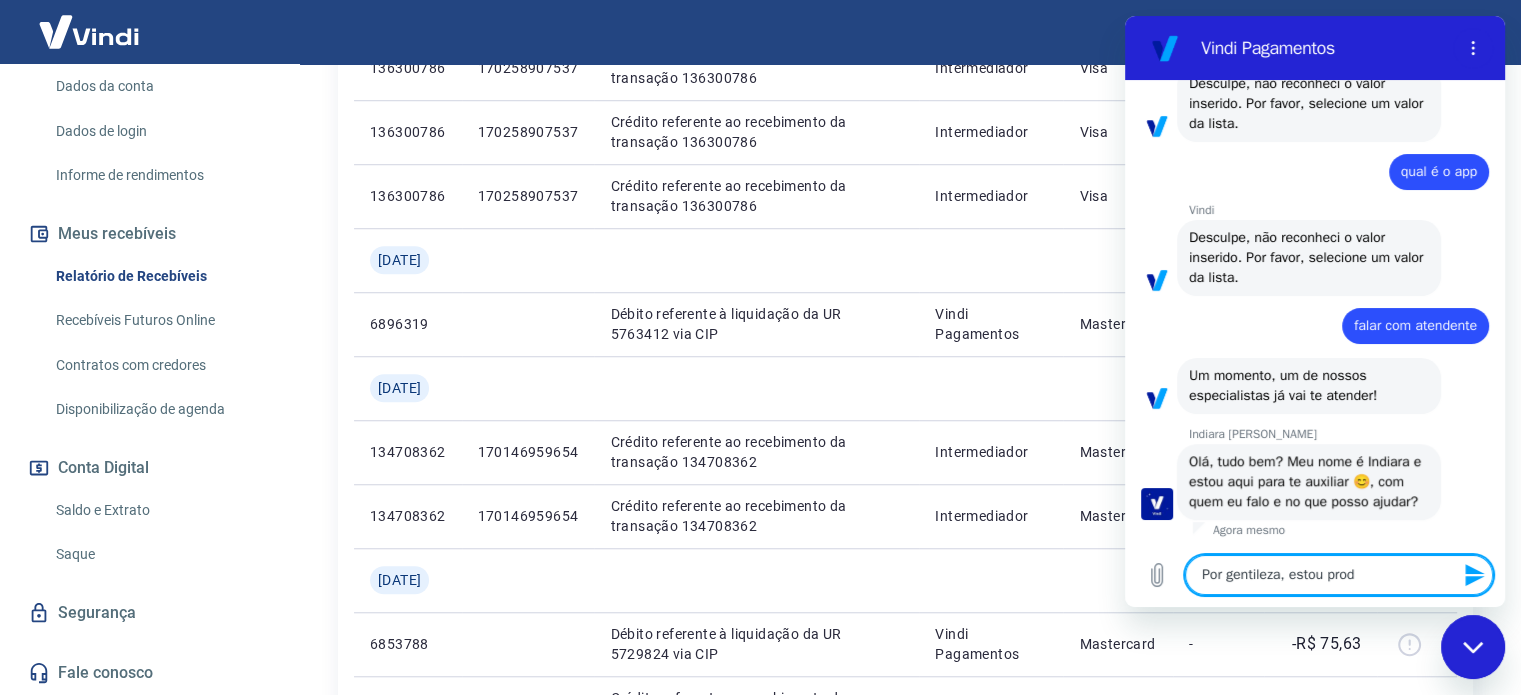 type on "Por gentileza, estou pro" 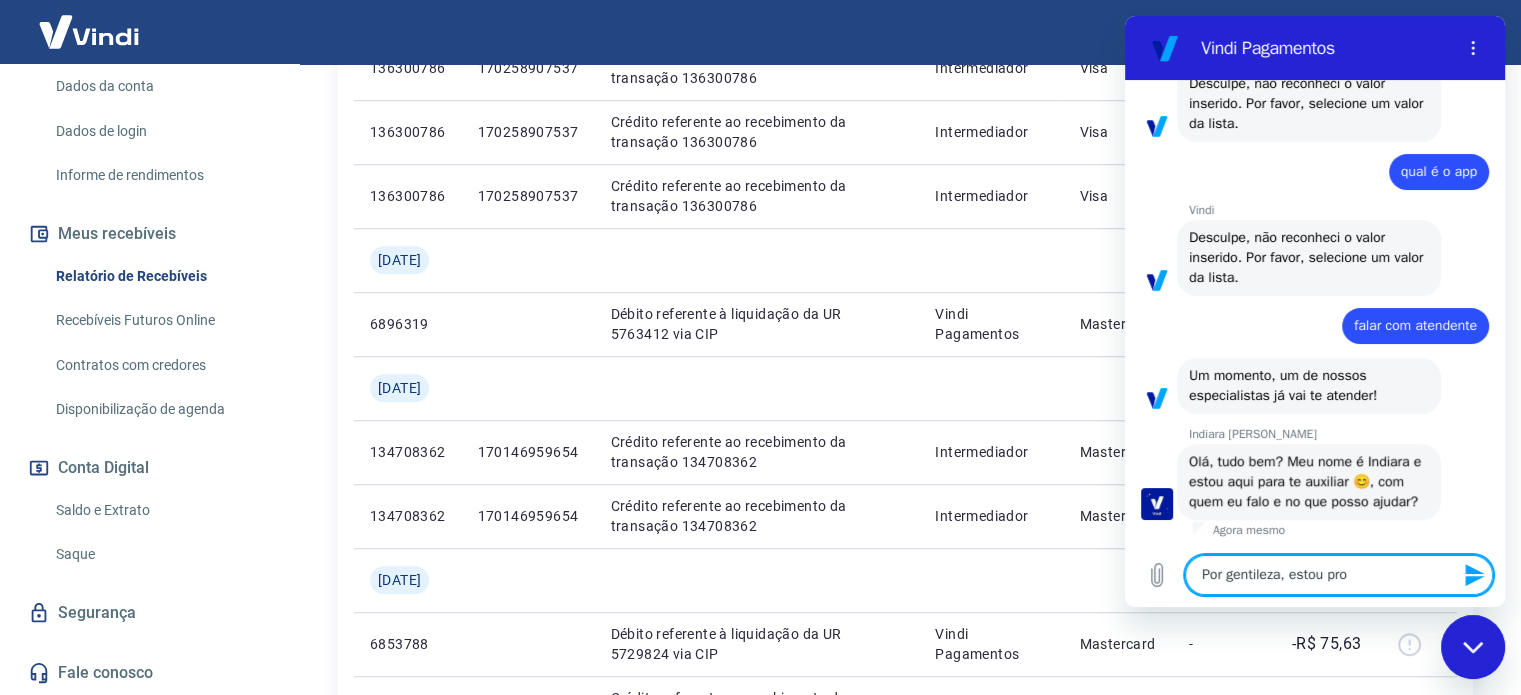type on "Por gentileza, estou proc" 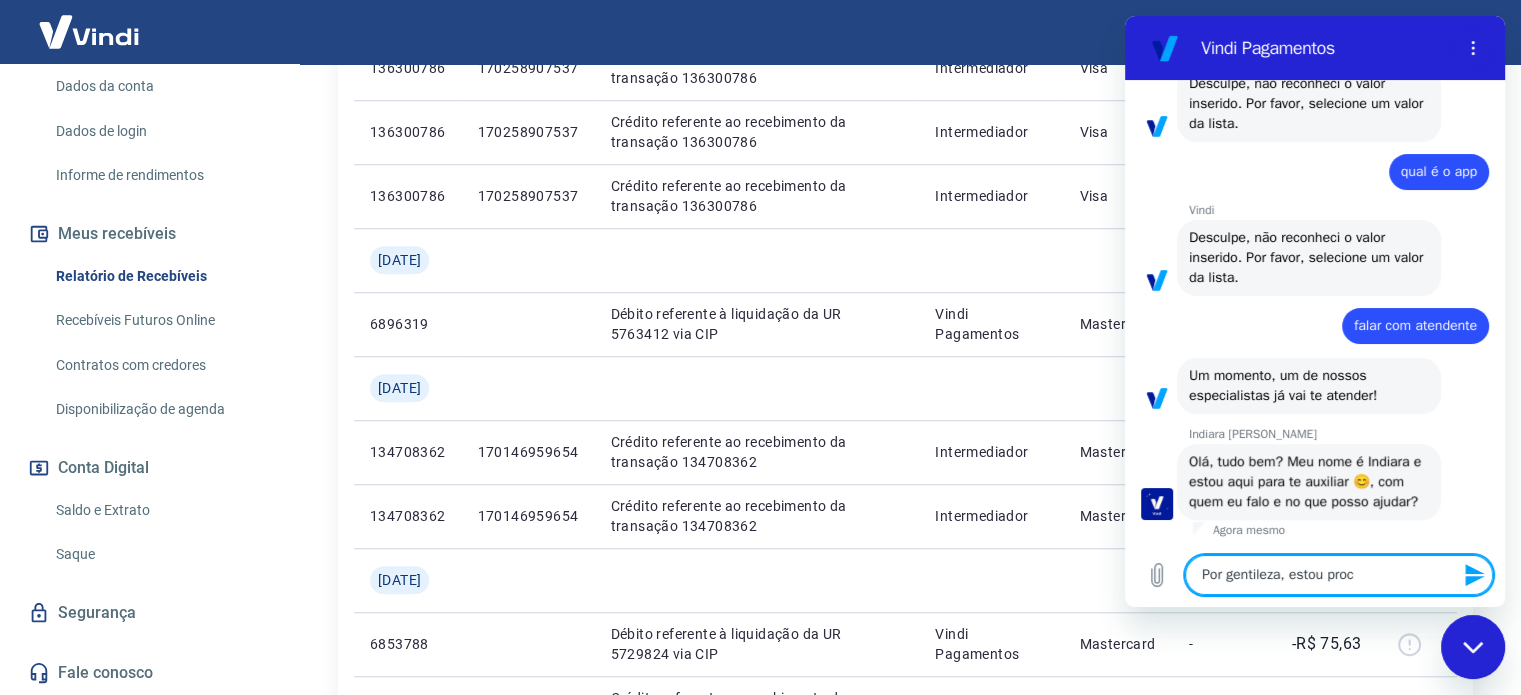 type on "Por gentileza, estou procu" 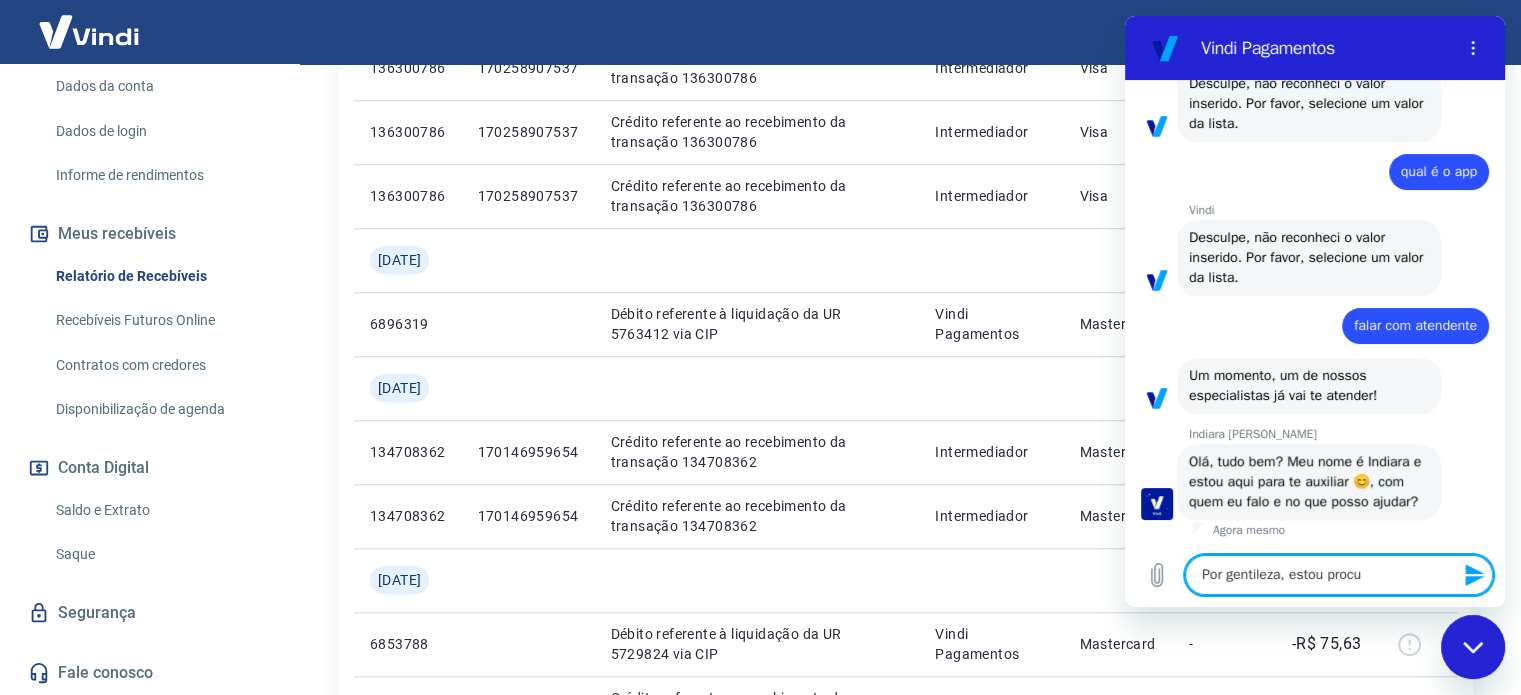 type on "Por gentileza, estou procur" 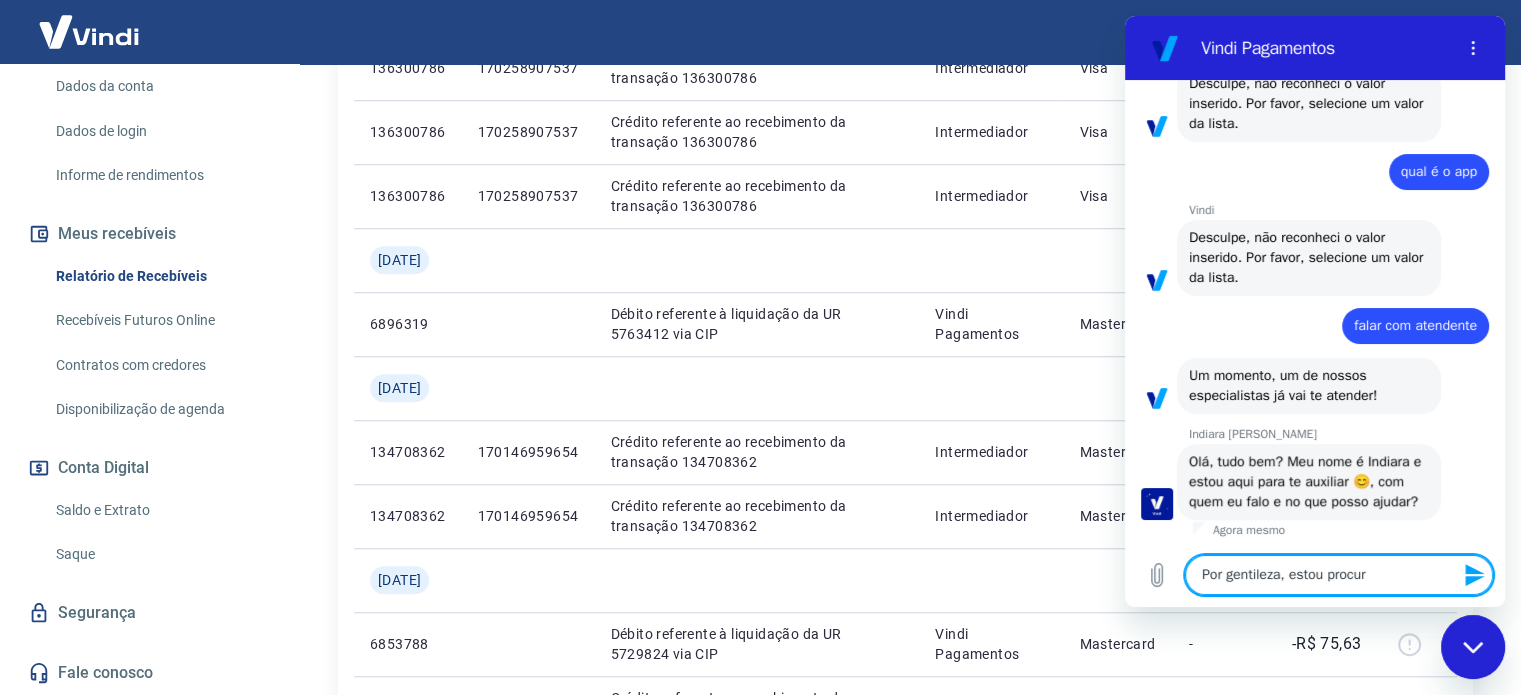 type on "Por gentileza, estou procura" 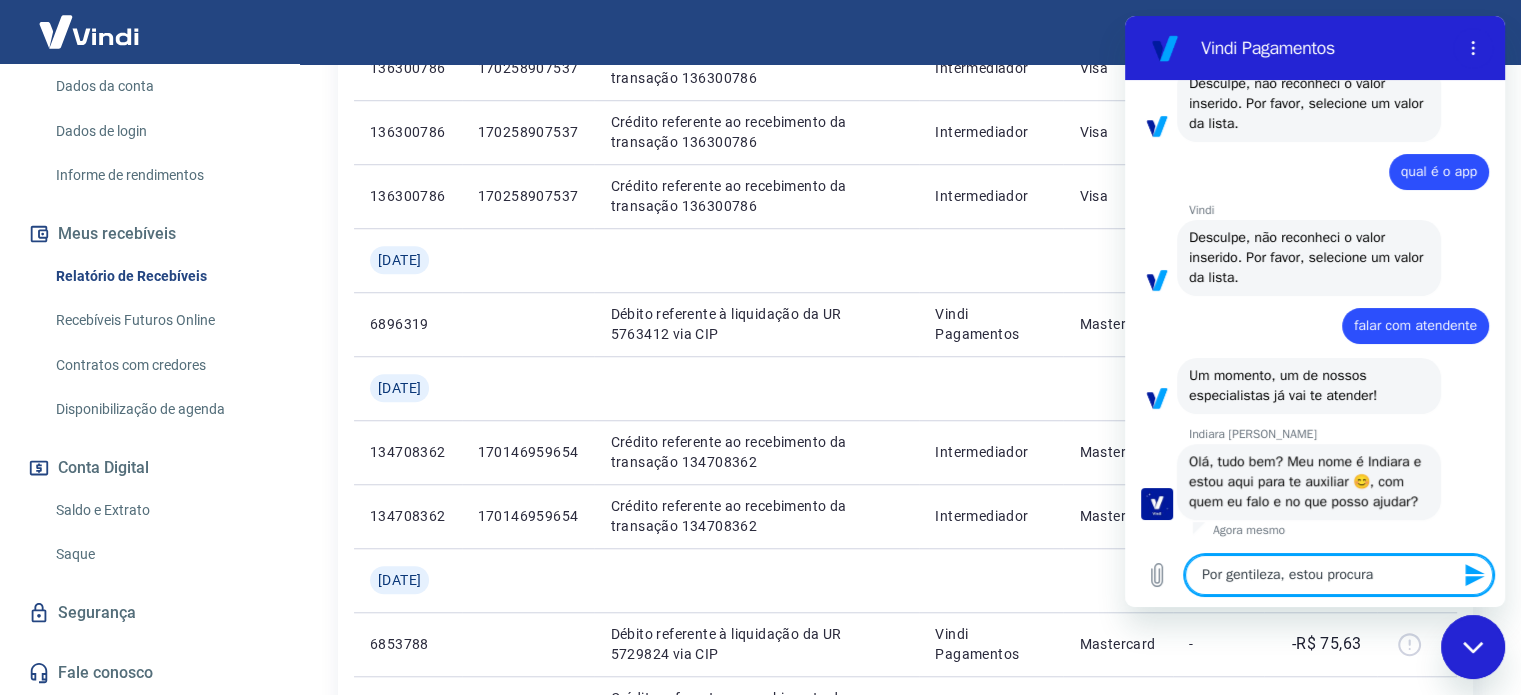 type on "Por gentileza, estou procuran" 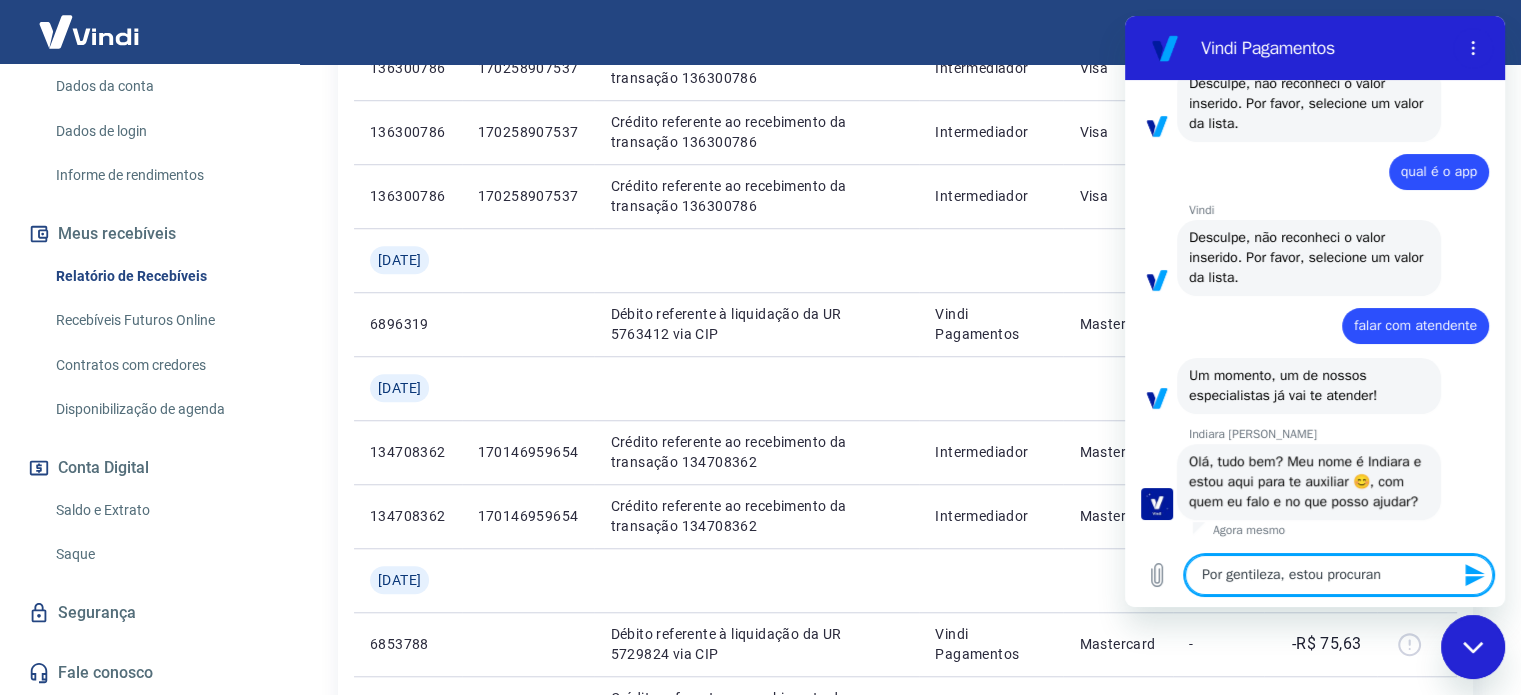 type on "Por gentileza, estou procurand" 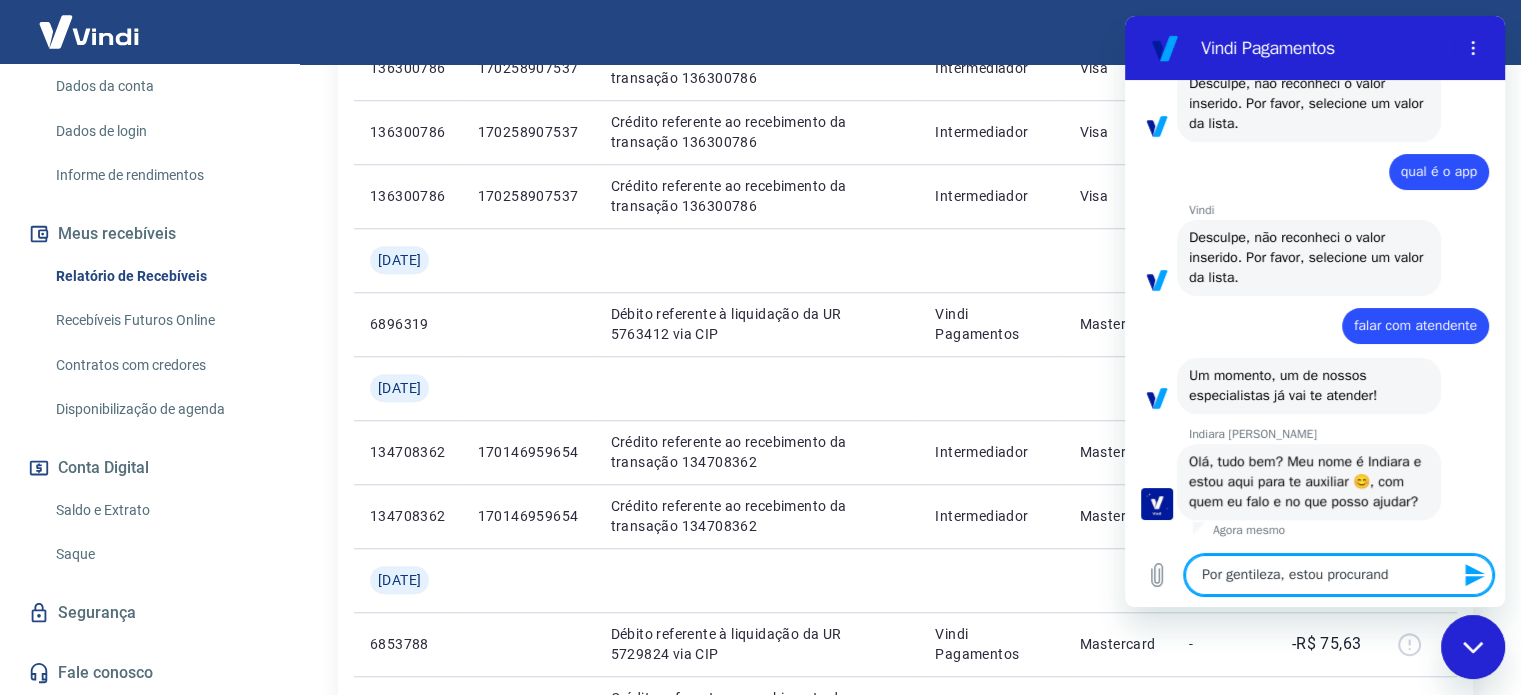 type on "Por gentileza, estou procurando" 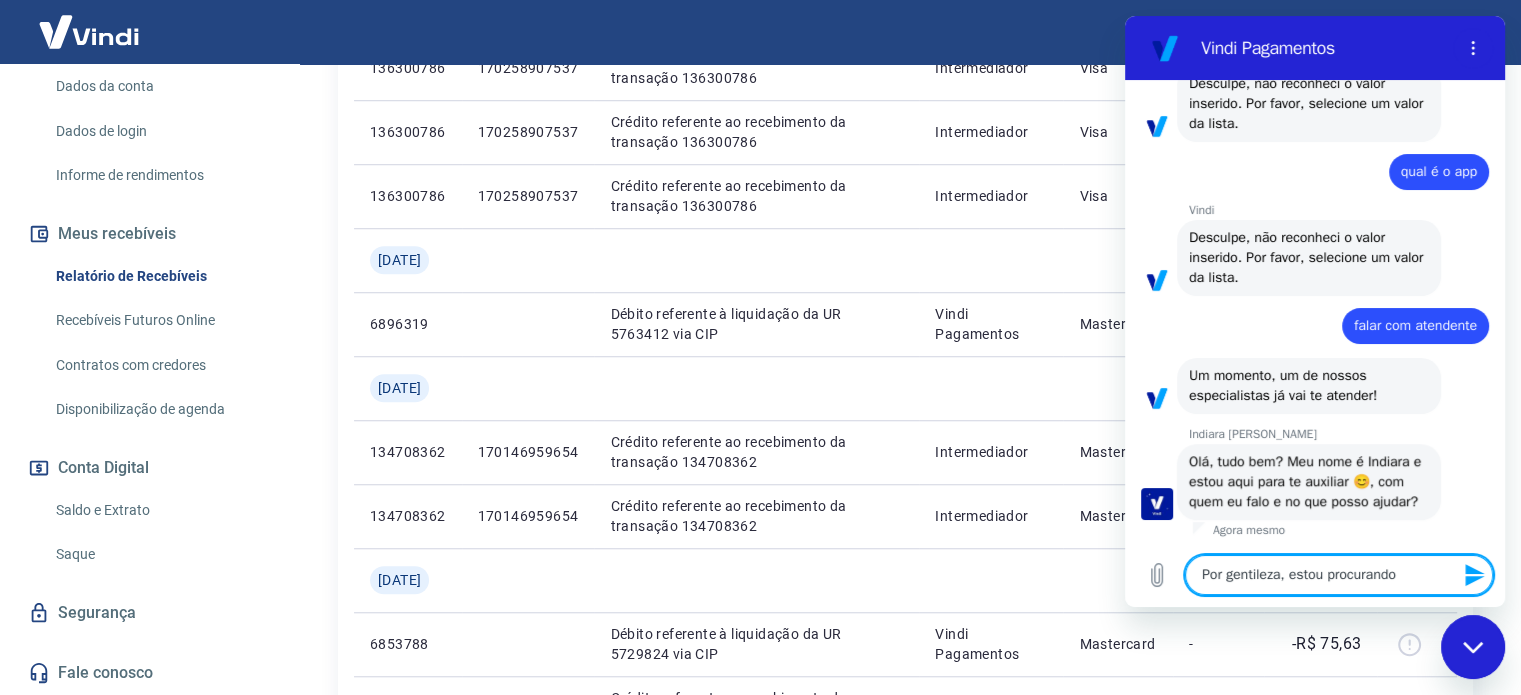 type on "Por gentileza, estou procurando" 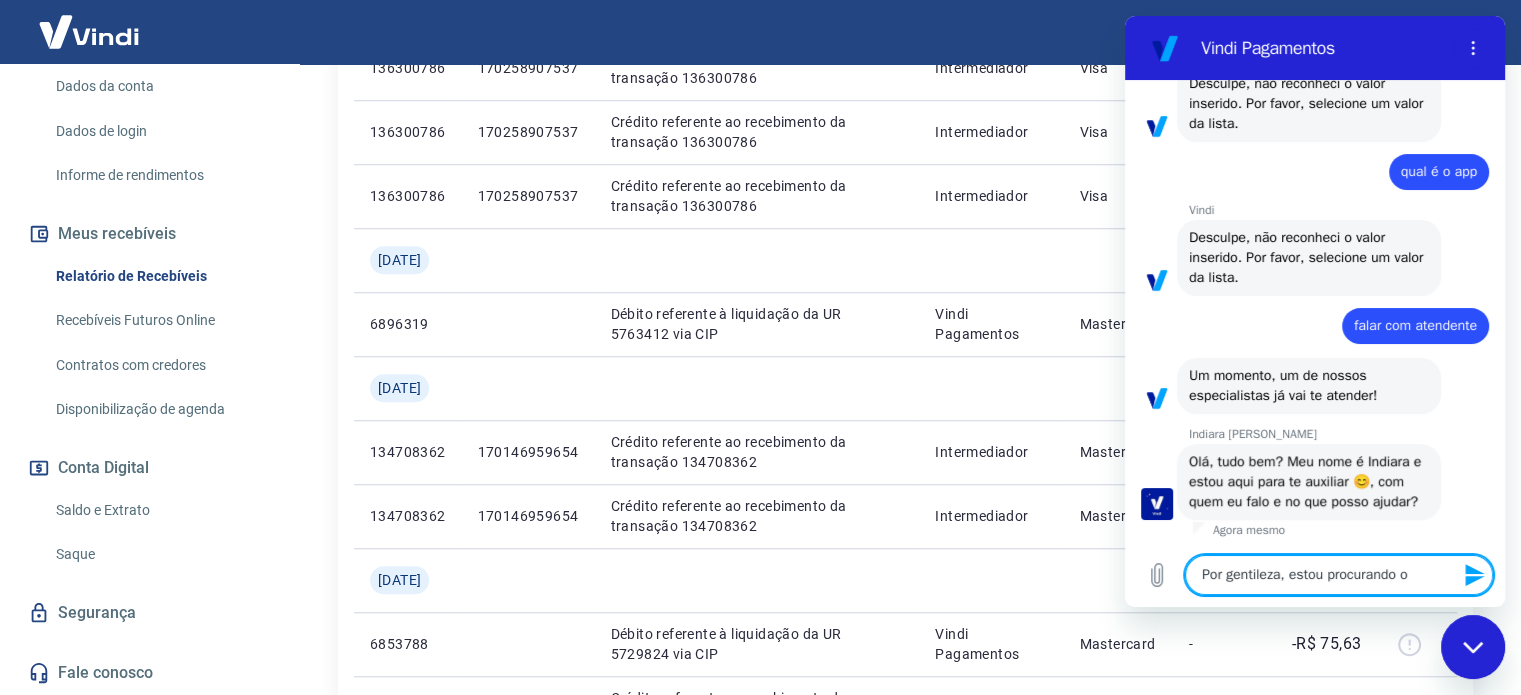 type on "Por gentileza, estou procurando o" 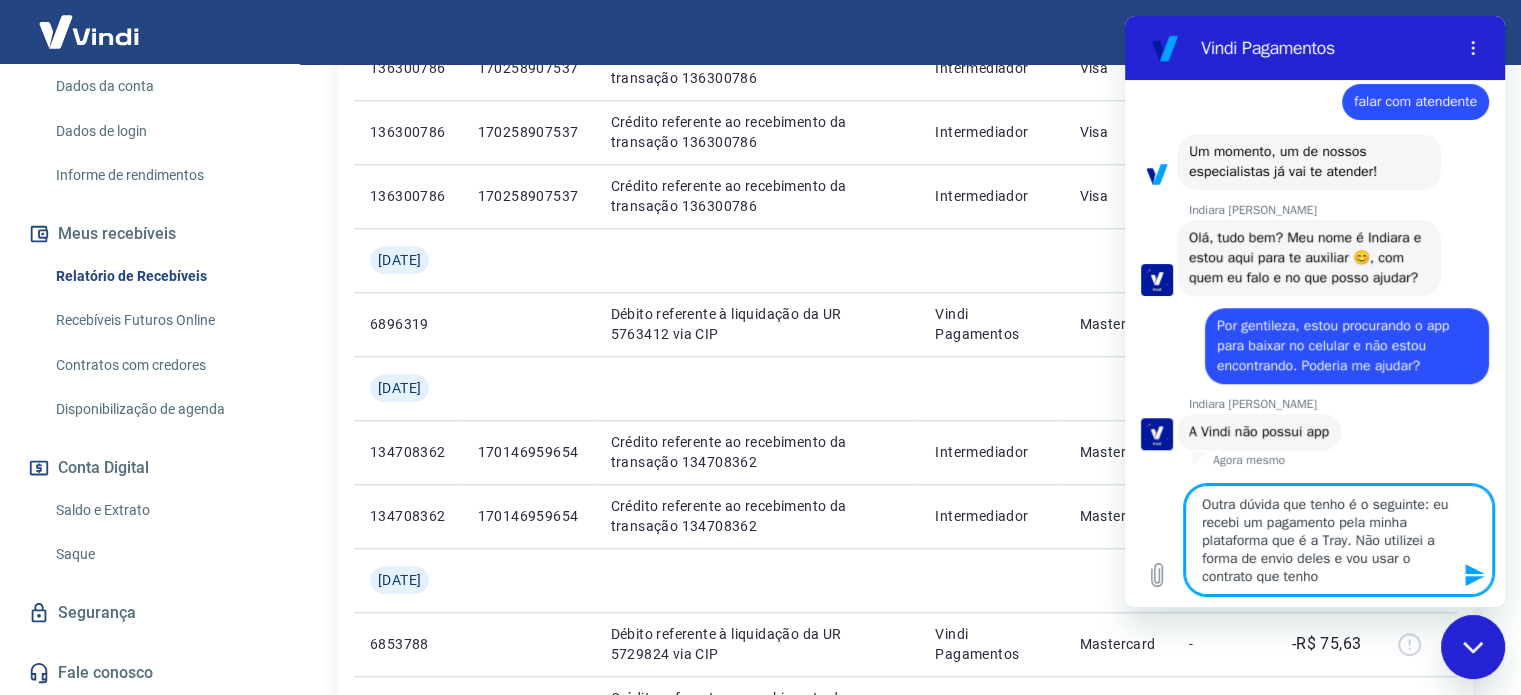 scroll, scrollTop: 1411, scrollLeft: 0, axis: vertical 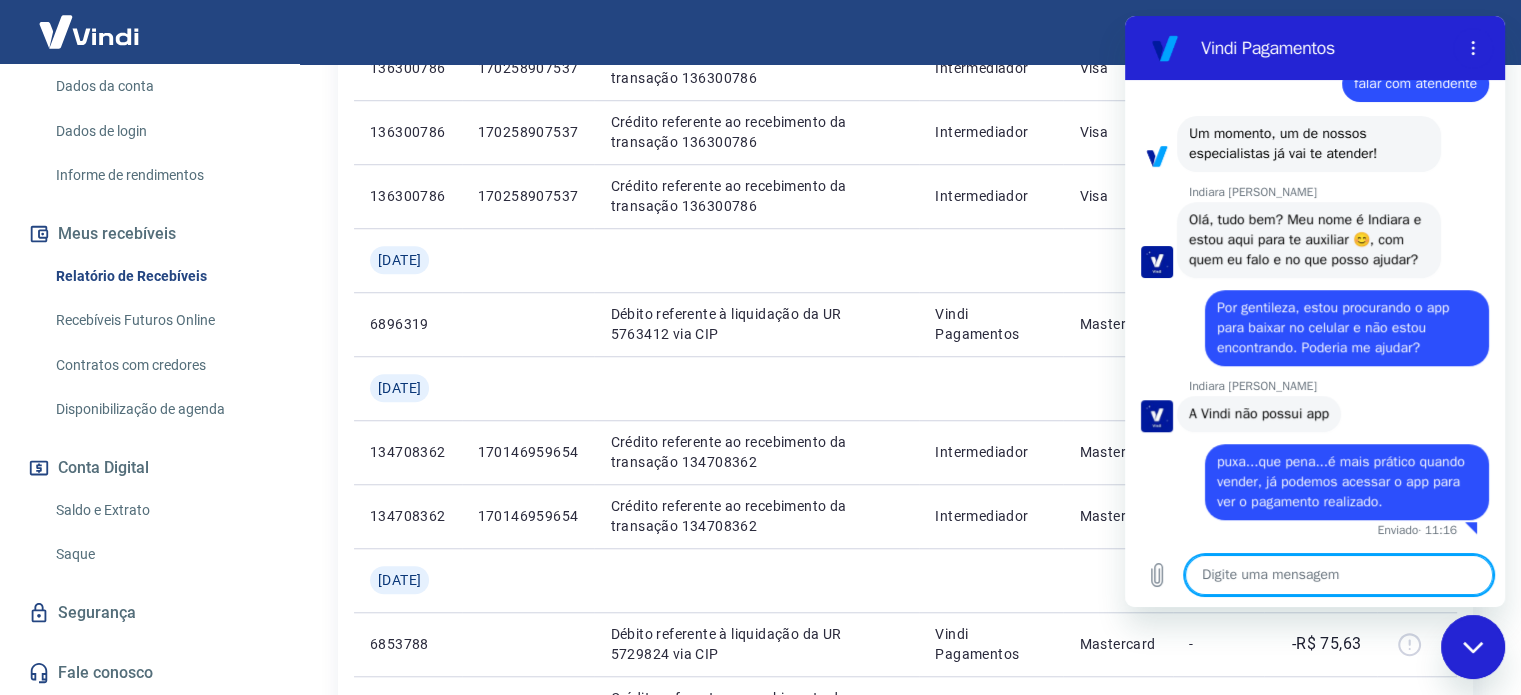 click at bounding box center [1339, 575] 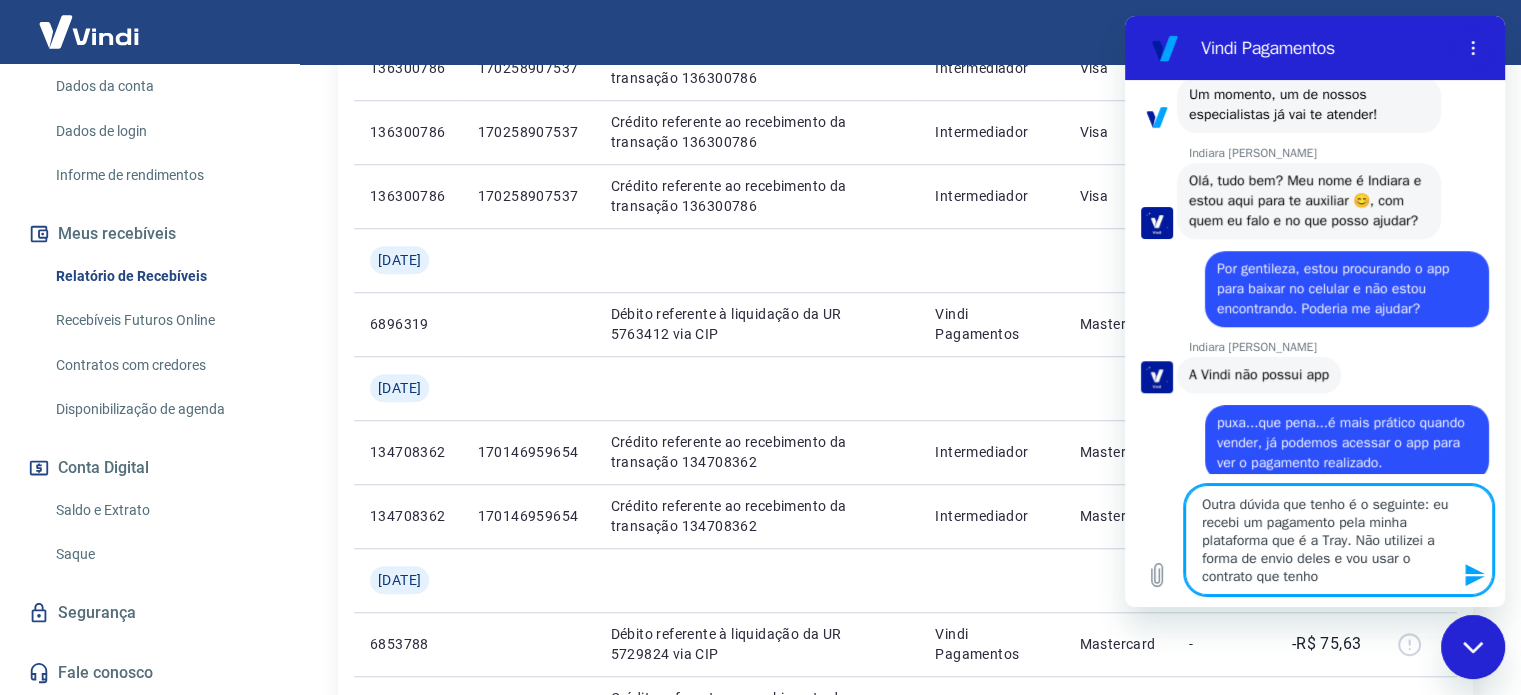 click on "Outra dúvida que tenho é o seguinte: eu recebi um pagamento pela minha plataforma que é a Tray. Não utilizei a forma de envio deles e vou usar o contrato que tenho" at bounding box center (1339, 540) 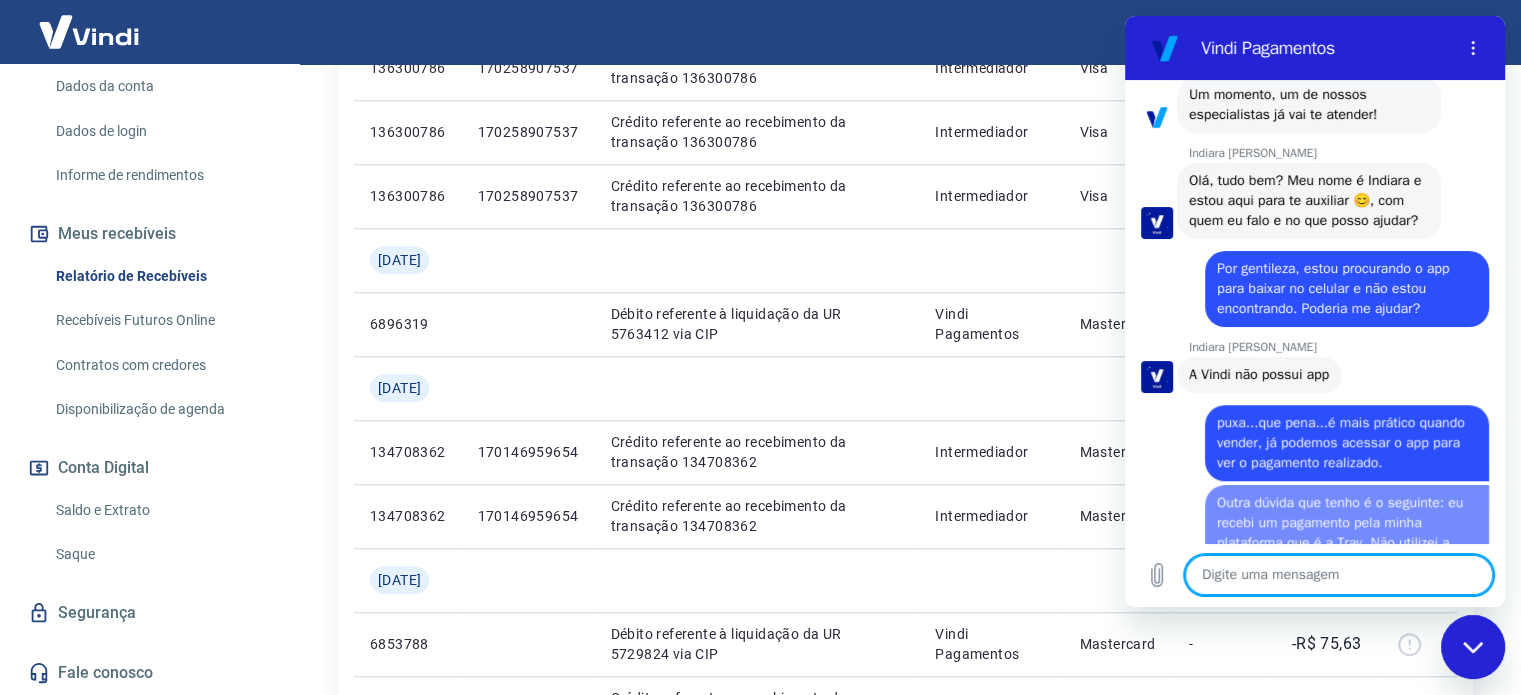 scroll, scrollTop: 0, scrollLeft: 0, axis: both 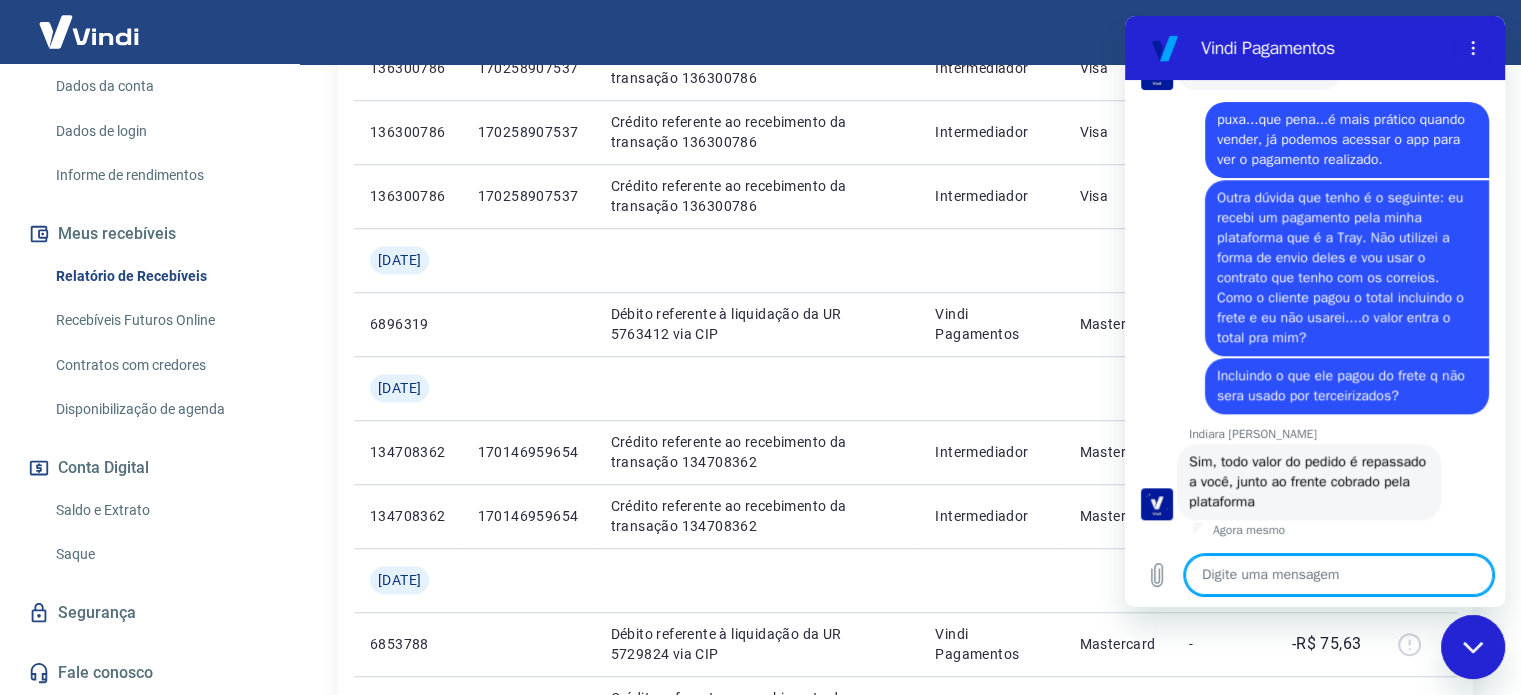 click at bounding box center (1339, 575) 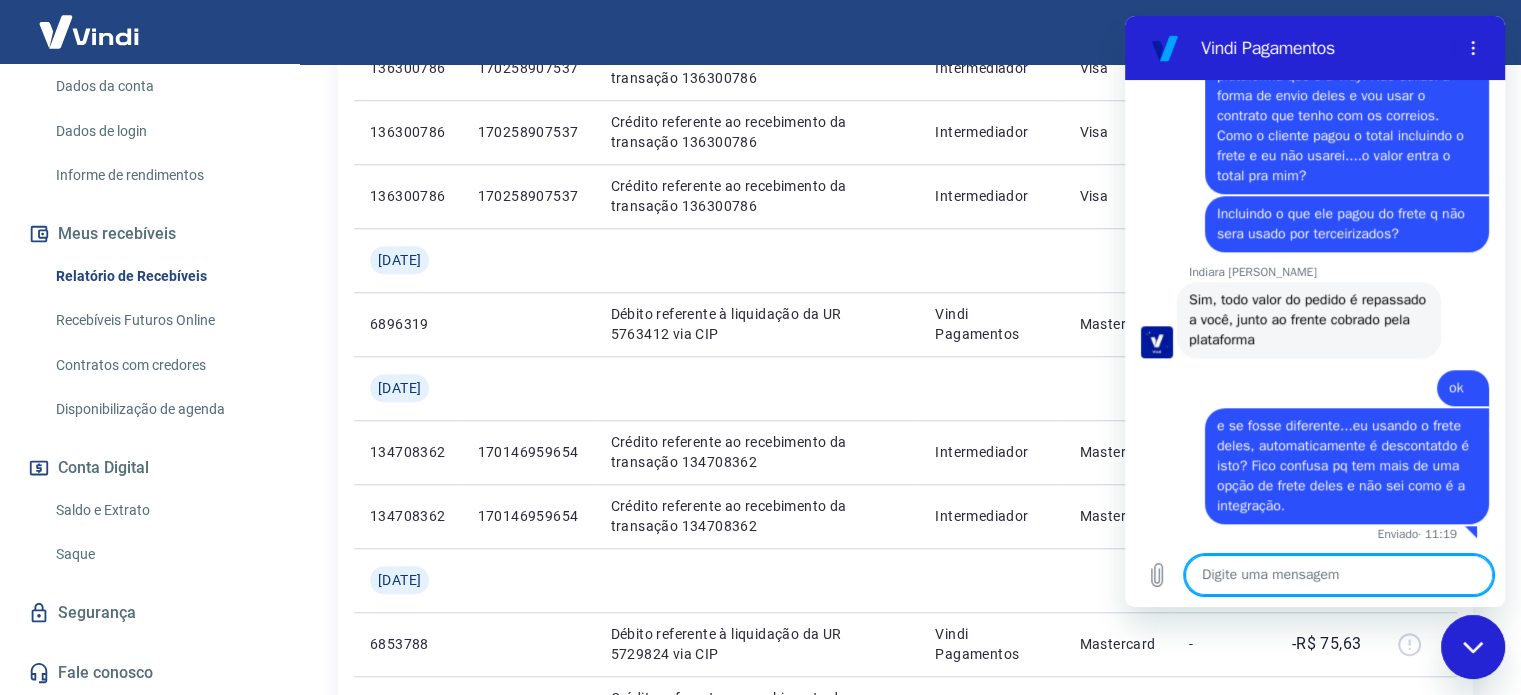 scroll, scrollTop: 1937, scrollLeft: 0, axis: vertical 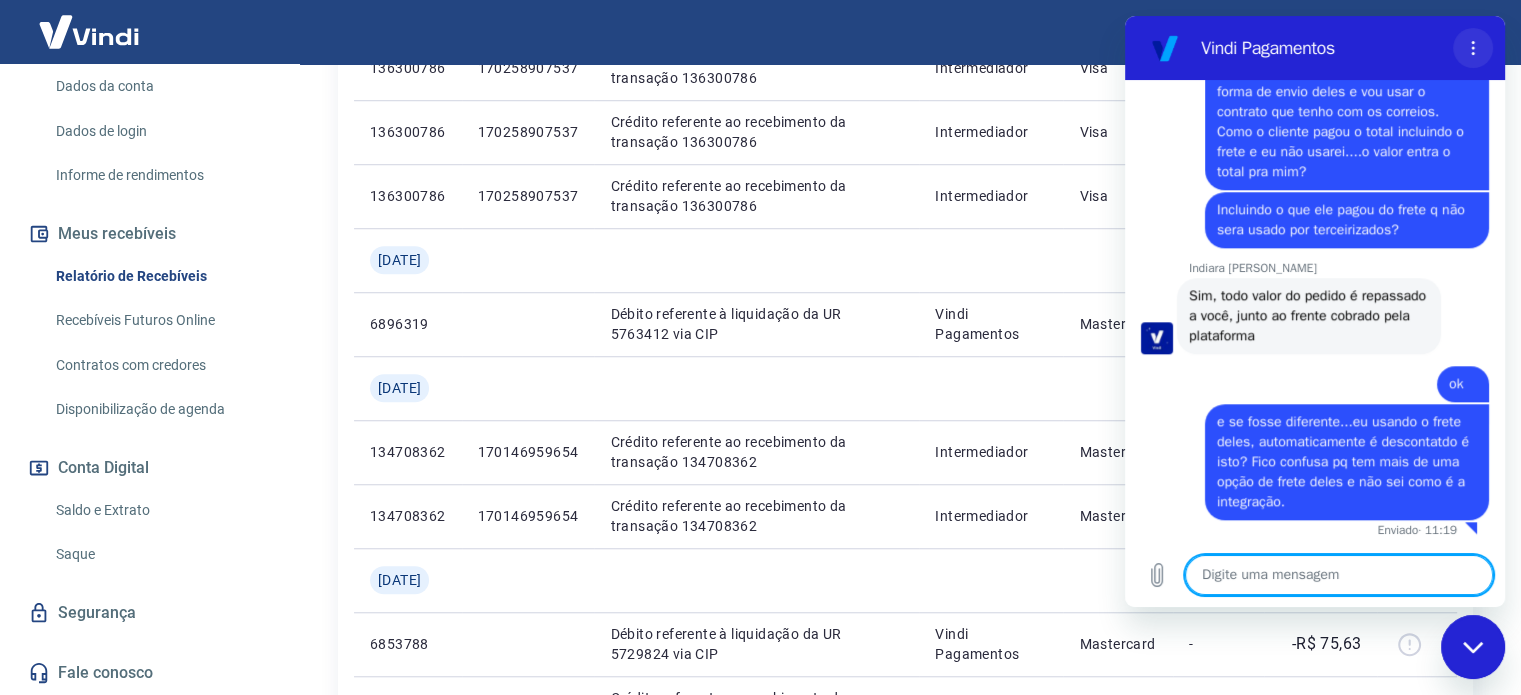 click 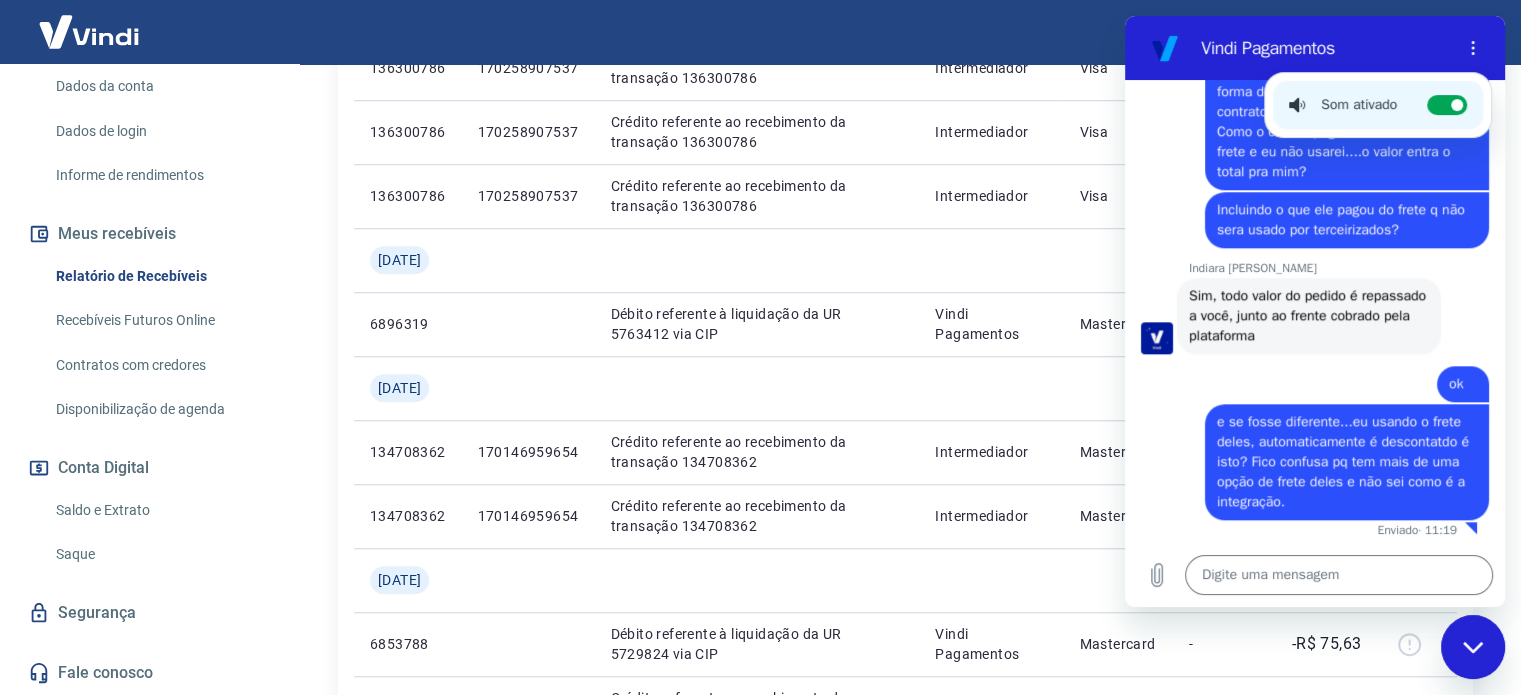 click on "Sair" at bounding box center (760, 32) 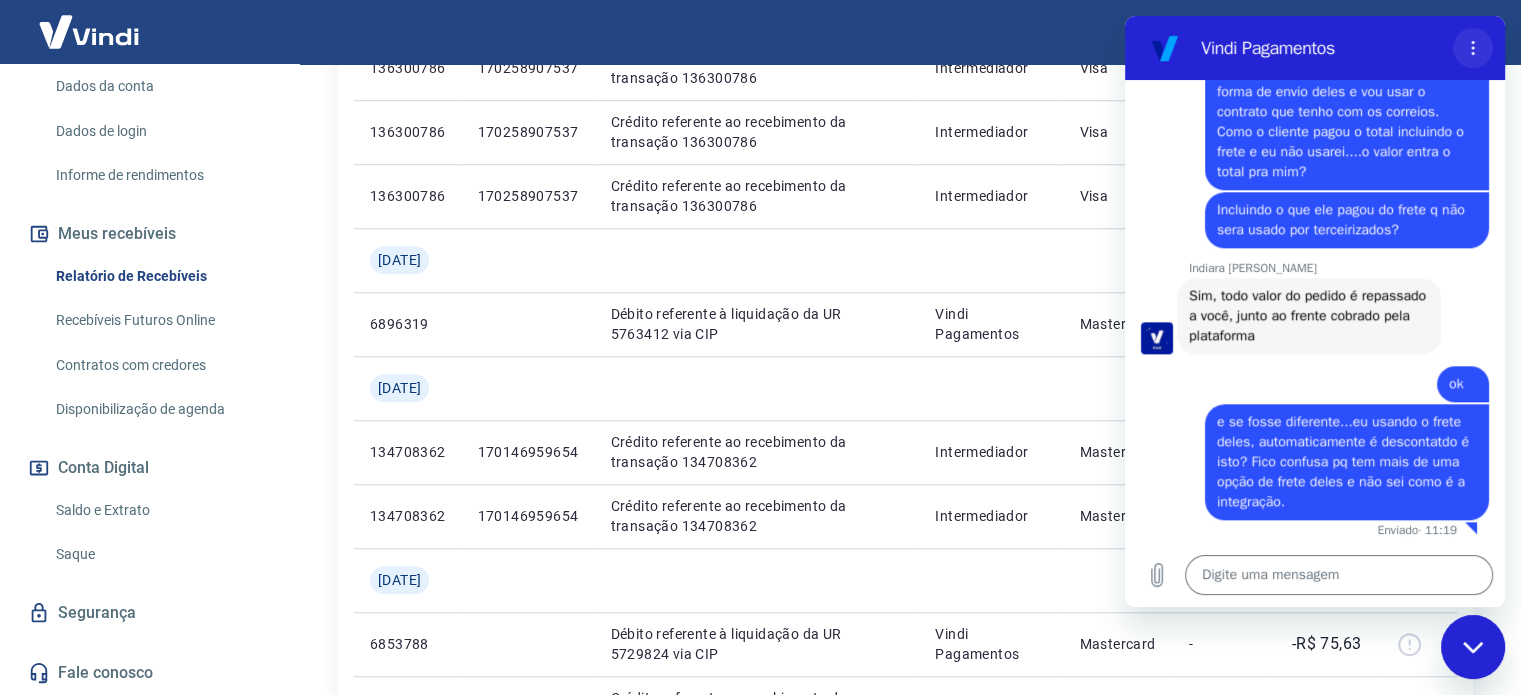 click 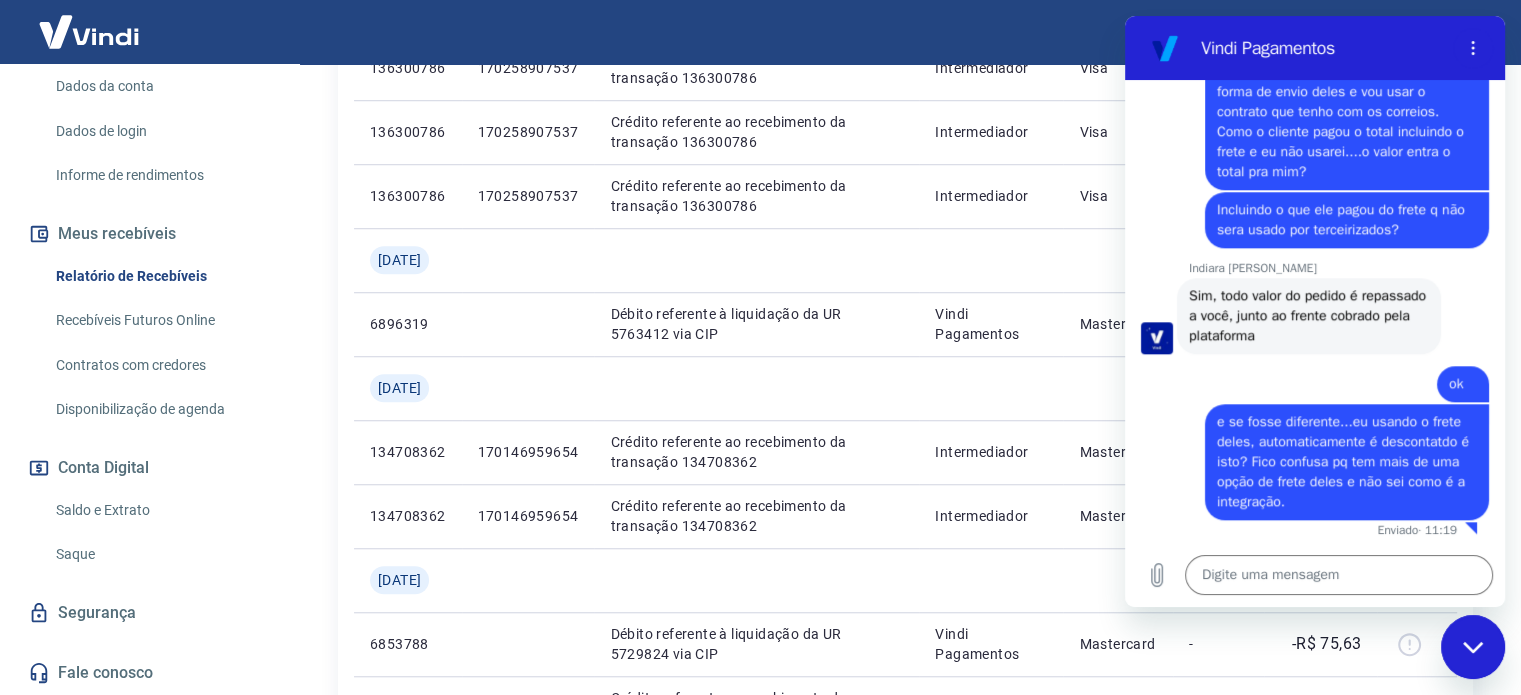 click on "Sair" at bounding box center [760, 32] 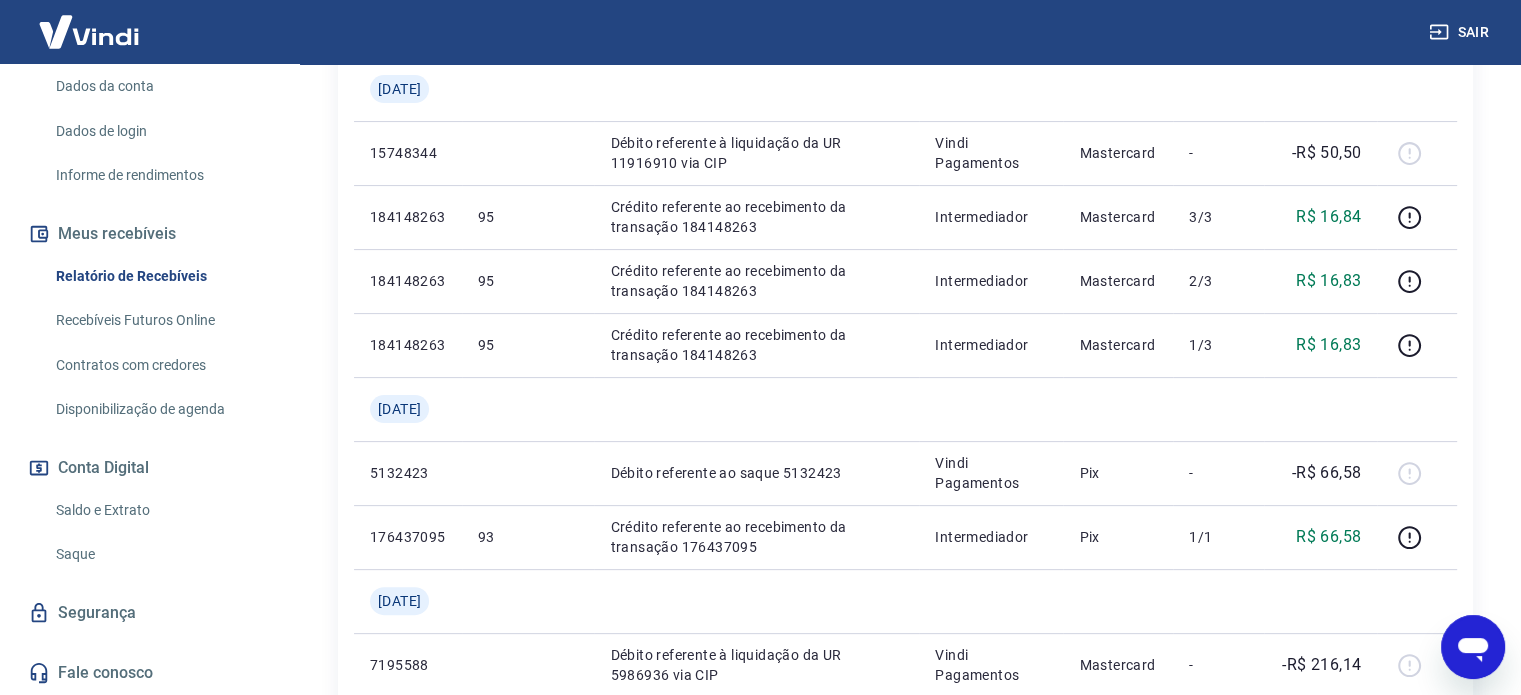 scroll, scrollTop: 800, scrollLeft: 0, axis: vertical 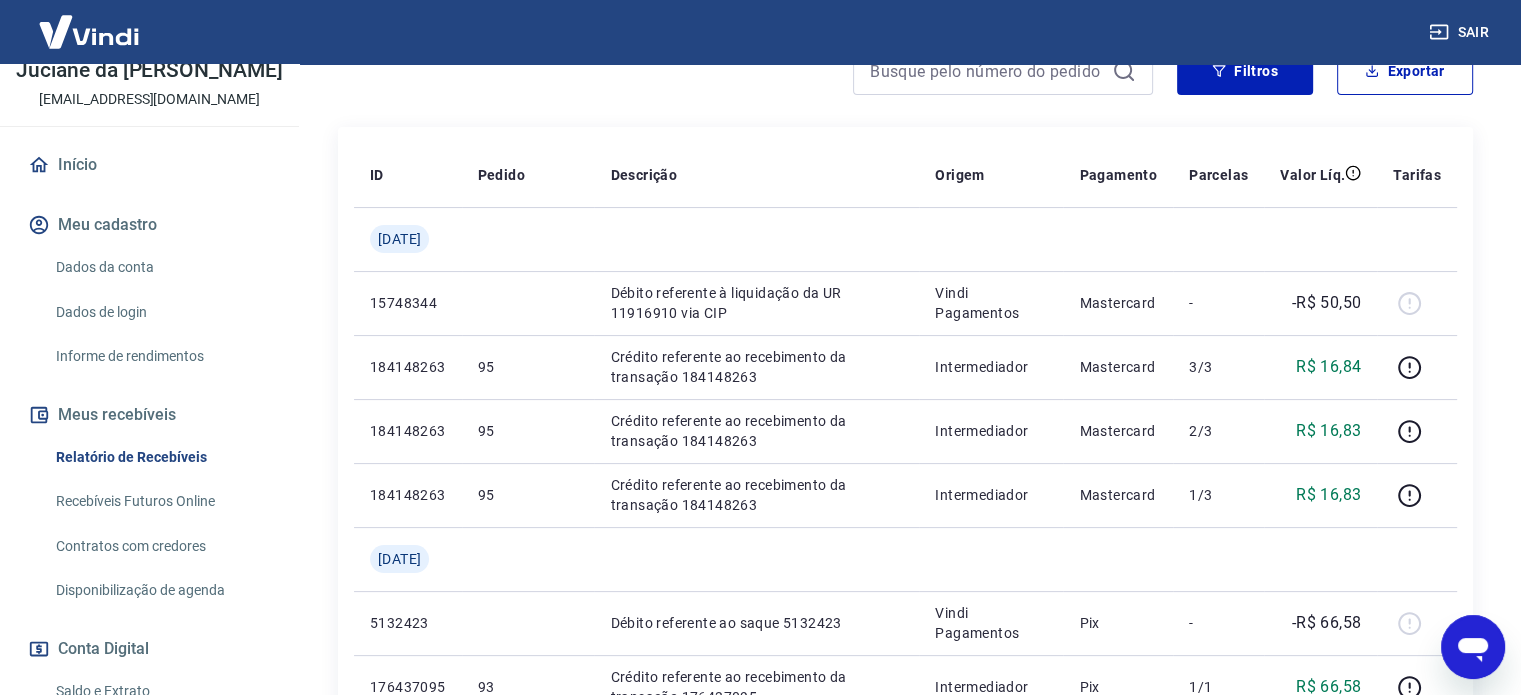 click on "Recebíveis Futuros Online" at bounding box center [161, 501] 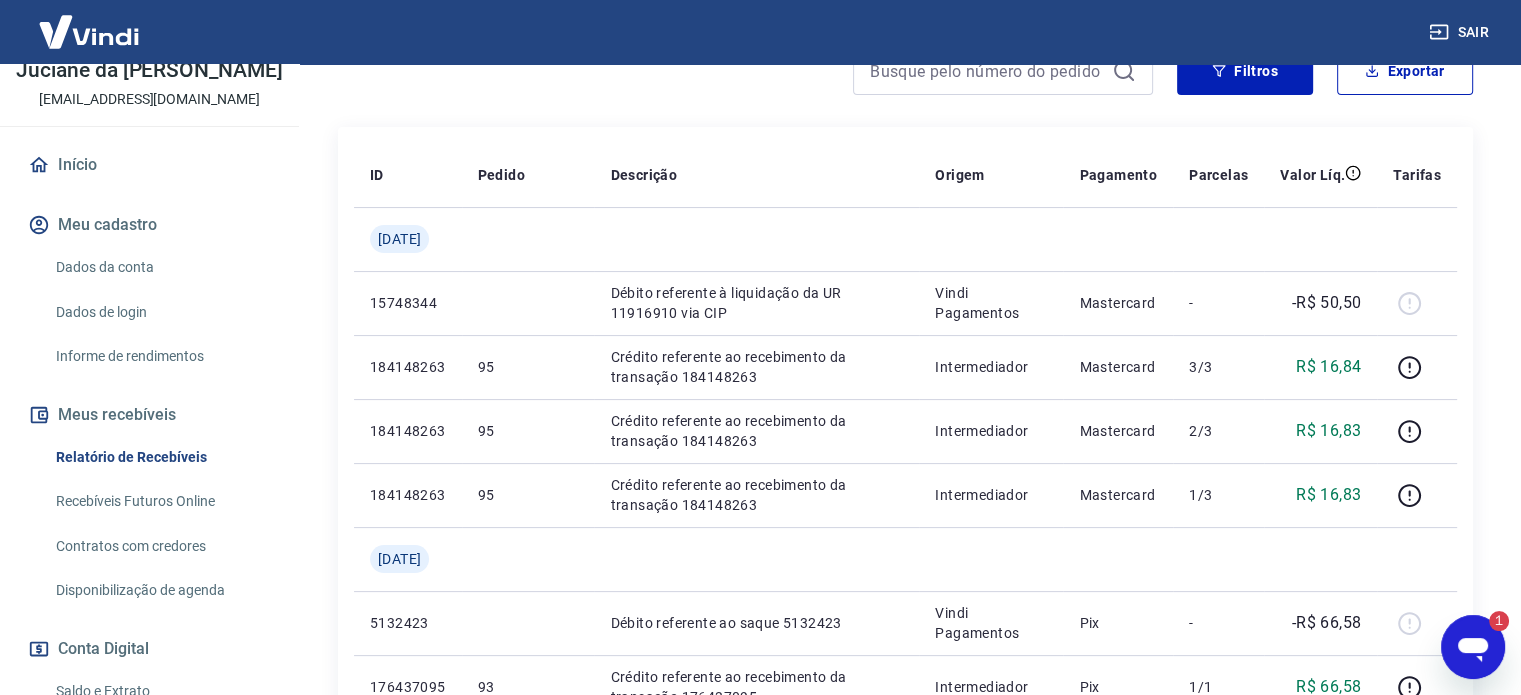 scroll, scrollTop: 0, scrollLeft: 0, axis: both 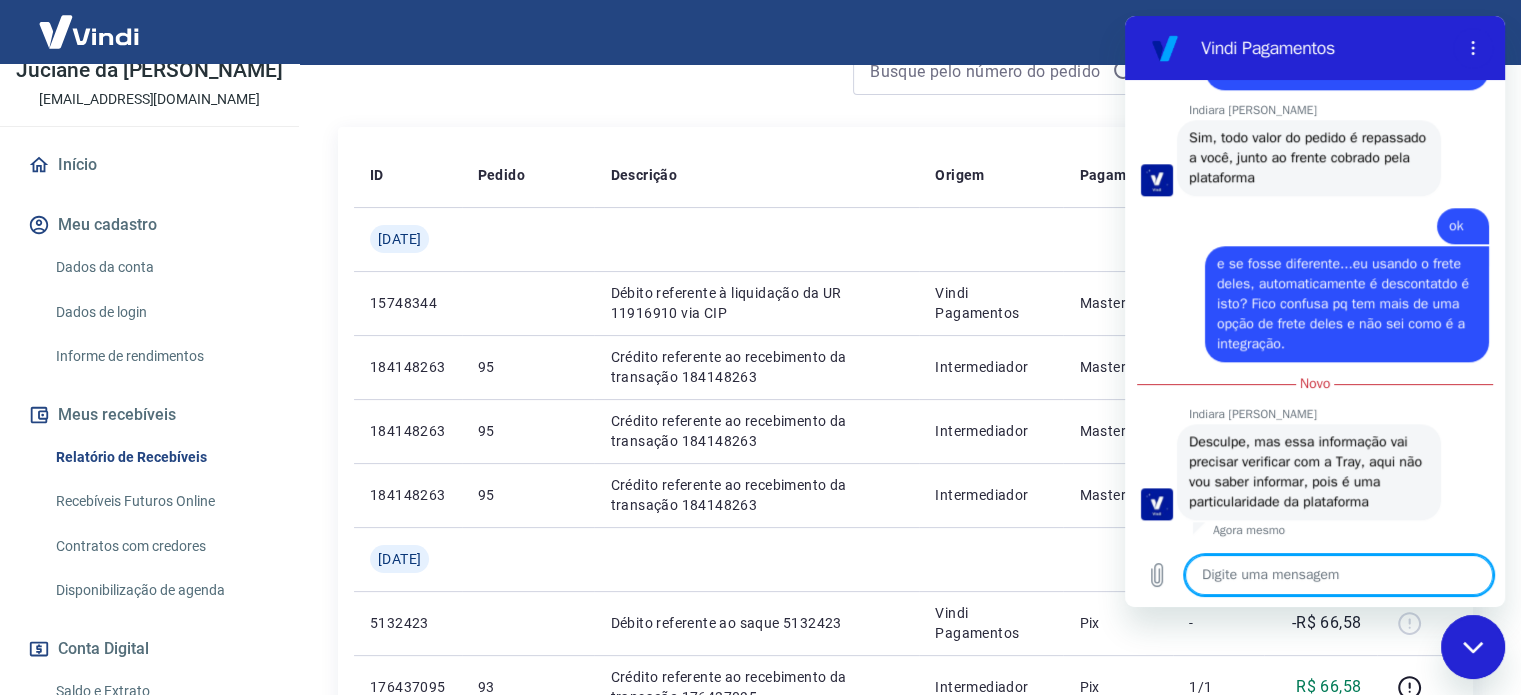 click at bounding box center [1339, 575] 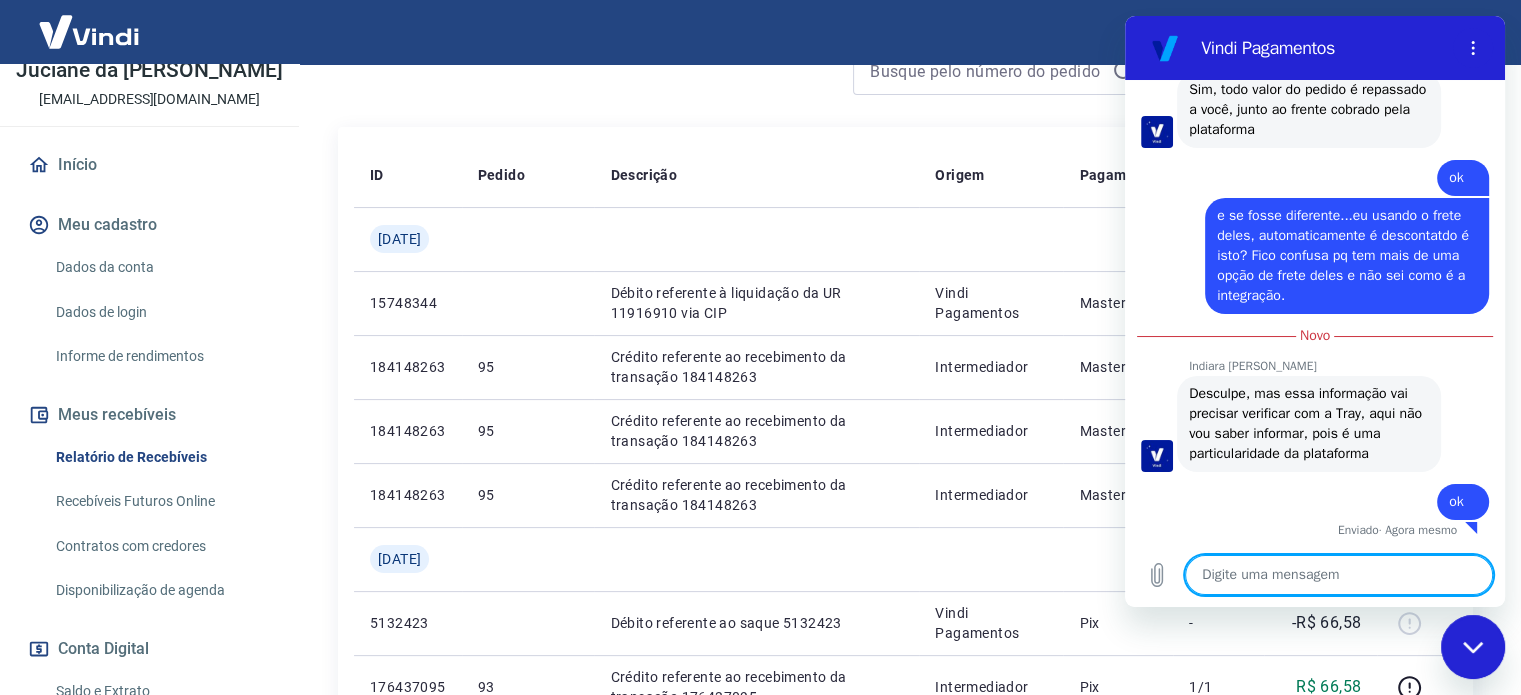 scroll, scrollTop: 2143, scrollLeft: 0, axis: vertical 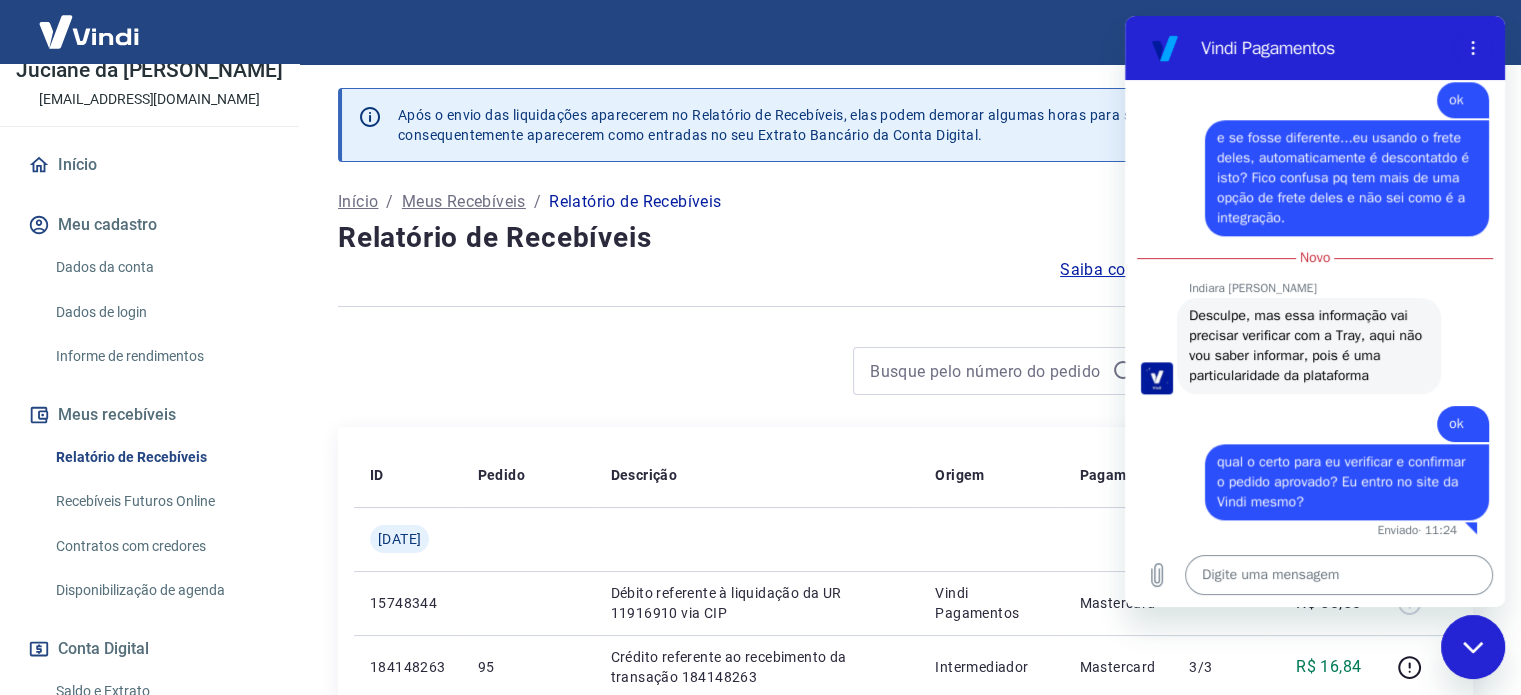 click at bounding box center [1339, 575] 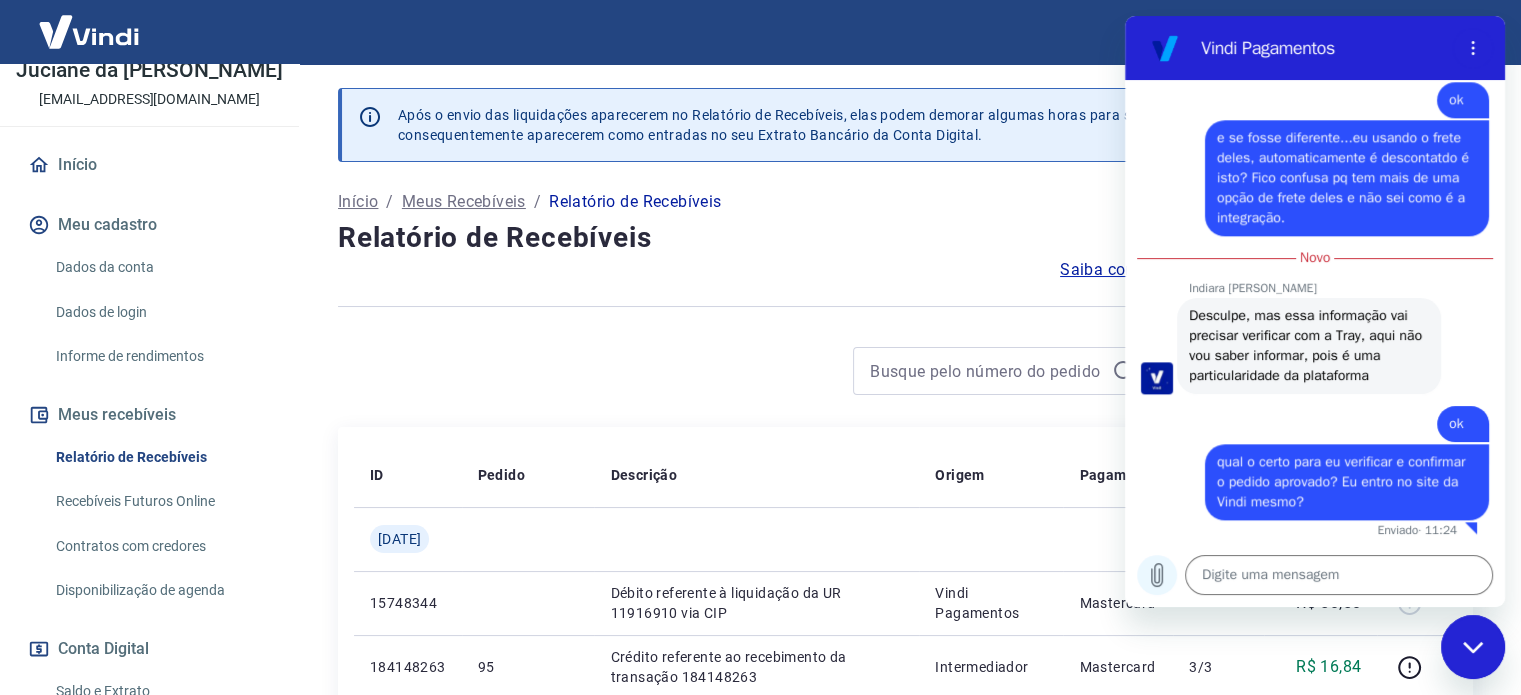 click 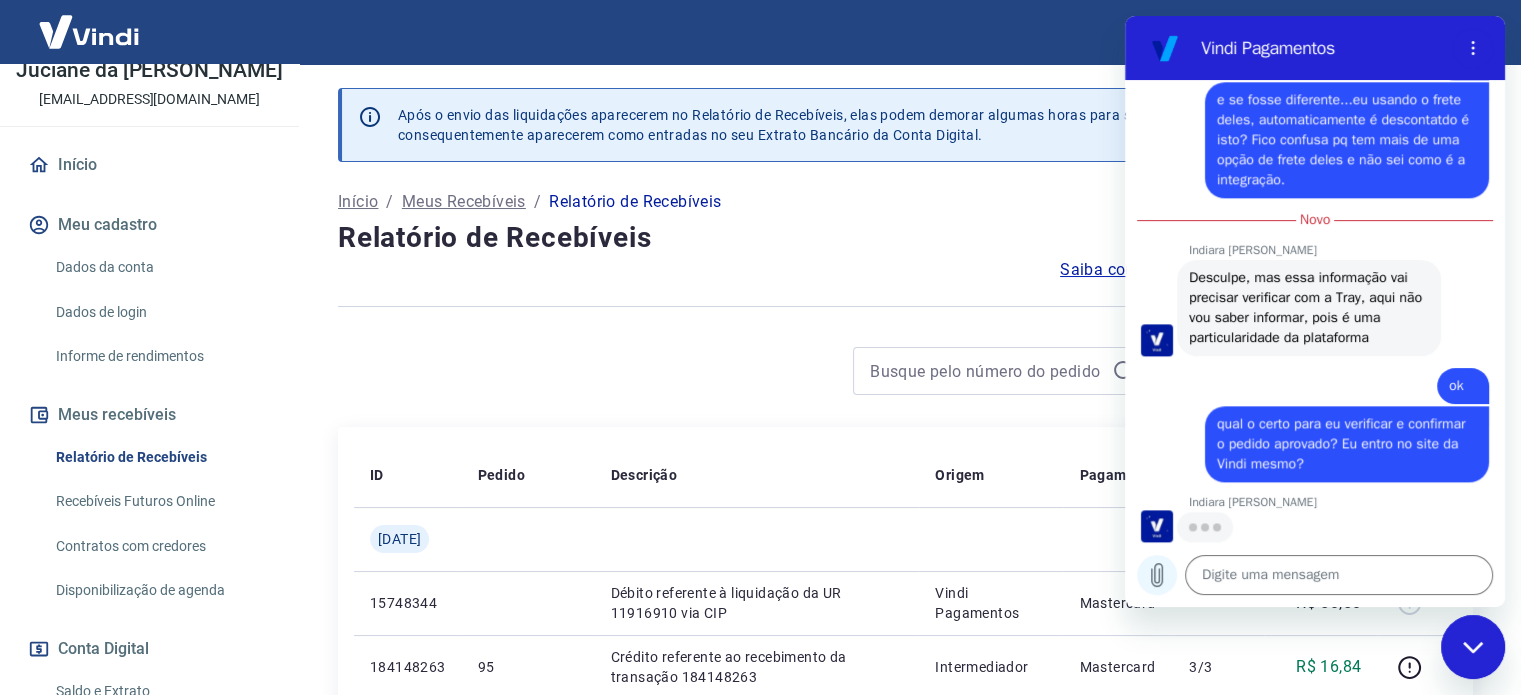 scroll, scrollTop: 2259, scrollLeft: 0, axis: vertical 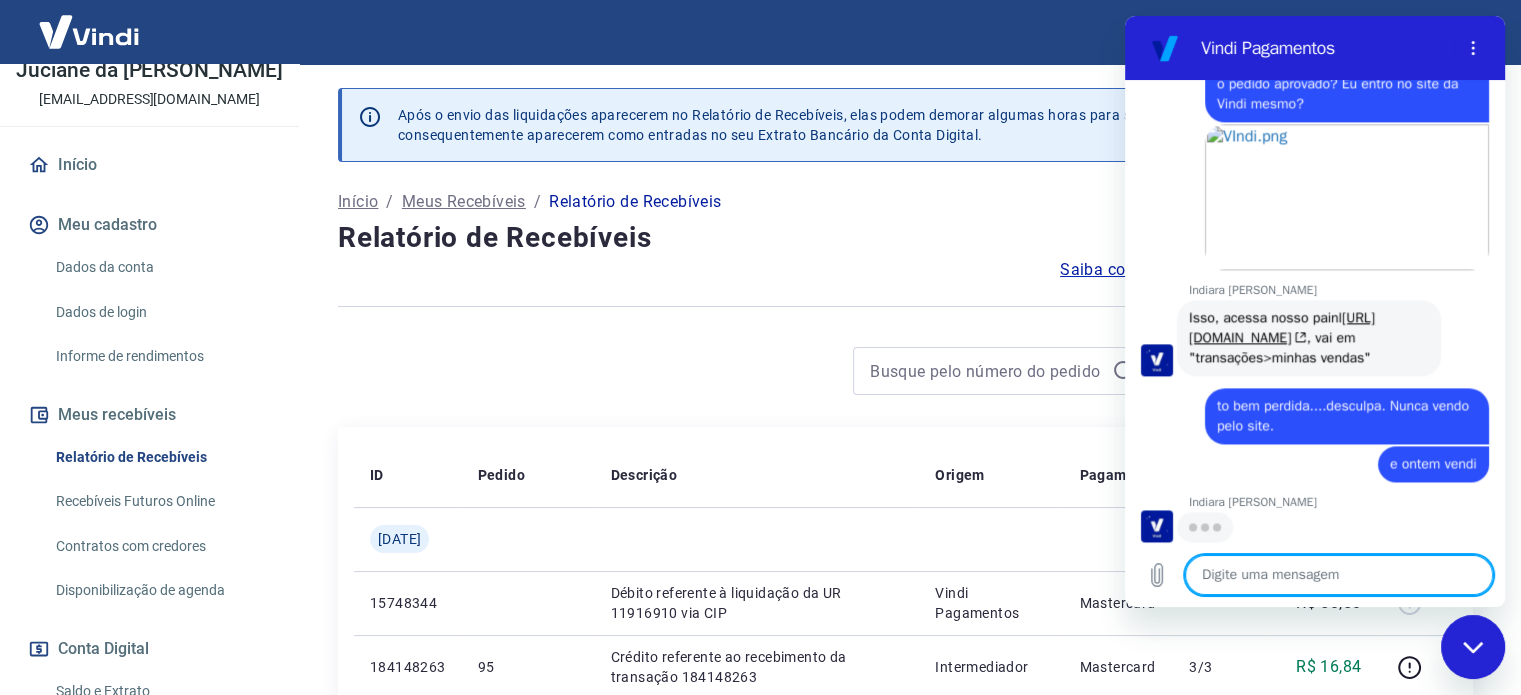 click at bounding box center (1339, 575) 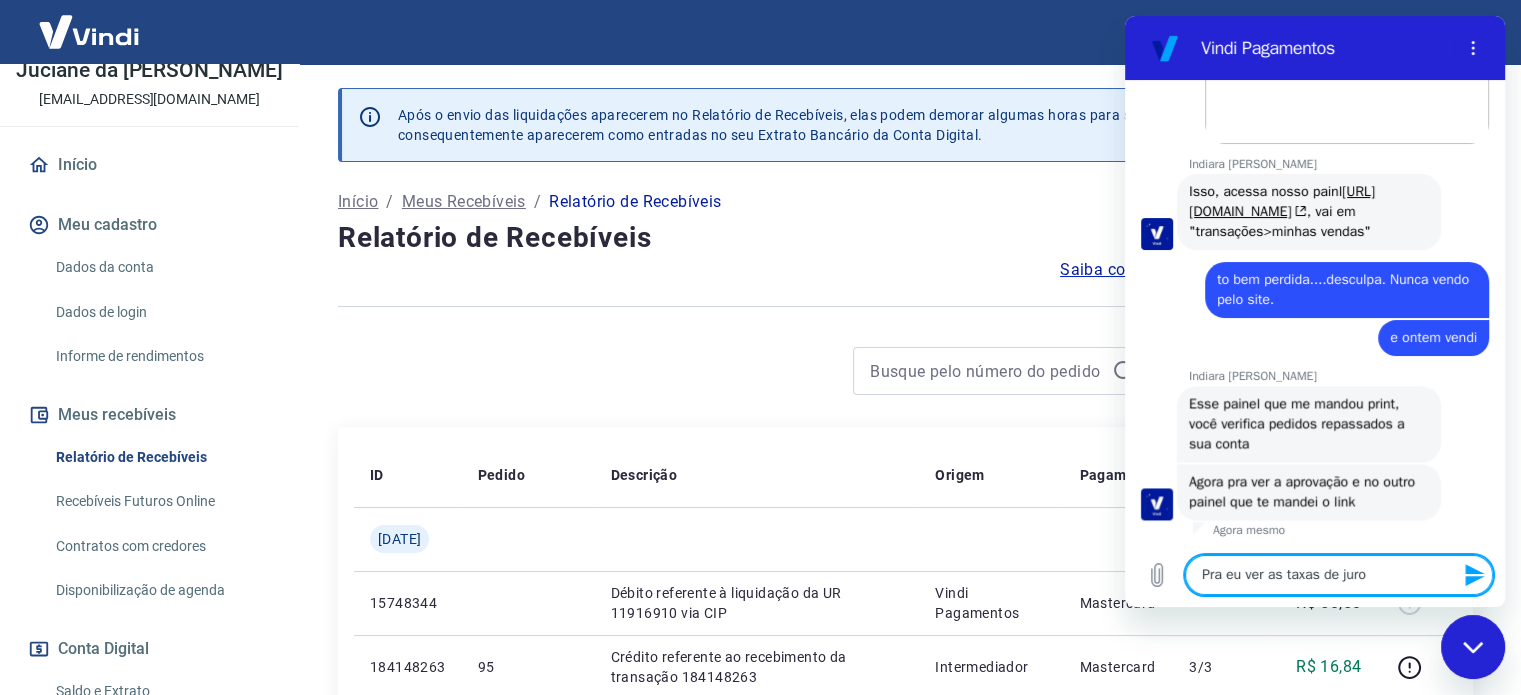 scroll, scrollTop: 2765, scrollLeft: 0, axis: vertical 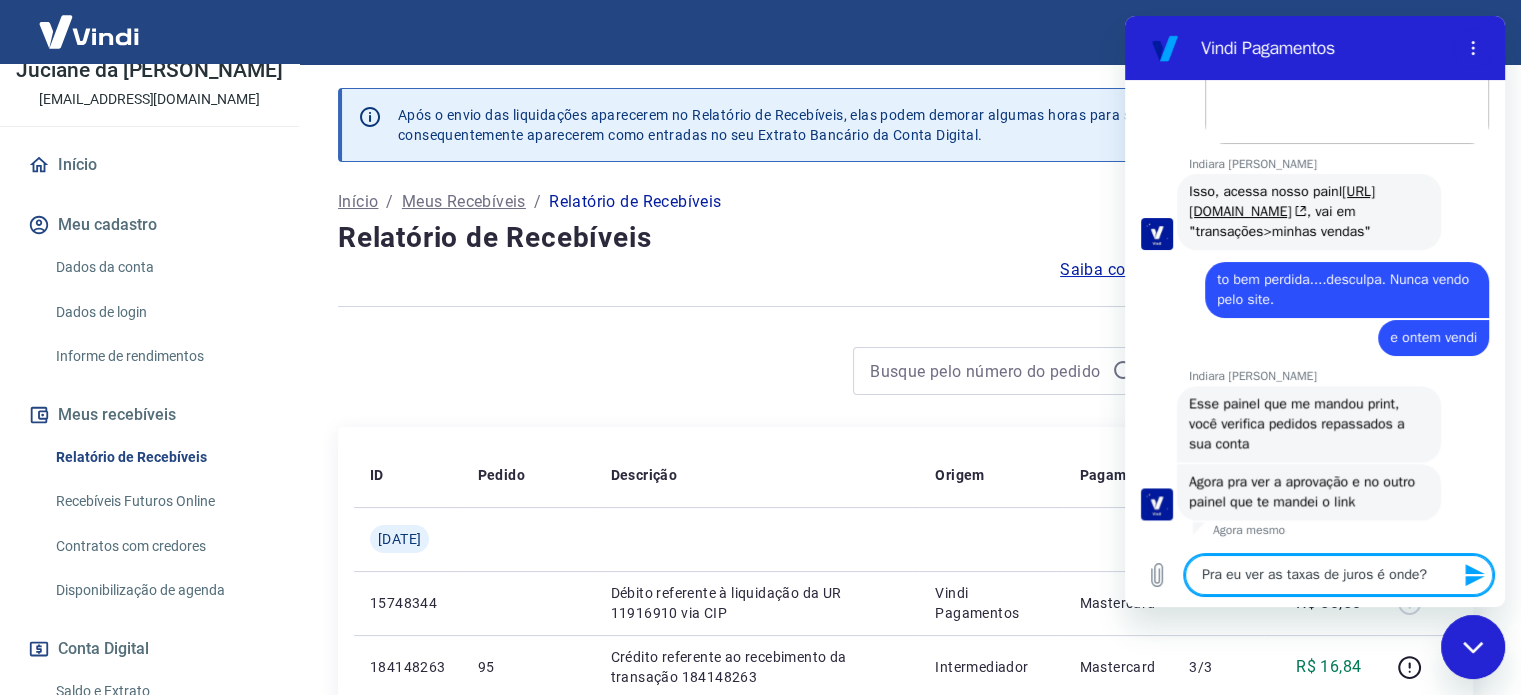 drag, startPoint x: 1427, startPoint y: 577, endPoint x: 1181, endPoint y: 563, distance: 246.39806 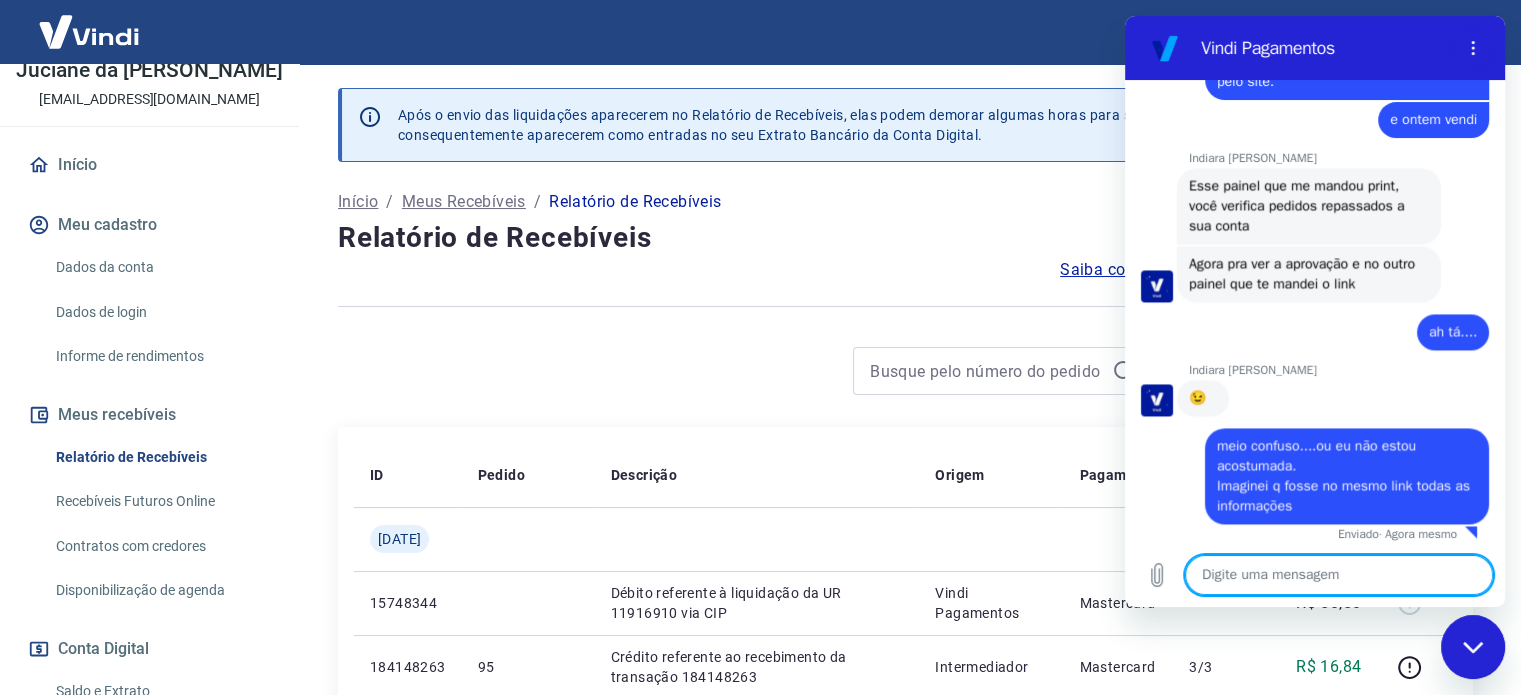 scroll, scrollTop: 2987, scrollLeft: 0, axis: vertical 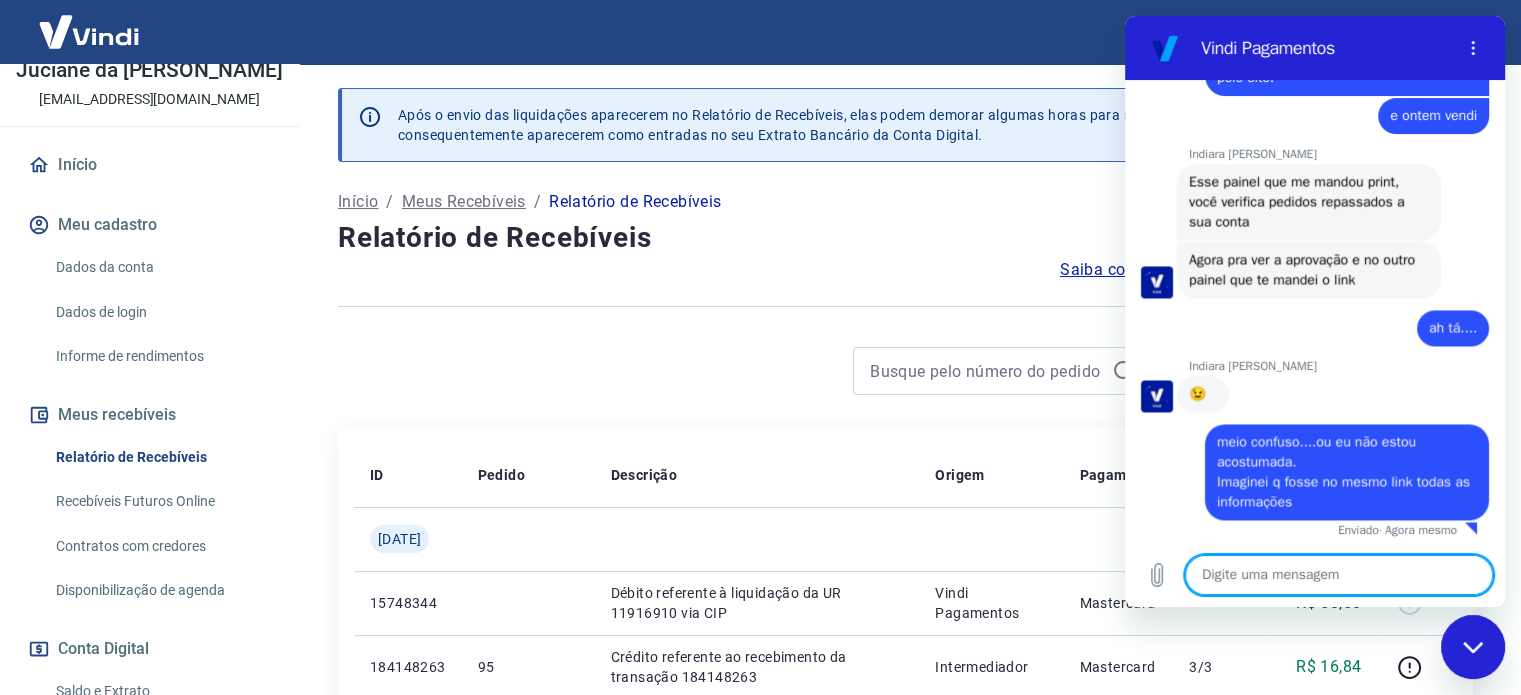 paste on "Pra eu ver as taxas de juros é onde?" 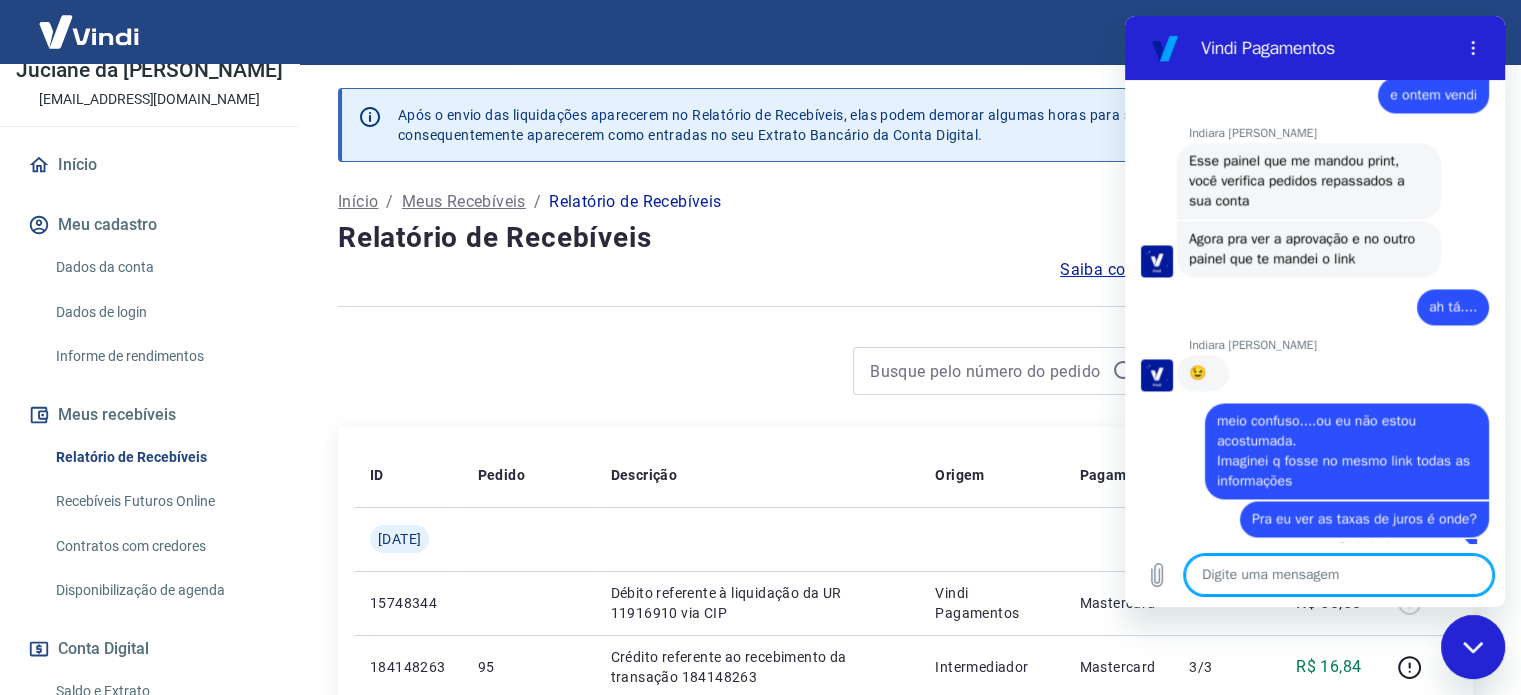scroll, scrollTop: 2825, scrollLeft: 0, axis: vertical 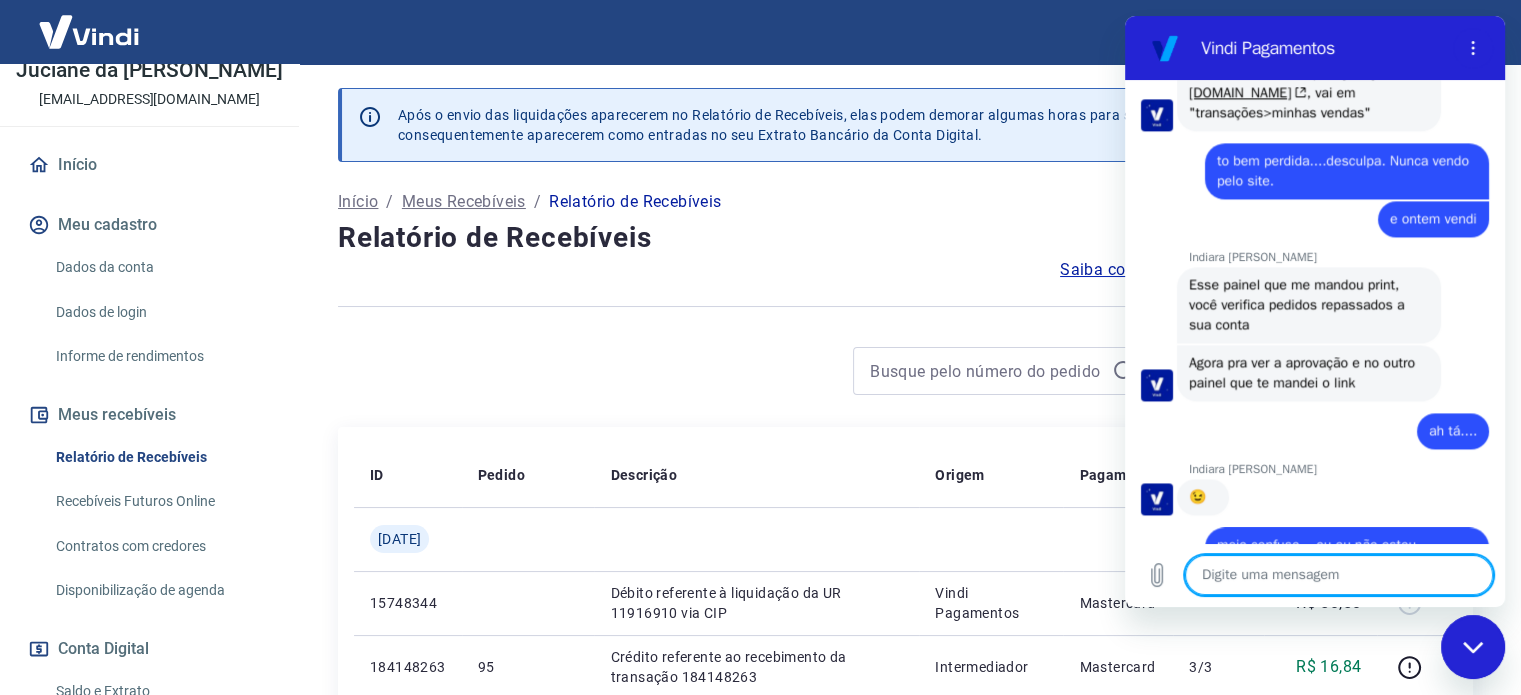 click at bounding box center (1339, 575) 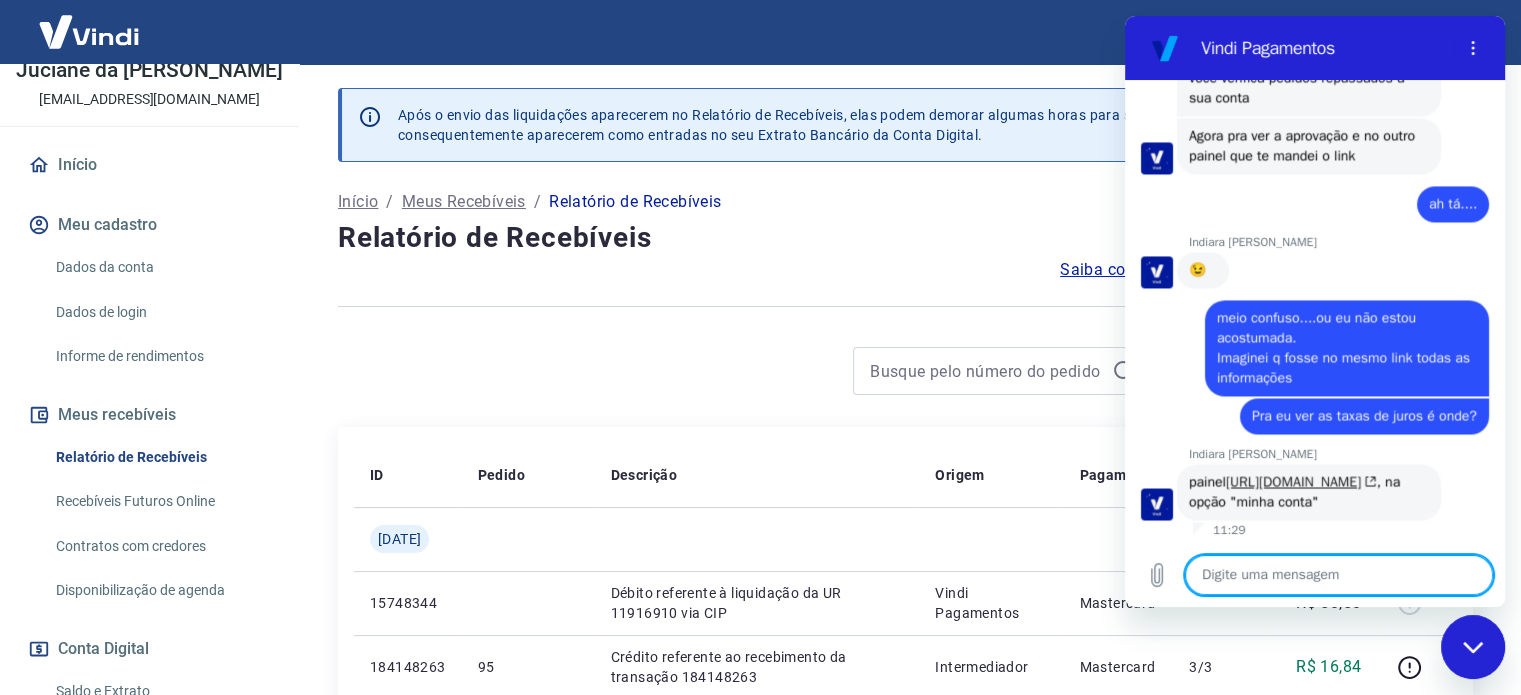 scroll, scrollTop: 3151, scrollLeft: 0, axis: vertical 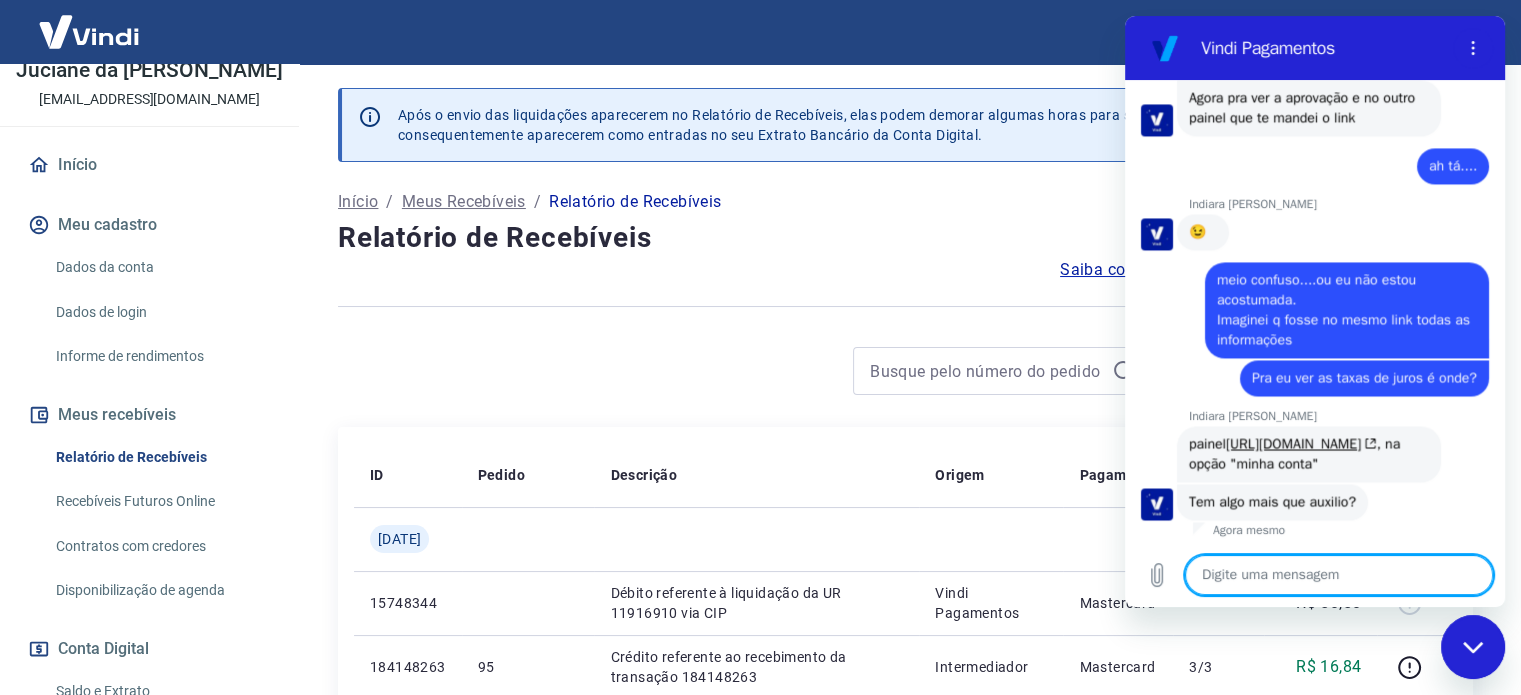 click at bounding box center [1339, 575] 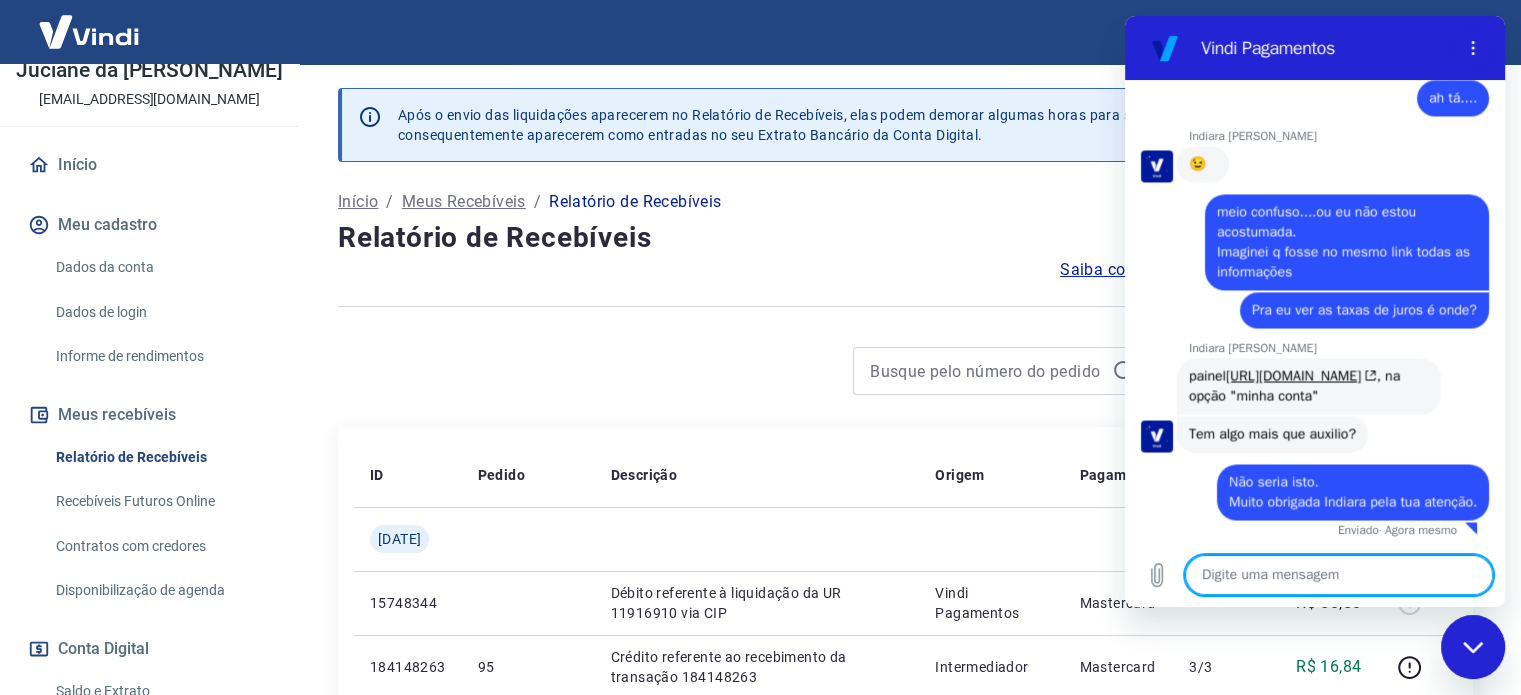 scroll, scrollTop: 3277, scrollLeft: 0, axis: vertical 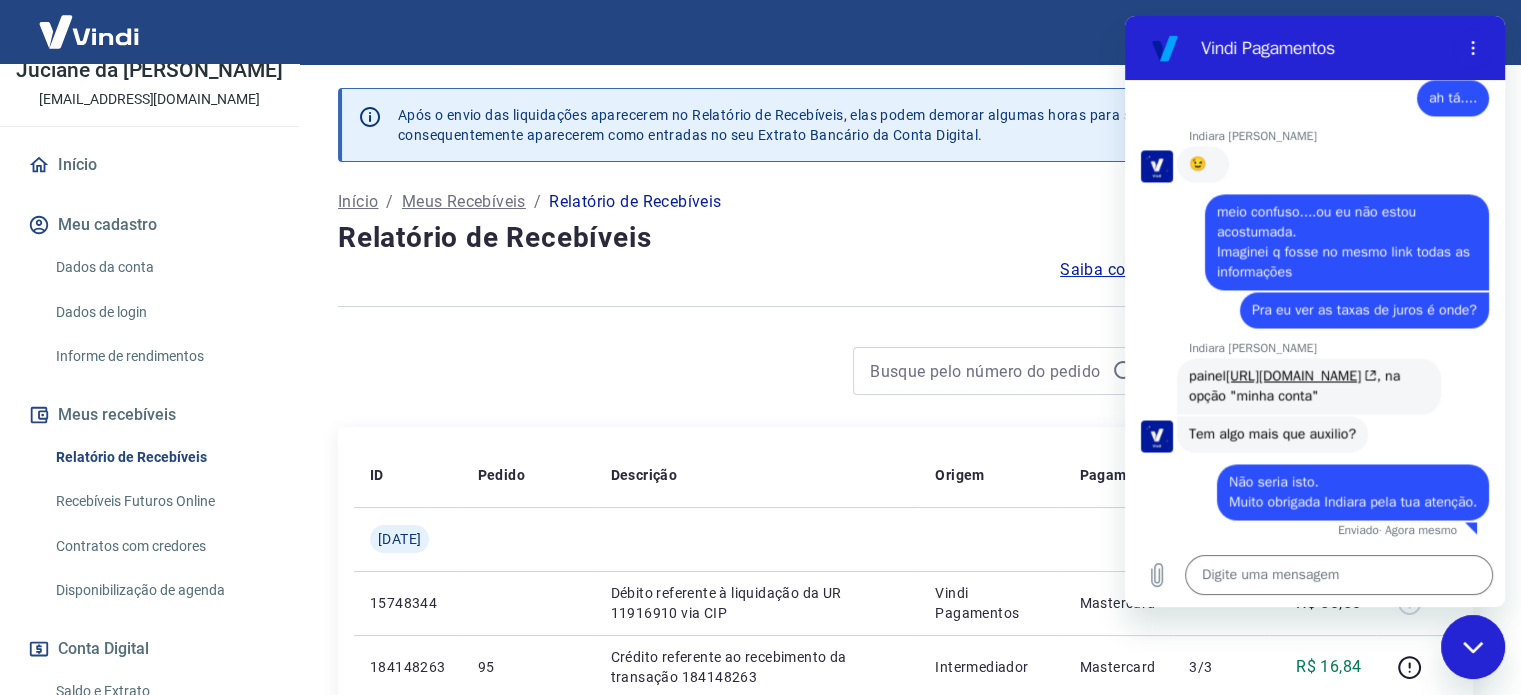 click 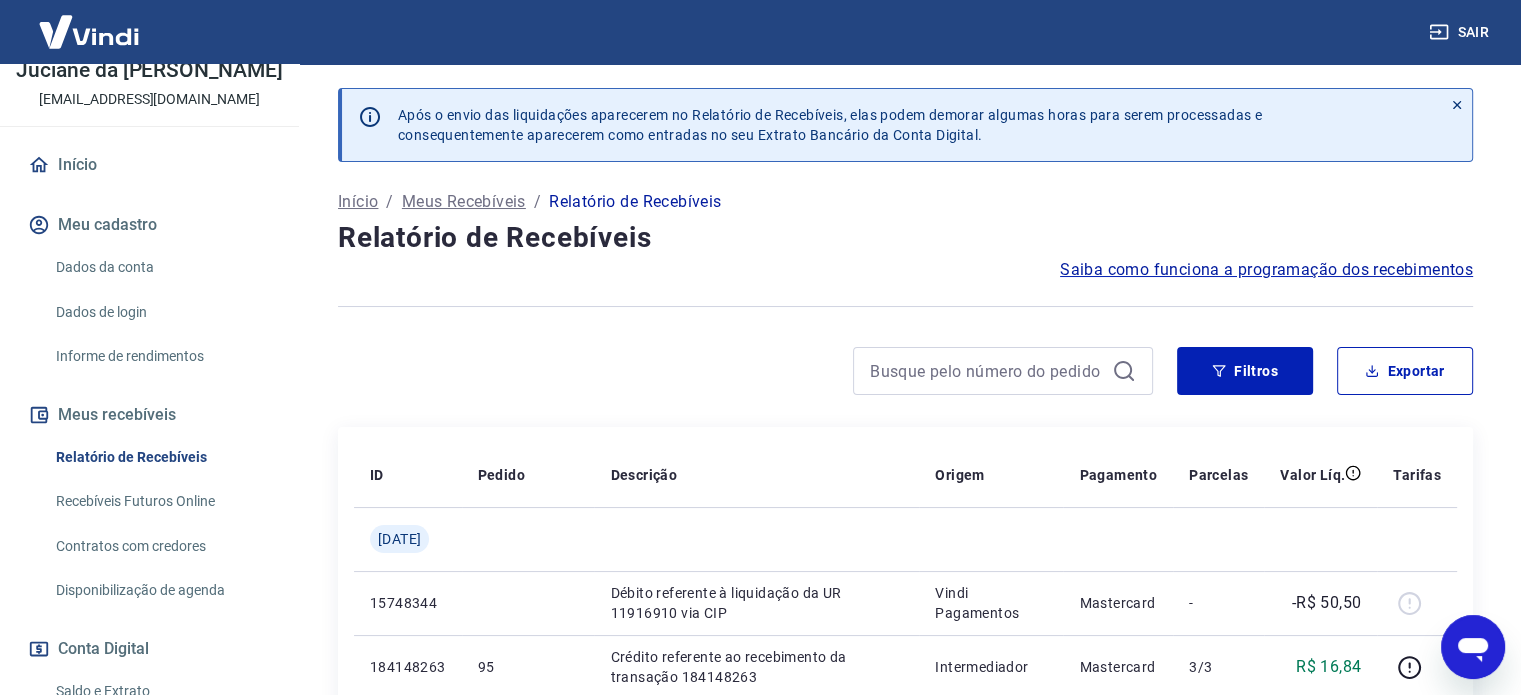 click 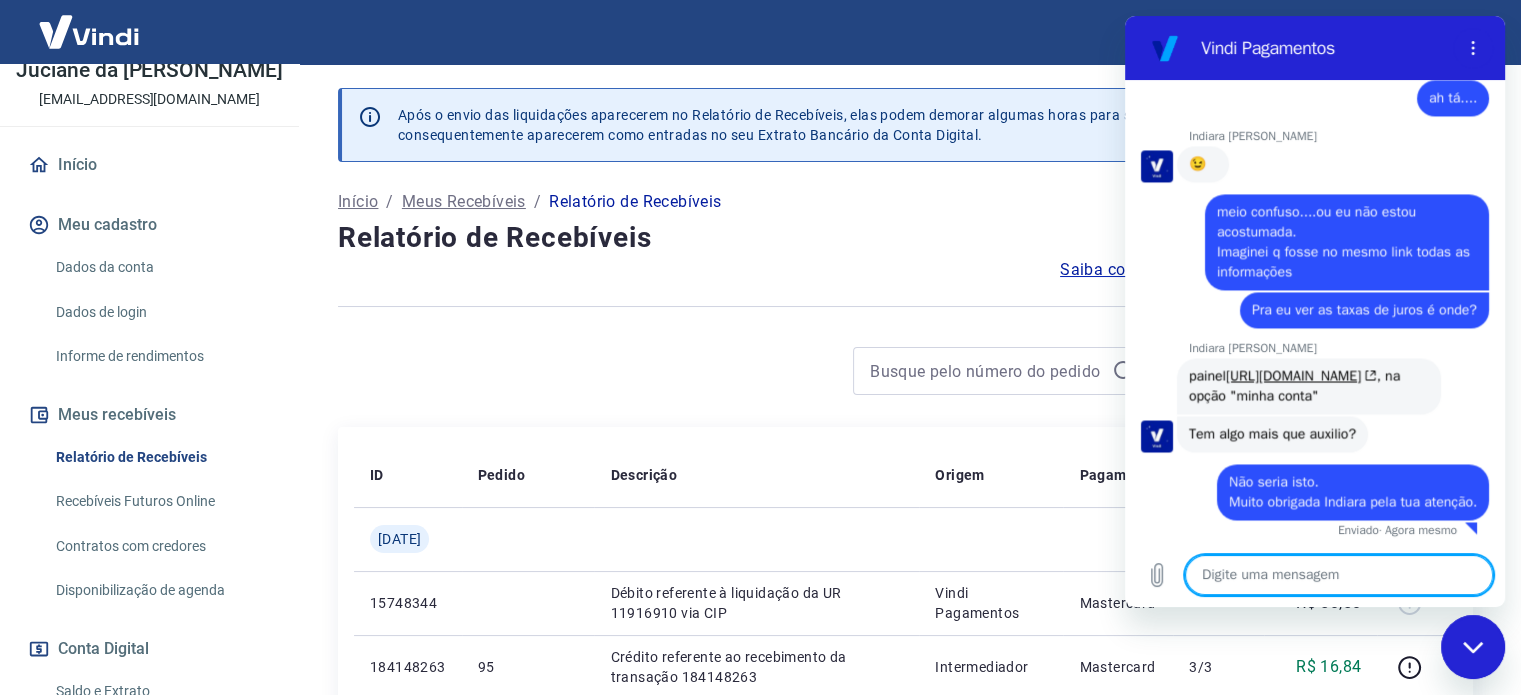 click at bounding box center [1339, 575] 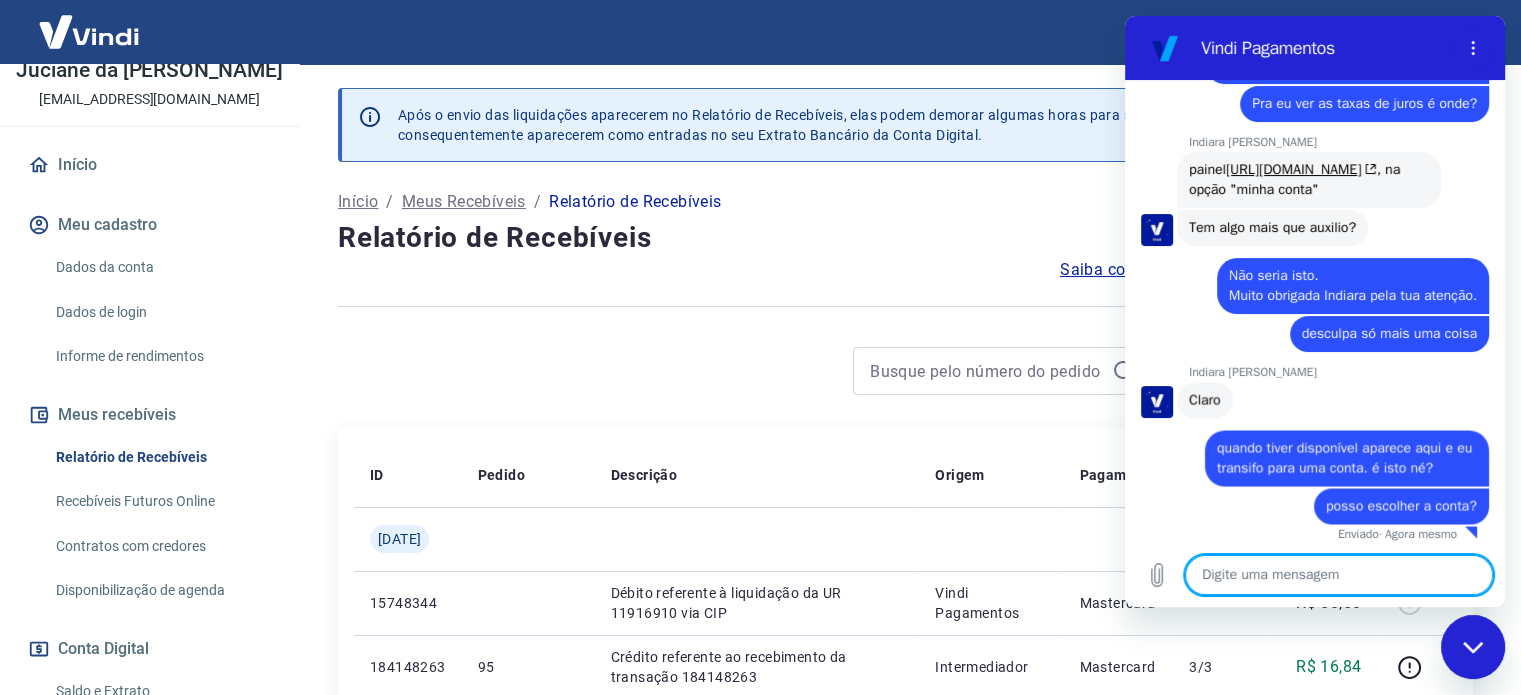 scroll, scrollTop: 3455, scrollLeft: 0, axis: vertical 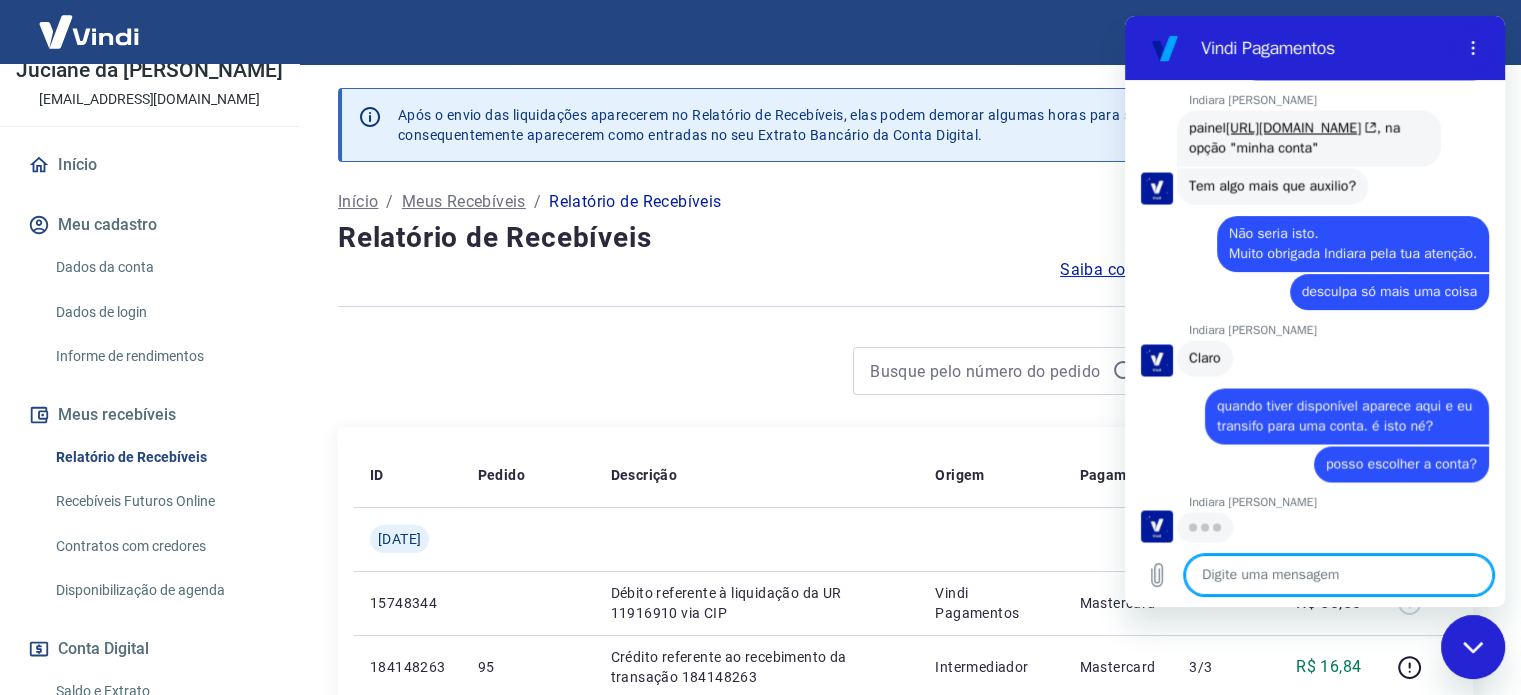 click at bounding box center [1339, 575] 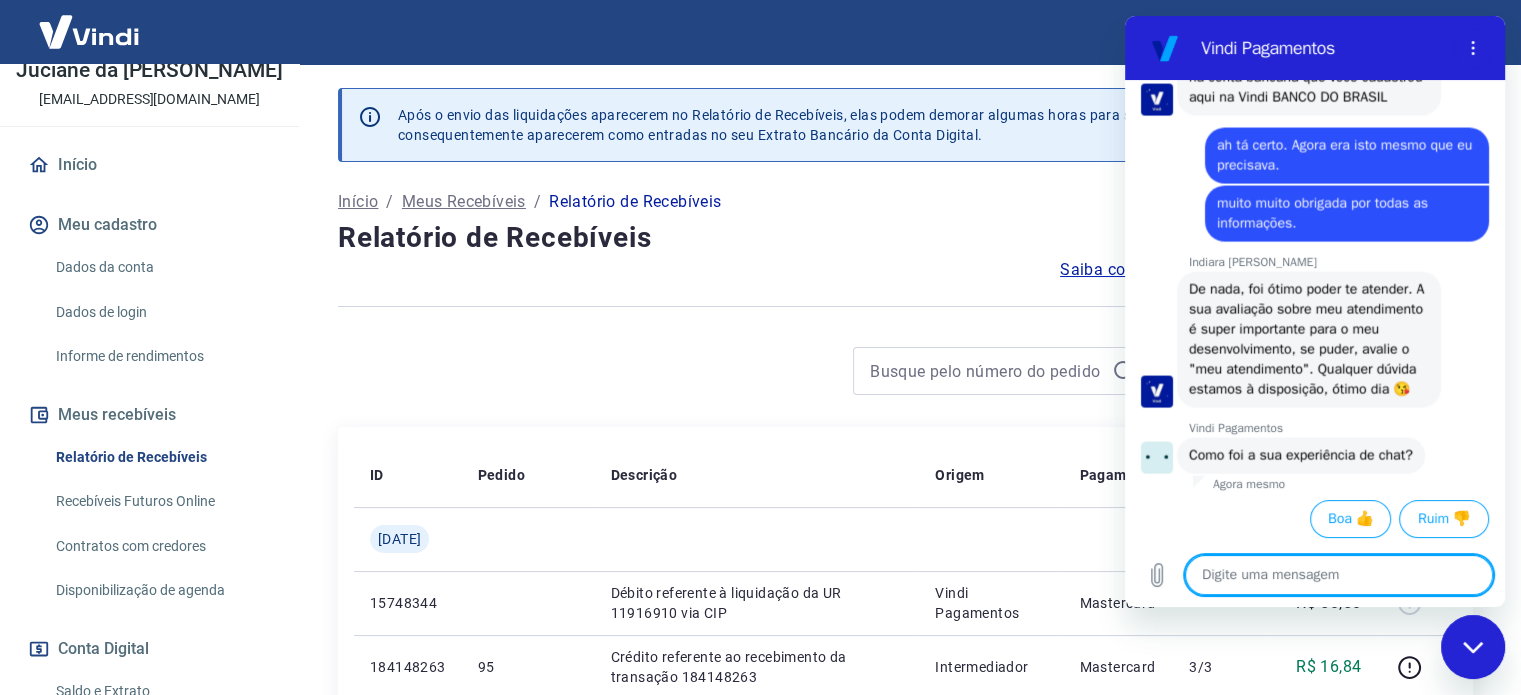 scroll, scrollTop: 4064, scrollLeft: 0, axis: vertical 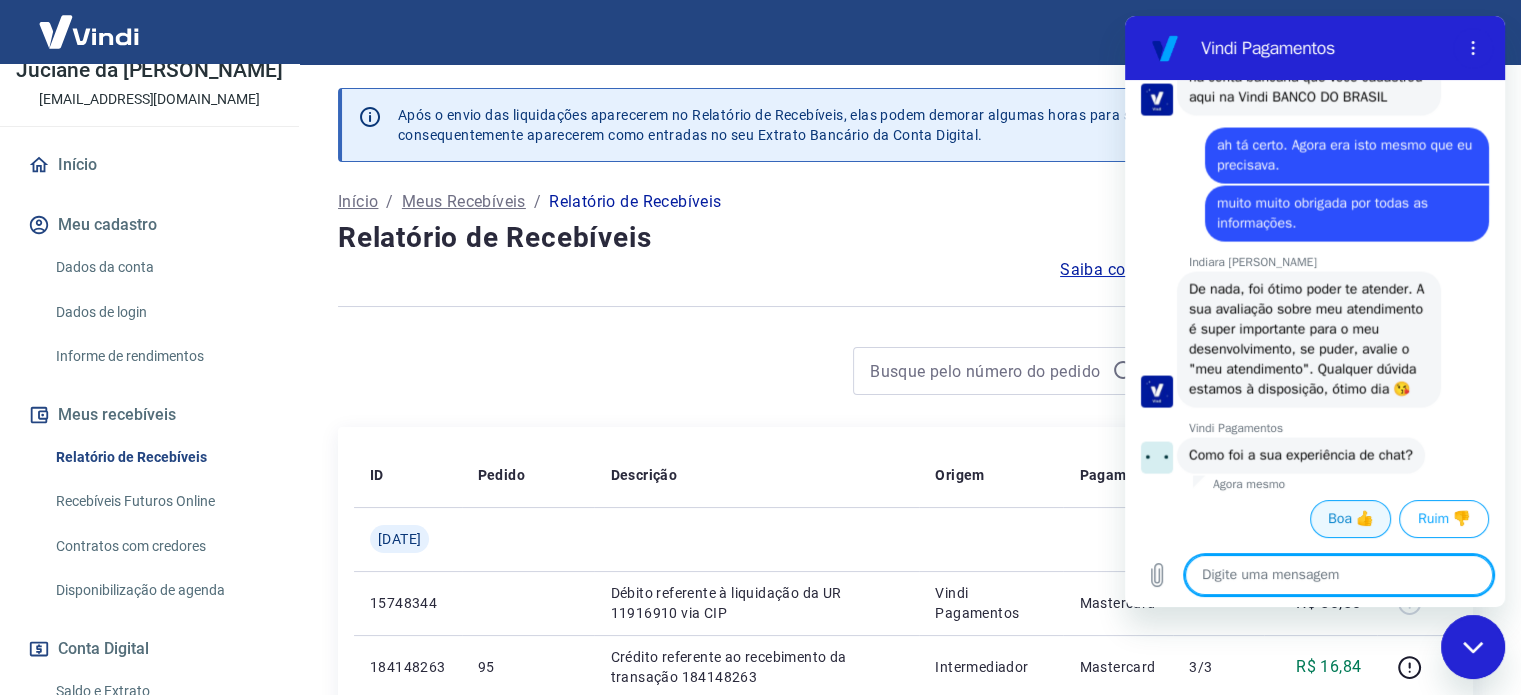 click on "Boa 👍" at bounding box center (1350, 519) 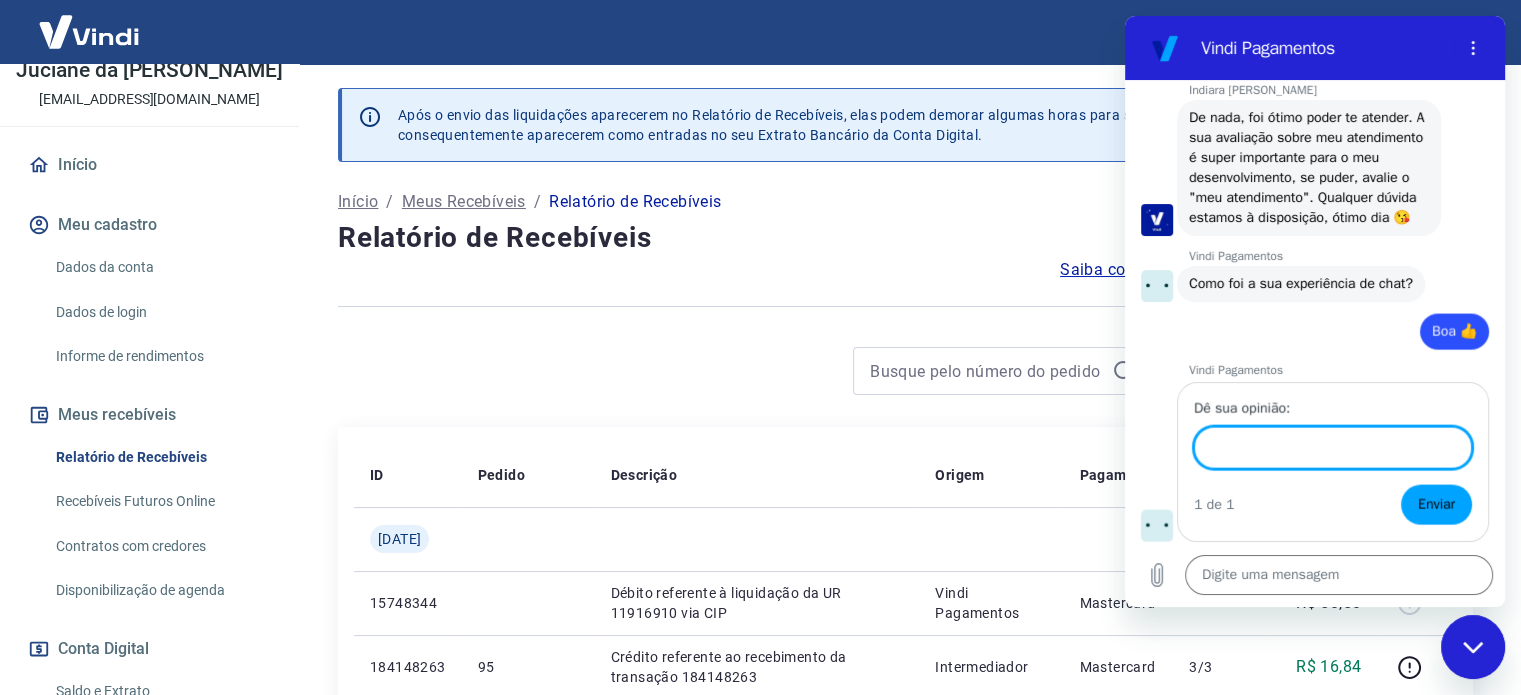 scroll, scrollTop: 4236, scrollLeft: 0, axis: vertical 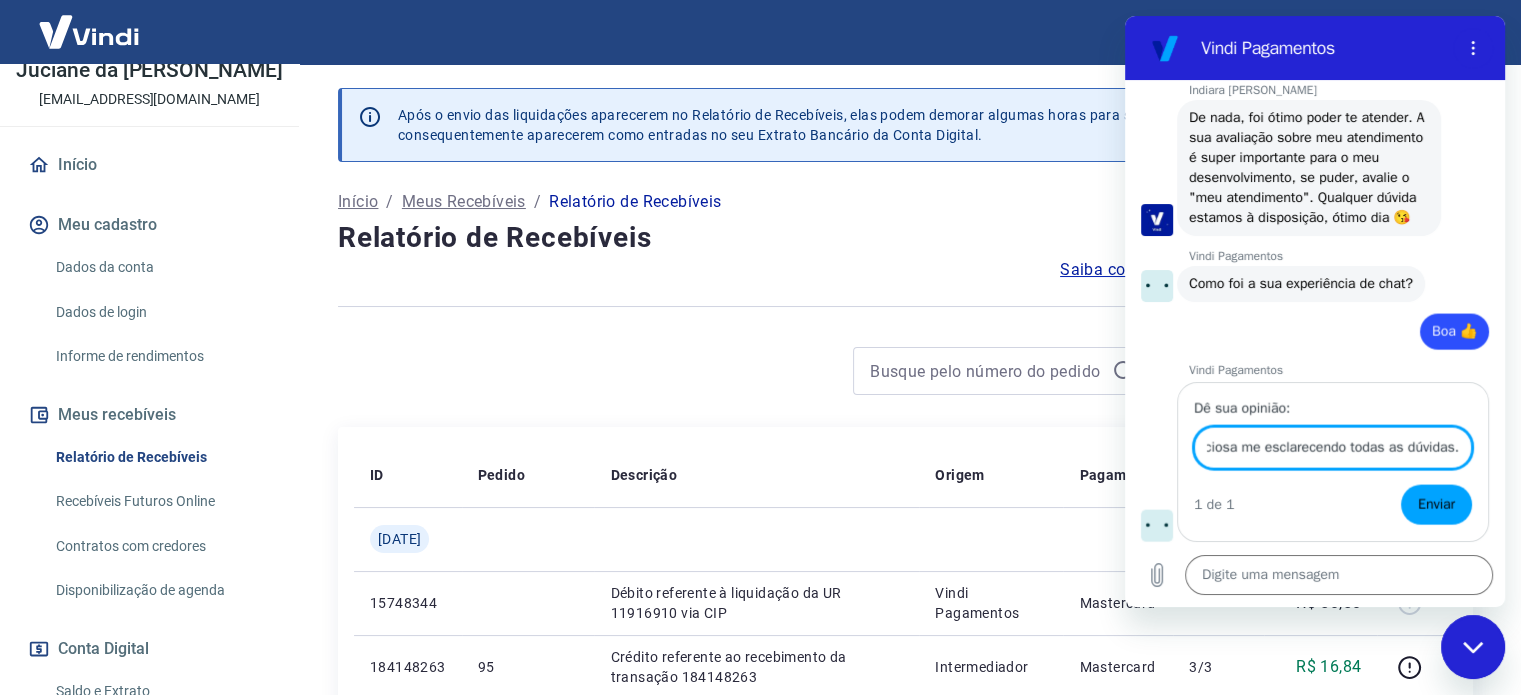 click on "Enviar" at bounding box center [1436, 505] 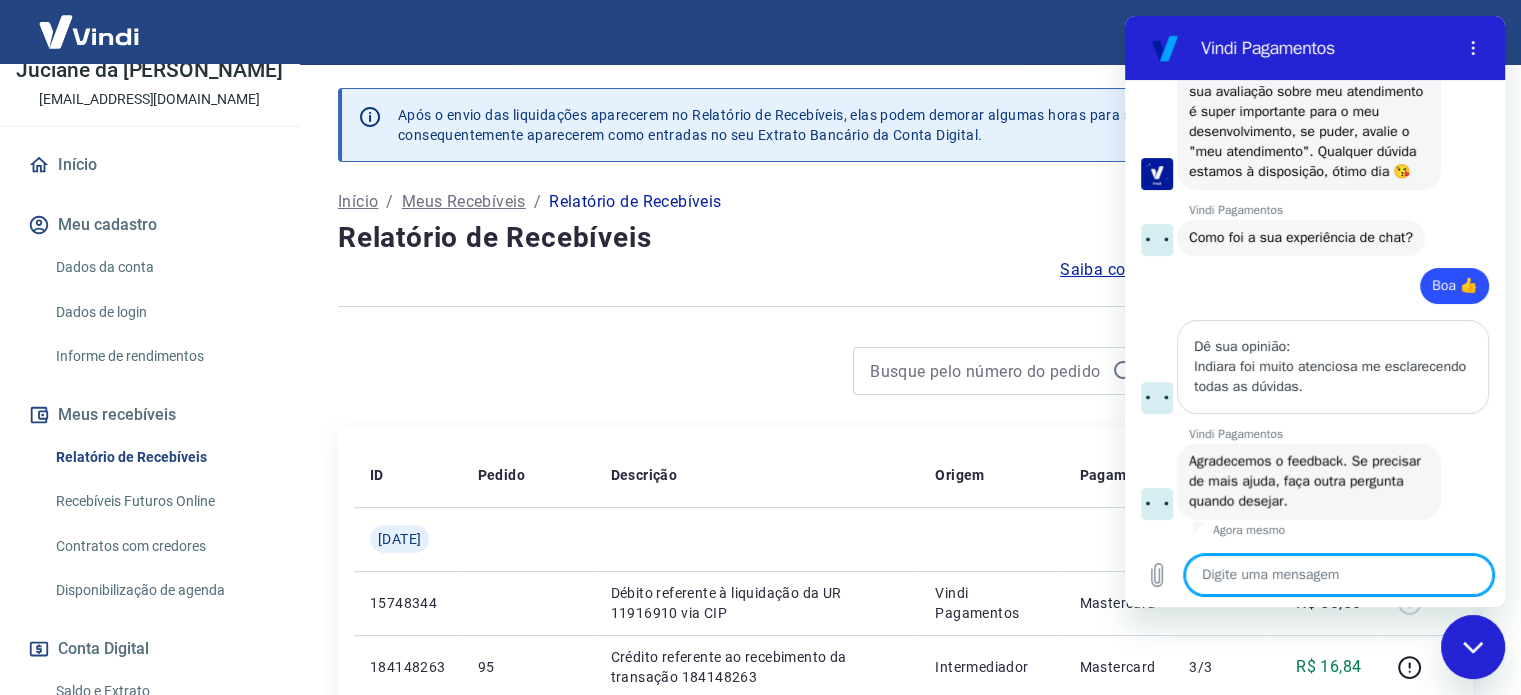 scroll, scrollTop: 4283, scrollLeft: 0, axis: vertical 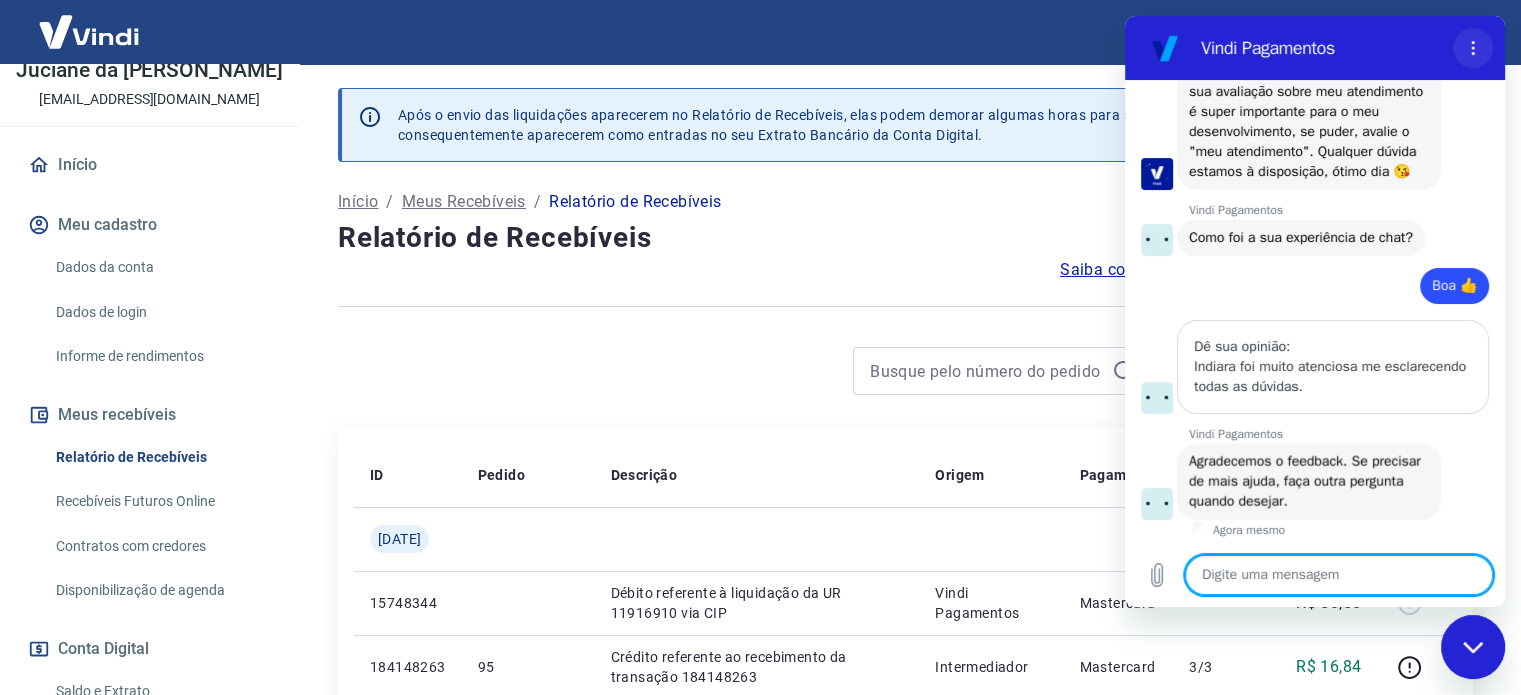 click 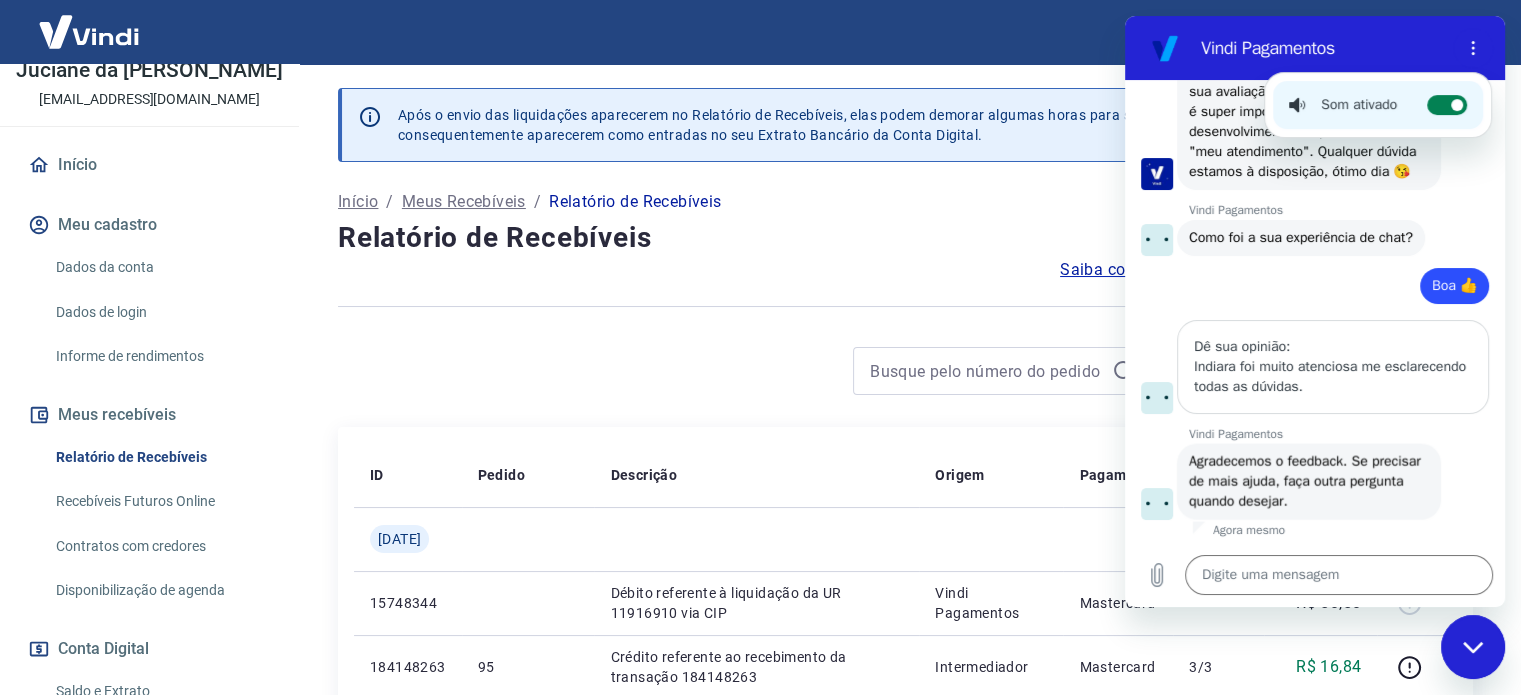 click on "Alternar notificações sonoras" at bounding box center [1447, 105] 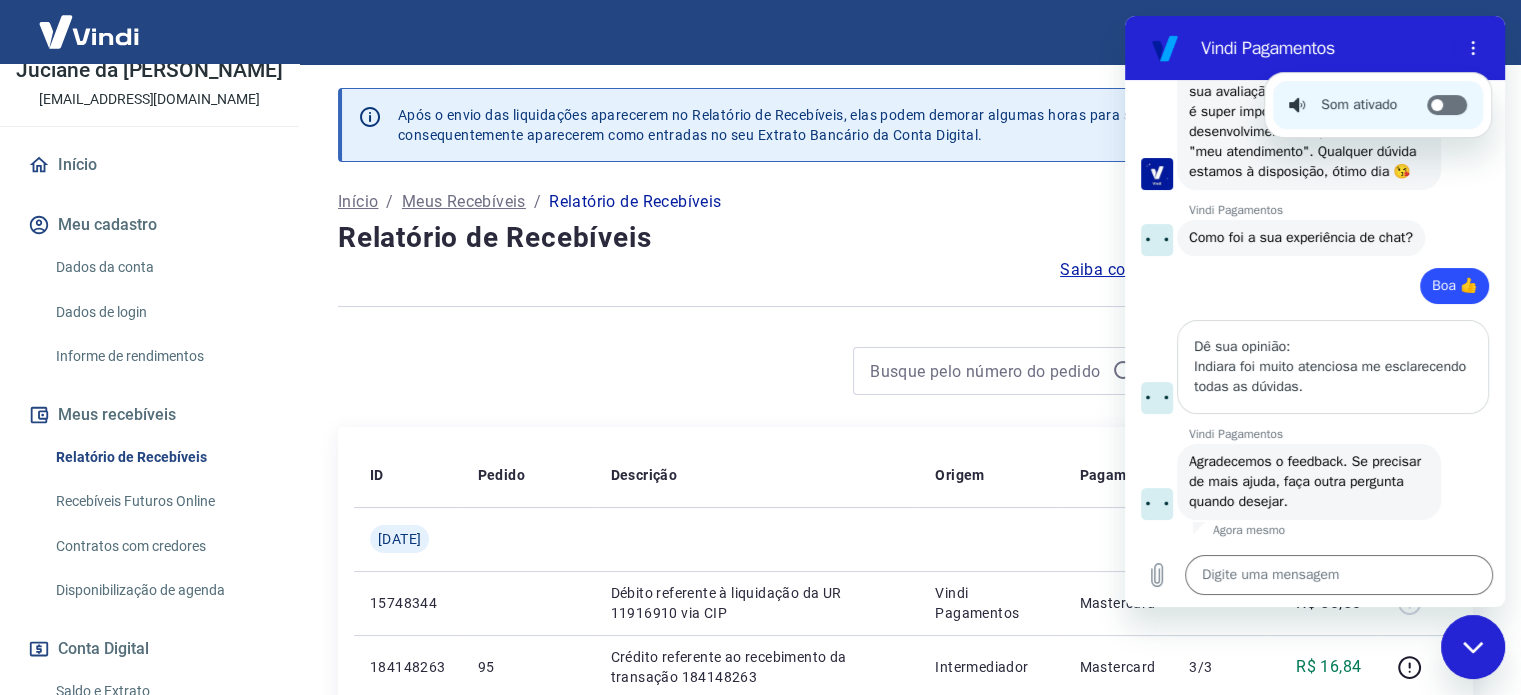 click on "Alternar notificações sonoras" at bounding box center [1447, 105] 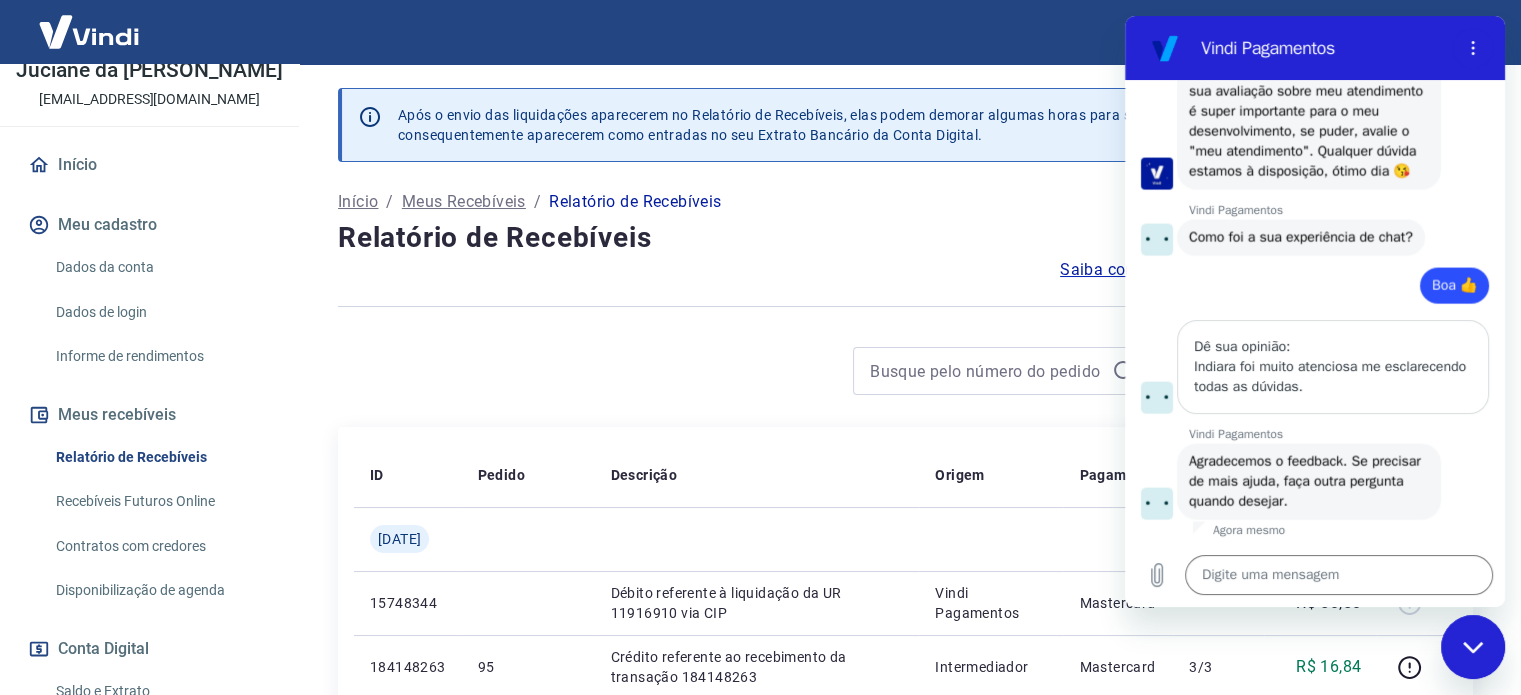 click on "Relatório de Recebíveis" at bounding box center (905, 238) 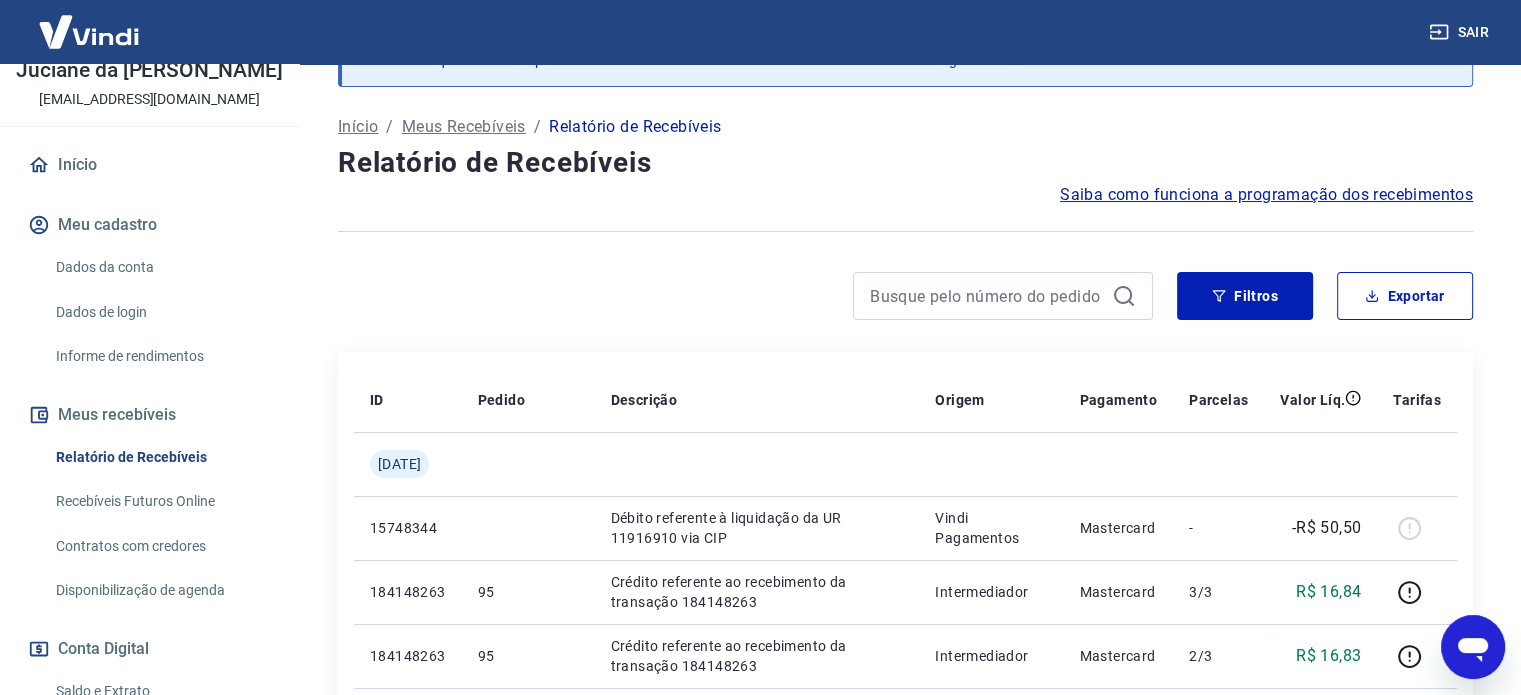 scroll, scrollTop: 0, scrollLeft: 0, axis: both 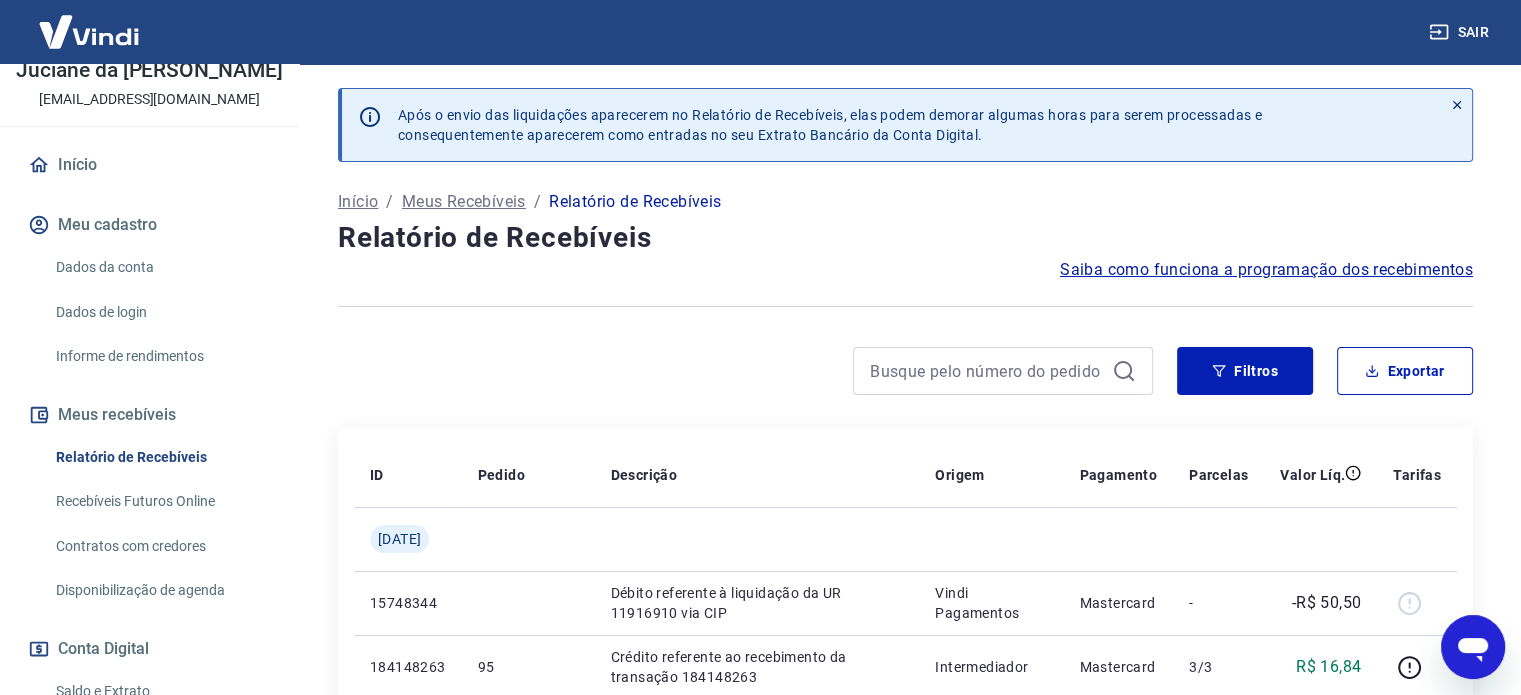 click 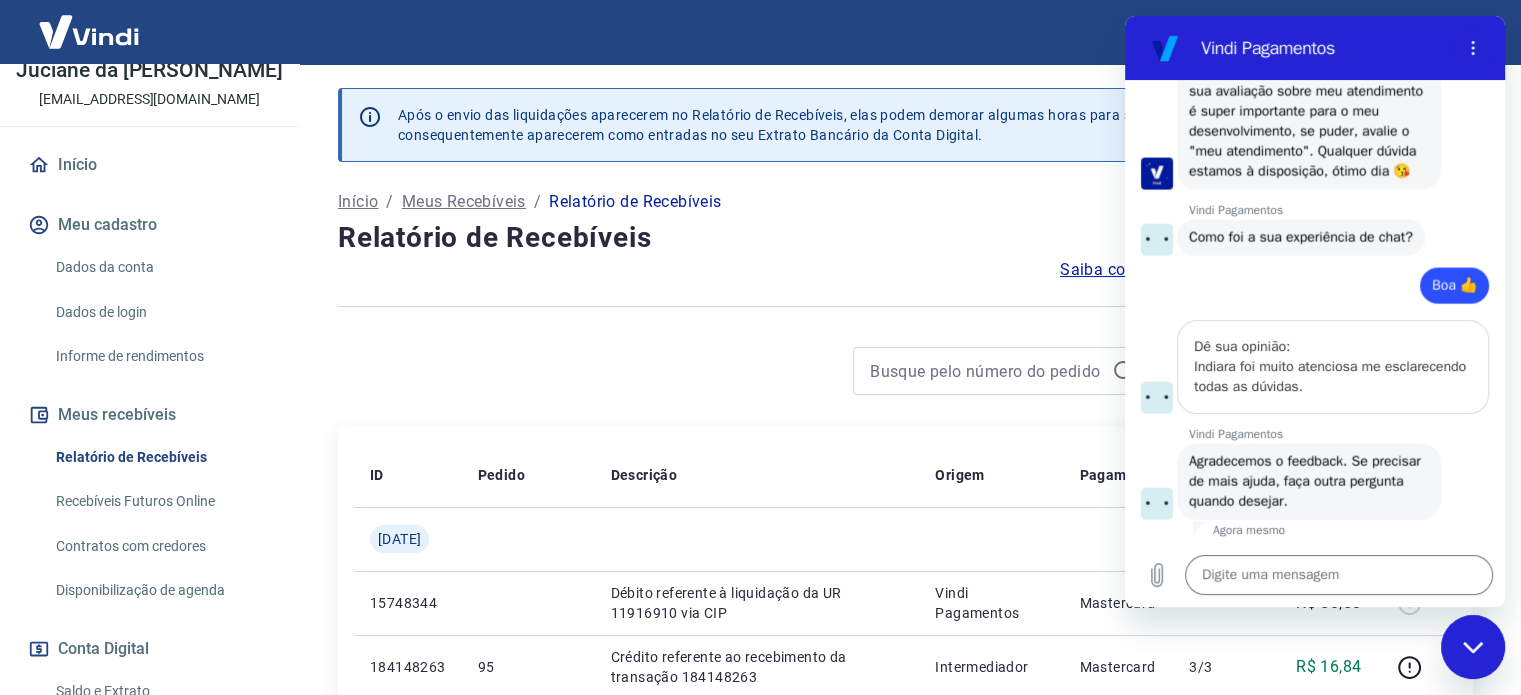 click on "Saiba como funciona a programação dos recebimentos" at bounding box center (905, 270) 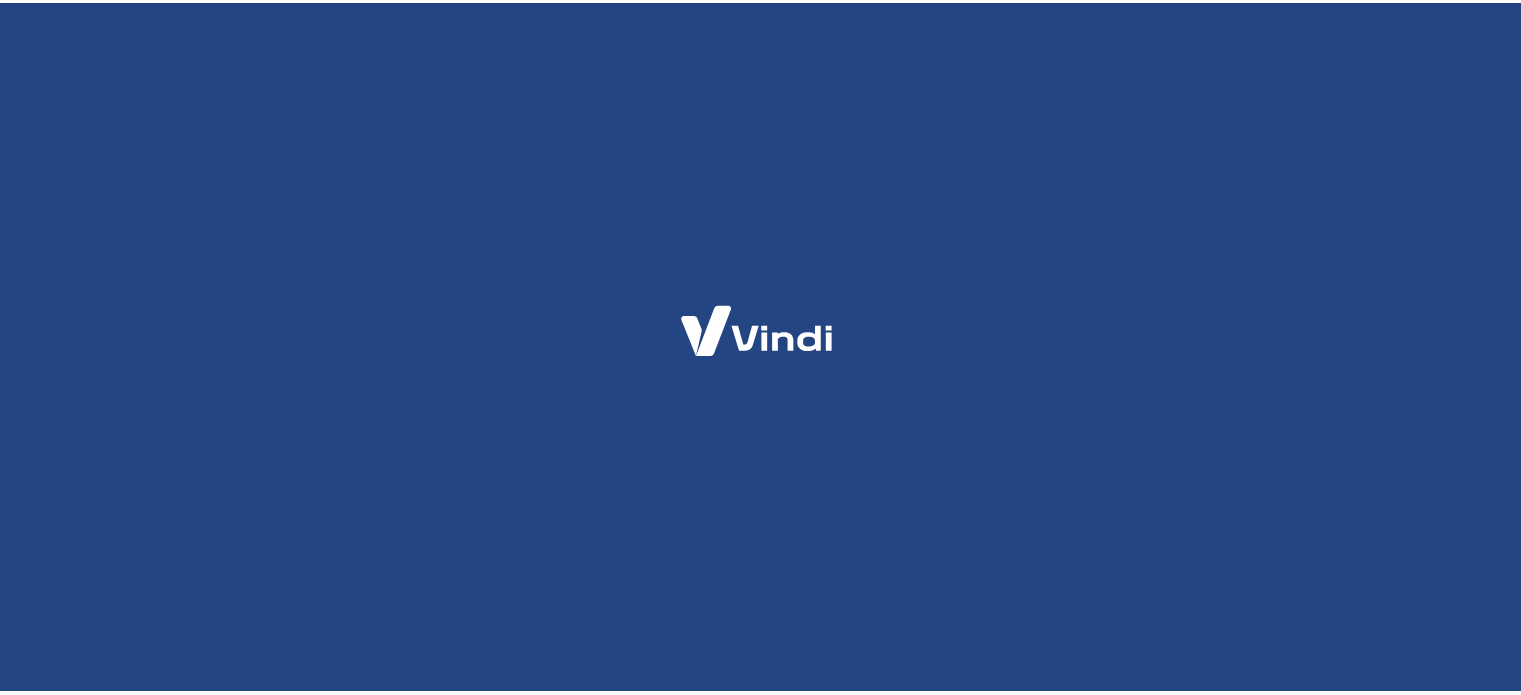 scroll, scrollTop: 0, scrollLeft: 0, axis: both 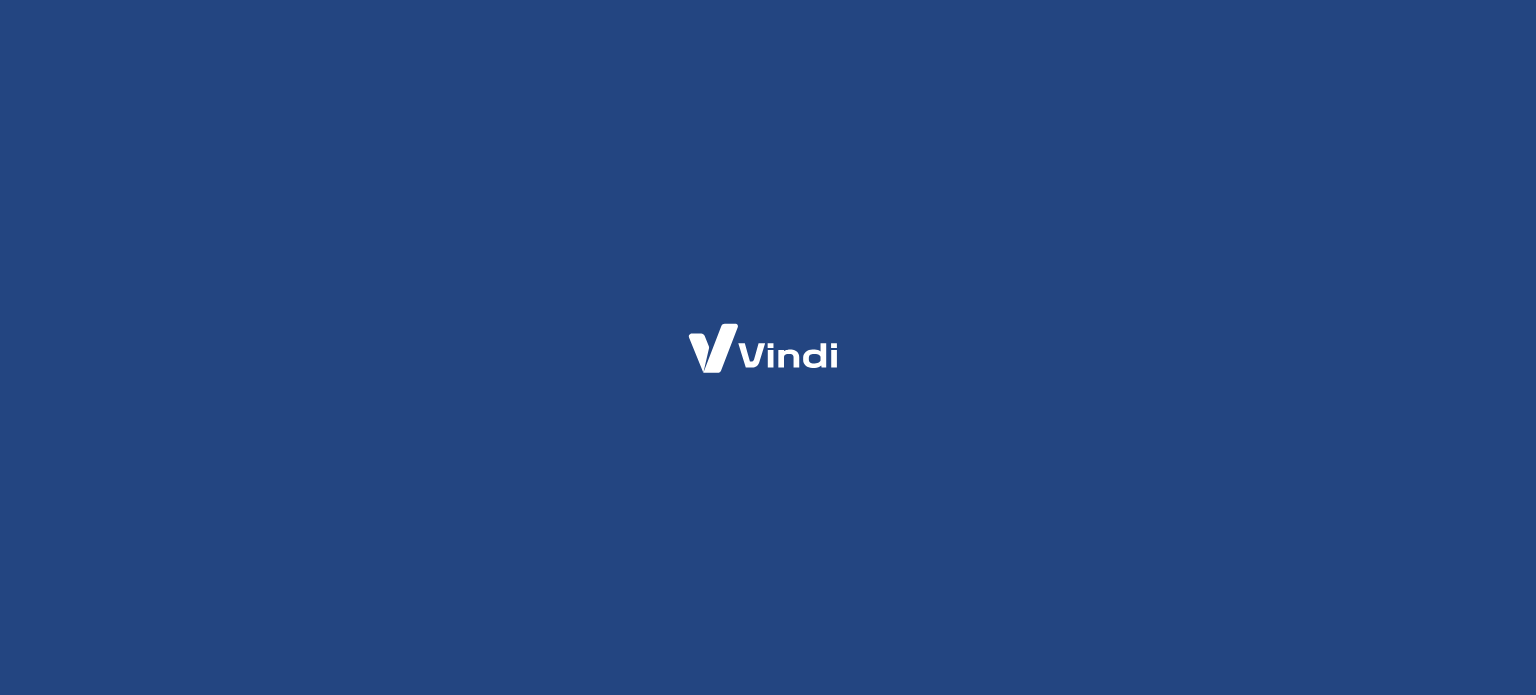 select on "RS" 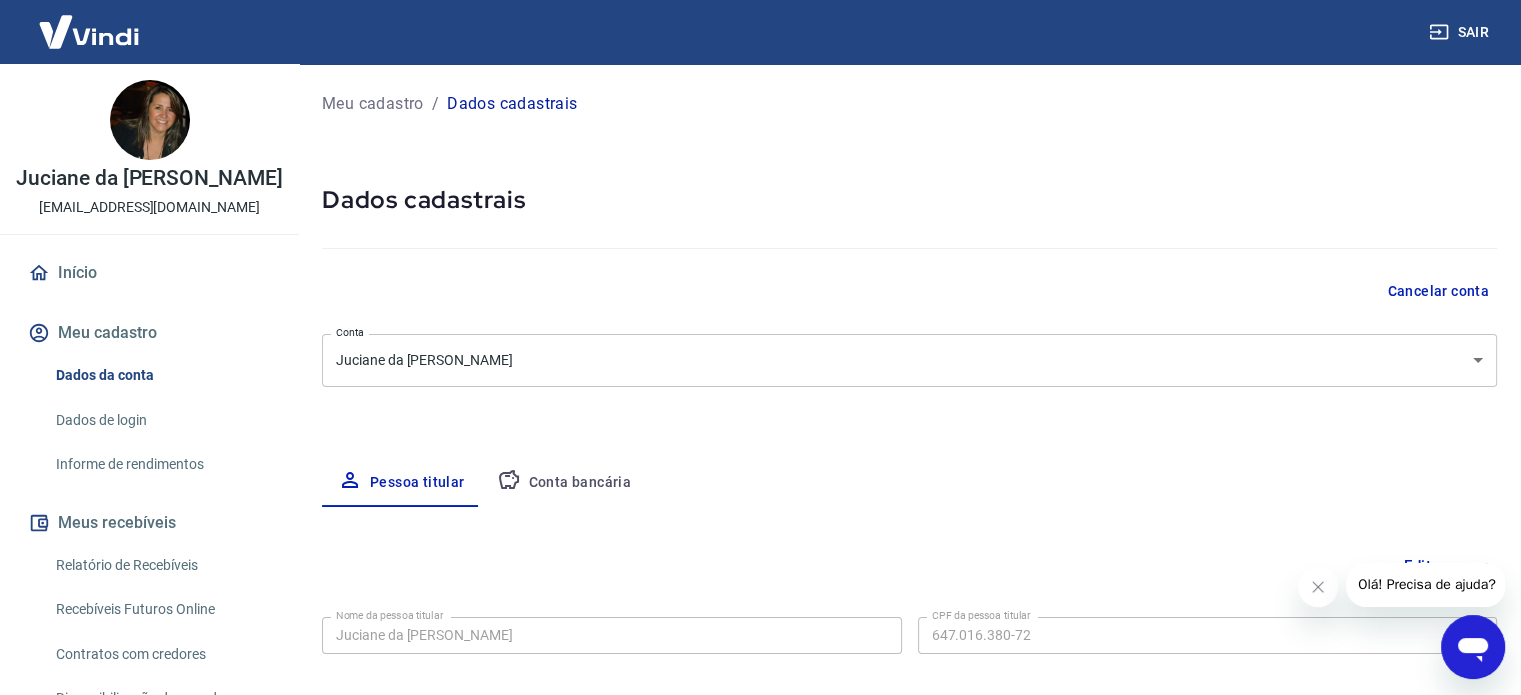 scroll, scrollTop: 0, scrollLeft: 0, axis: both 